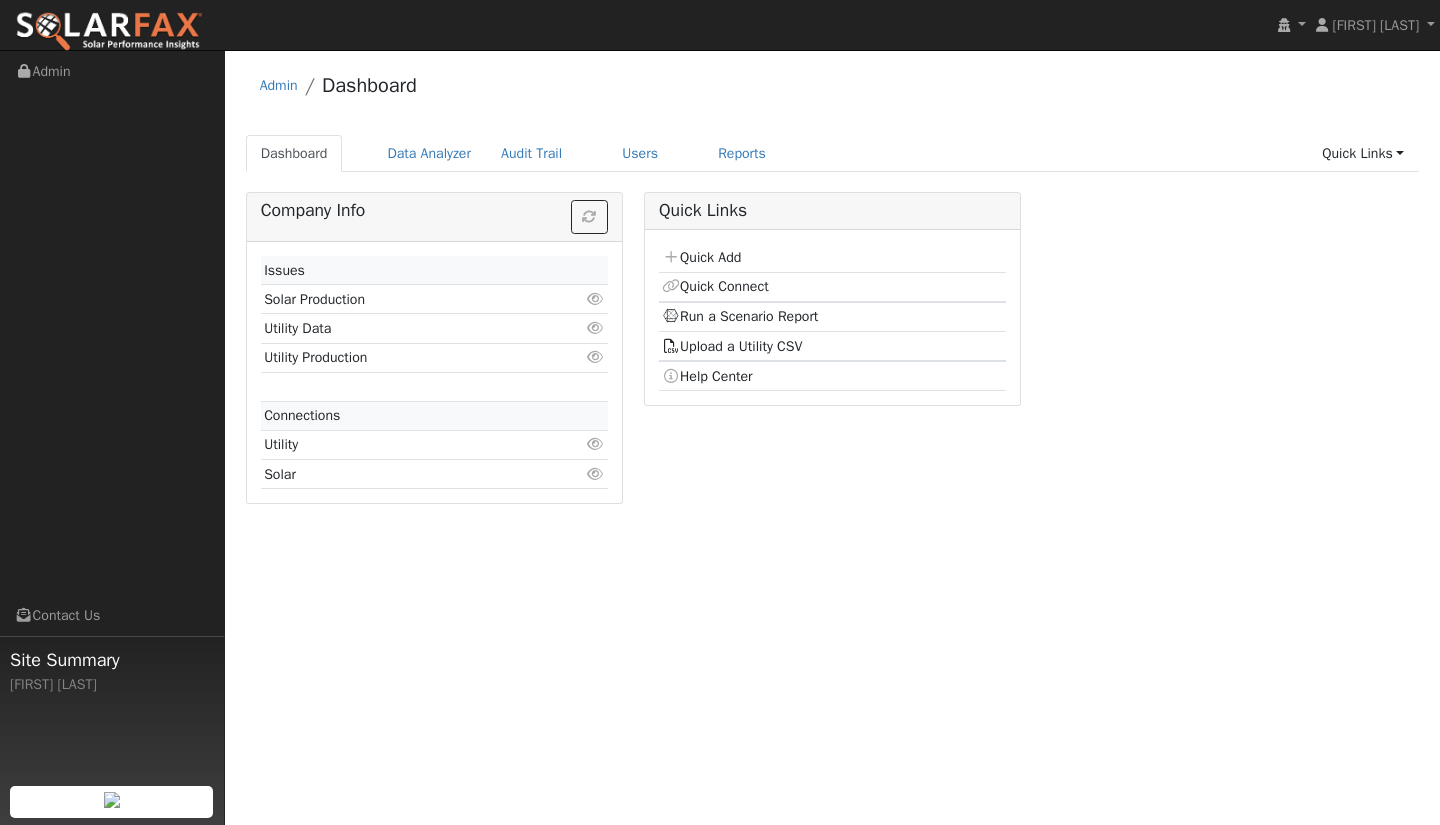 scroll, scrollTop: 0, scrollLeft: 0, axis: both 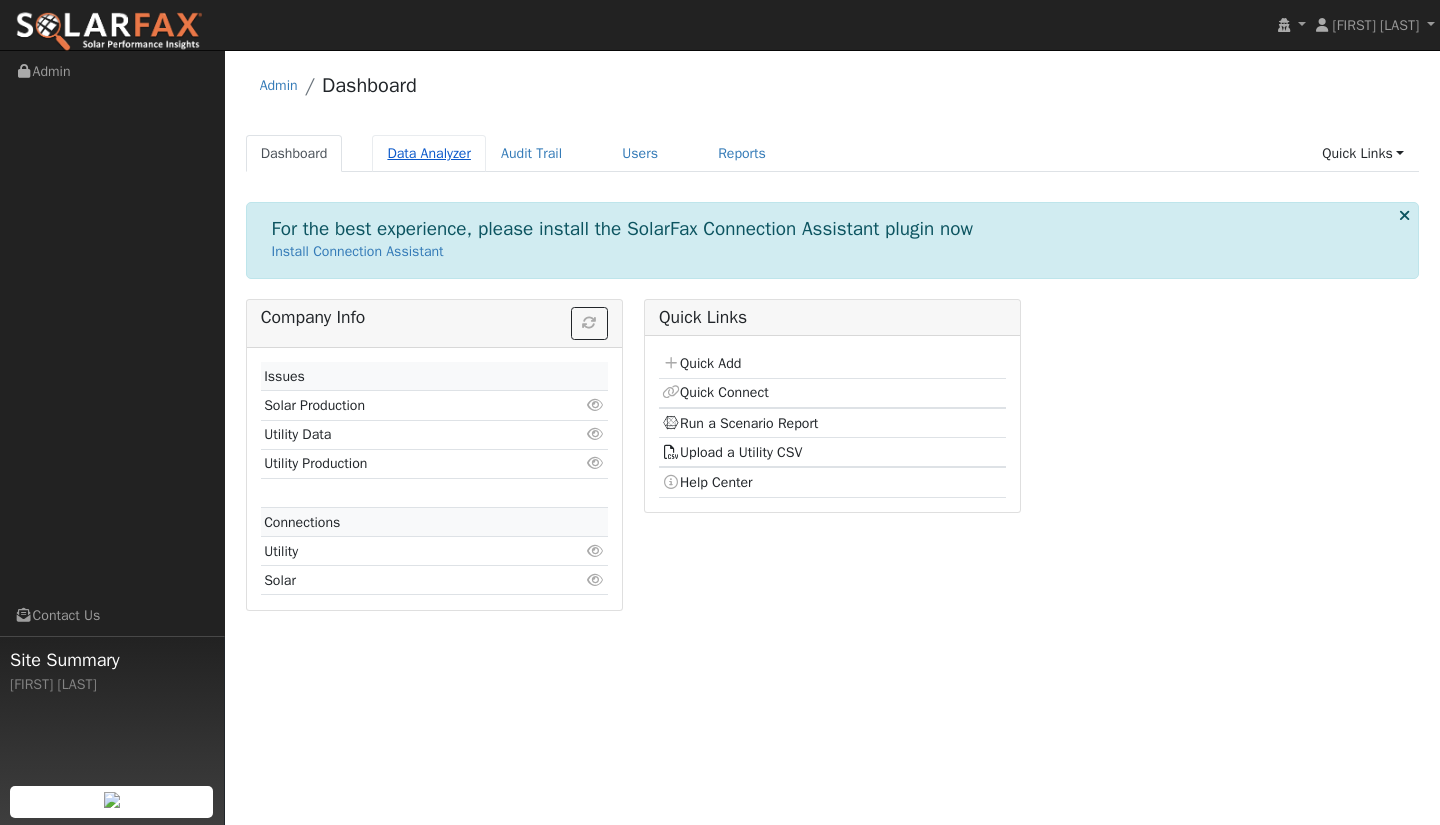 click on "Data Analyzer" at bounding box center [429, 153] 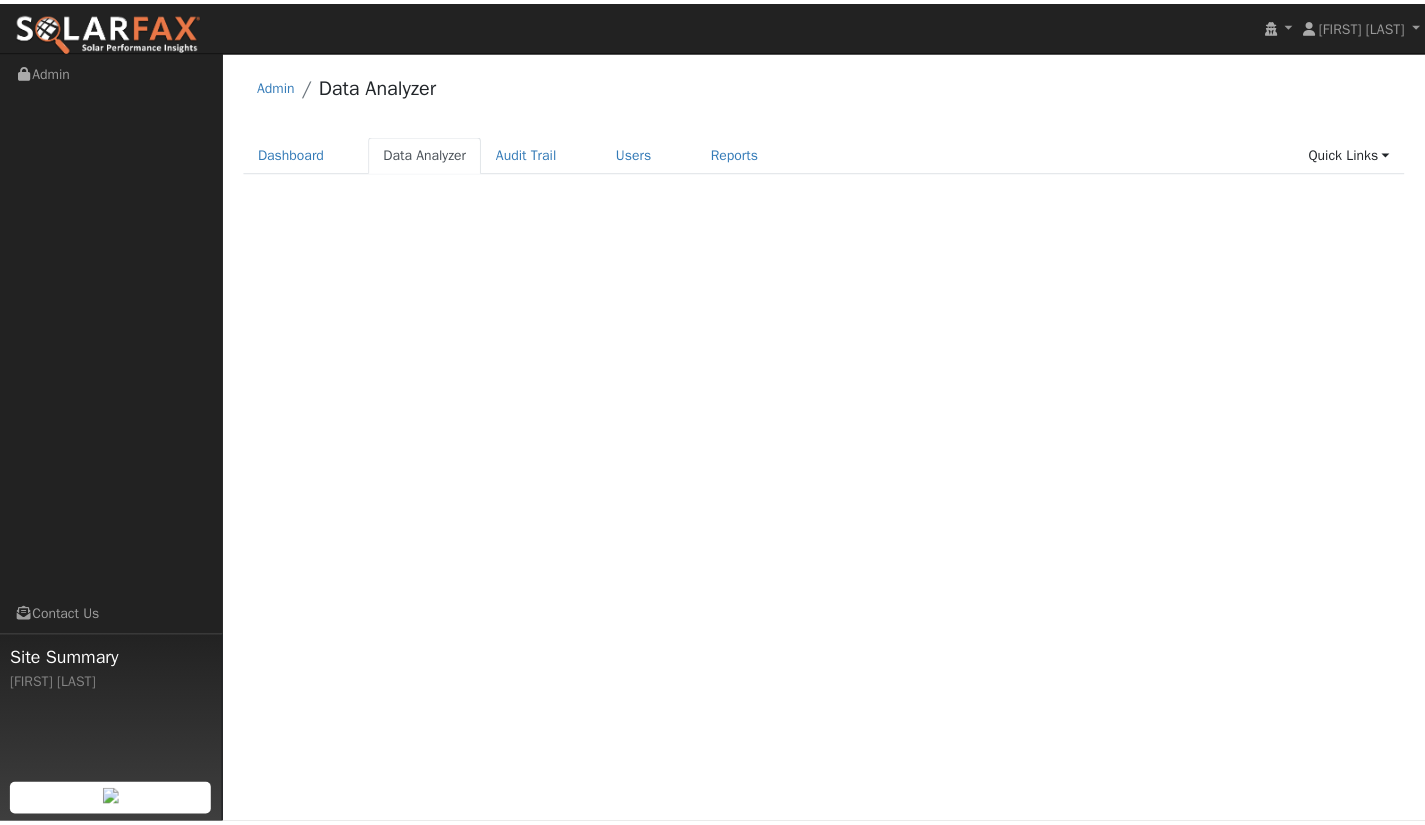scroll, scrollTop: 0, scrollLeft: 0, axis: both 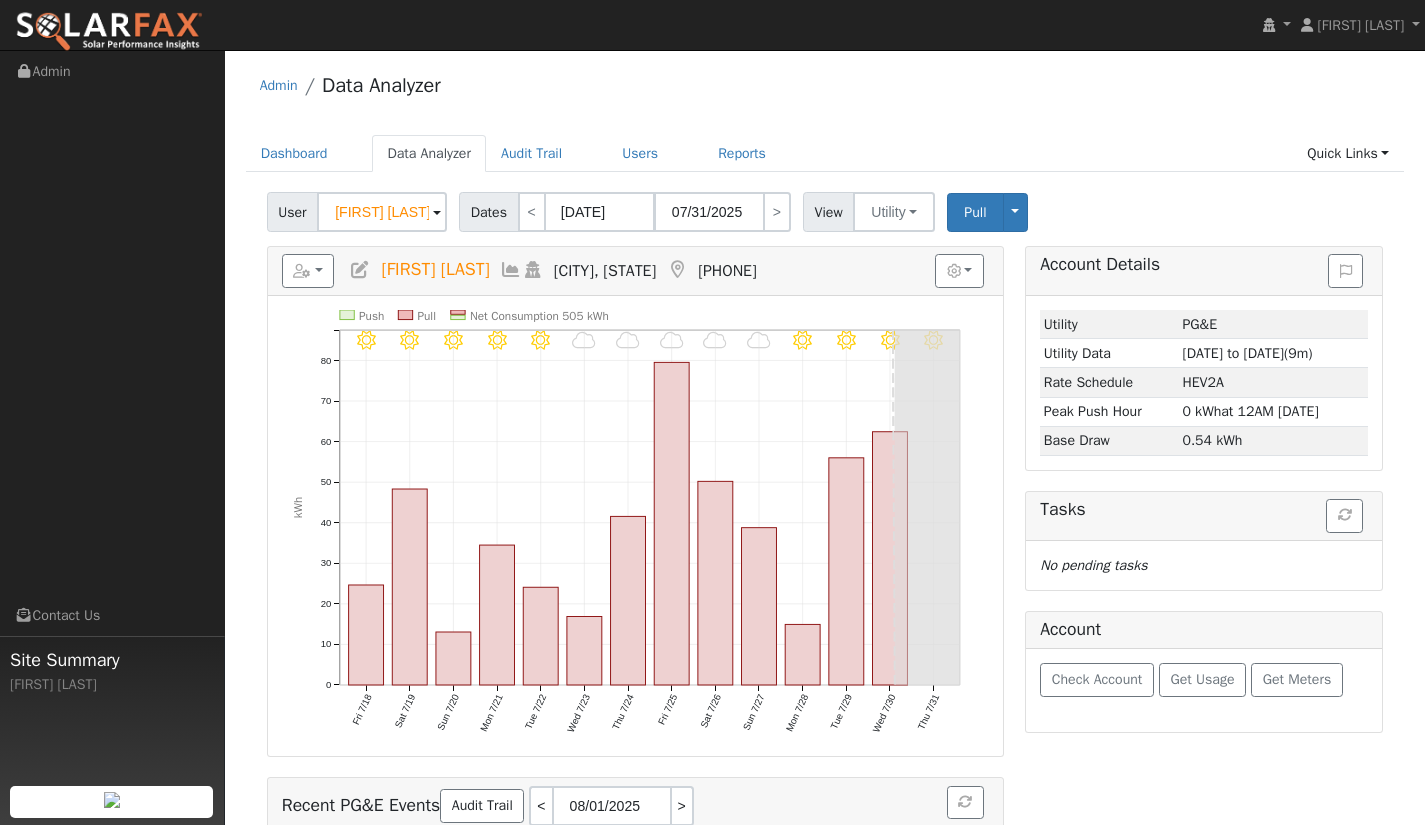 click at bounding box center [437, 213] 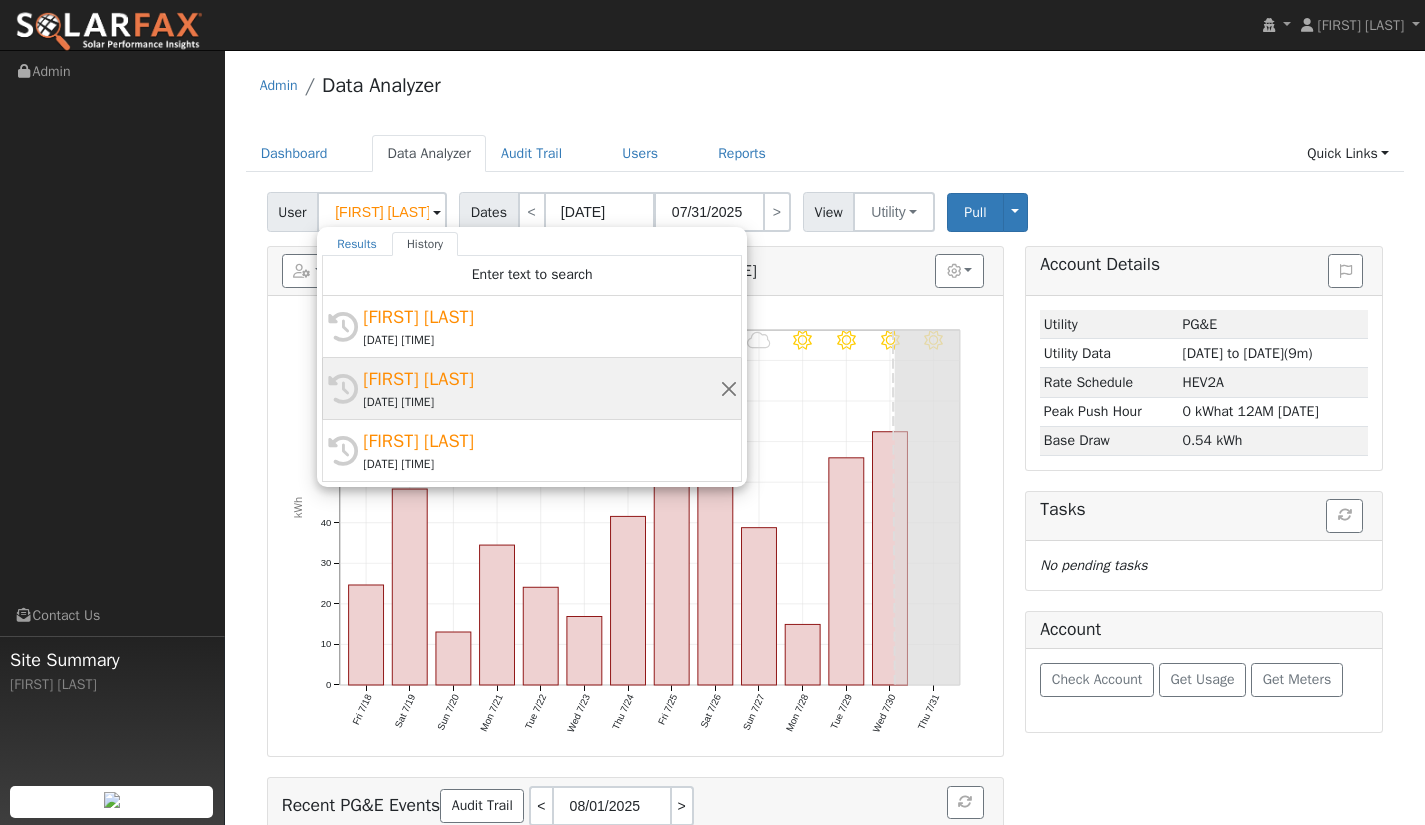 click on "[FIRST] [LAST]" at bounding box center [541, 379] 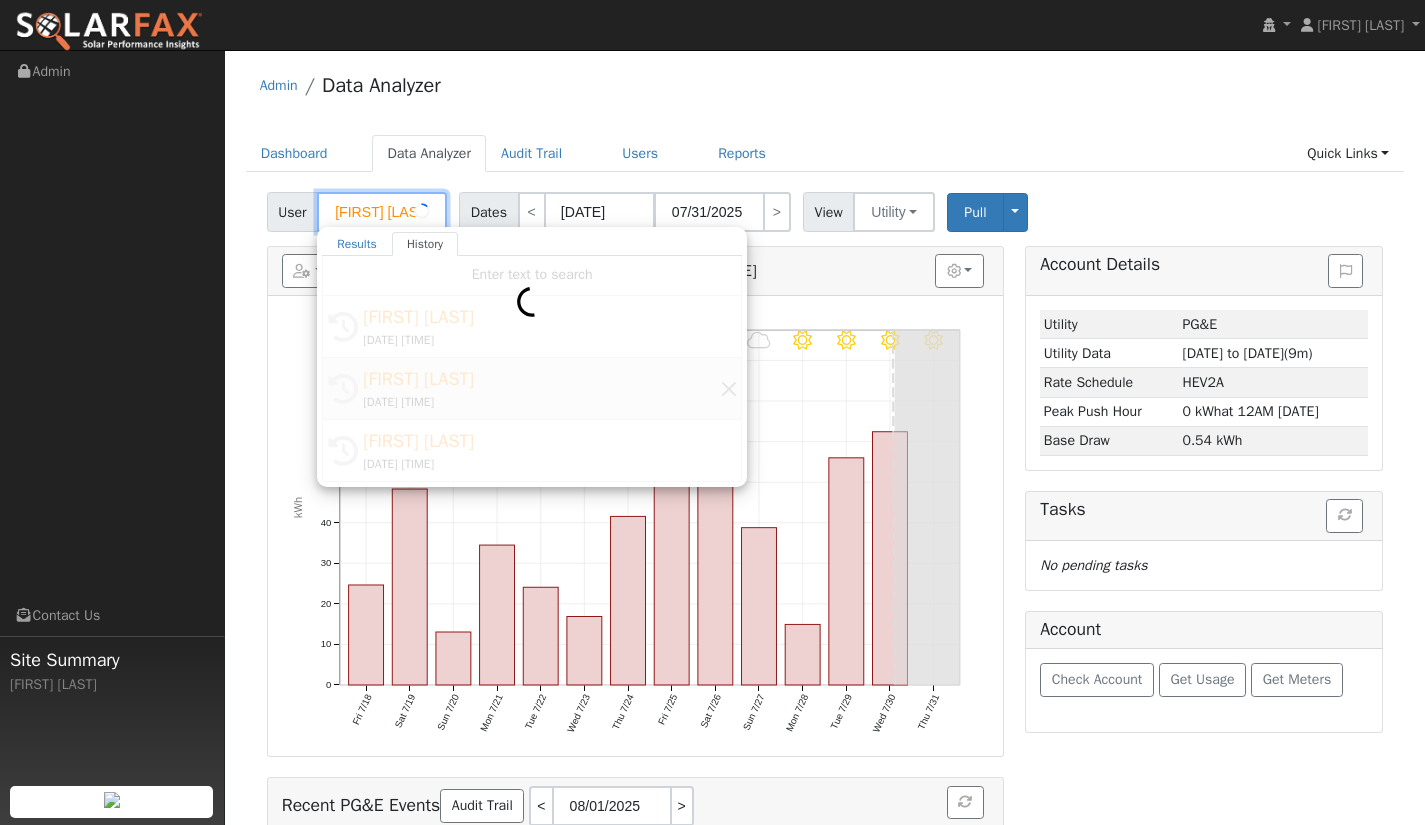 type on "[FIRST] [LAST]" 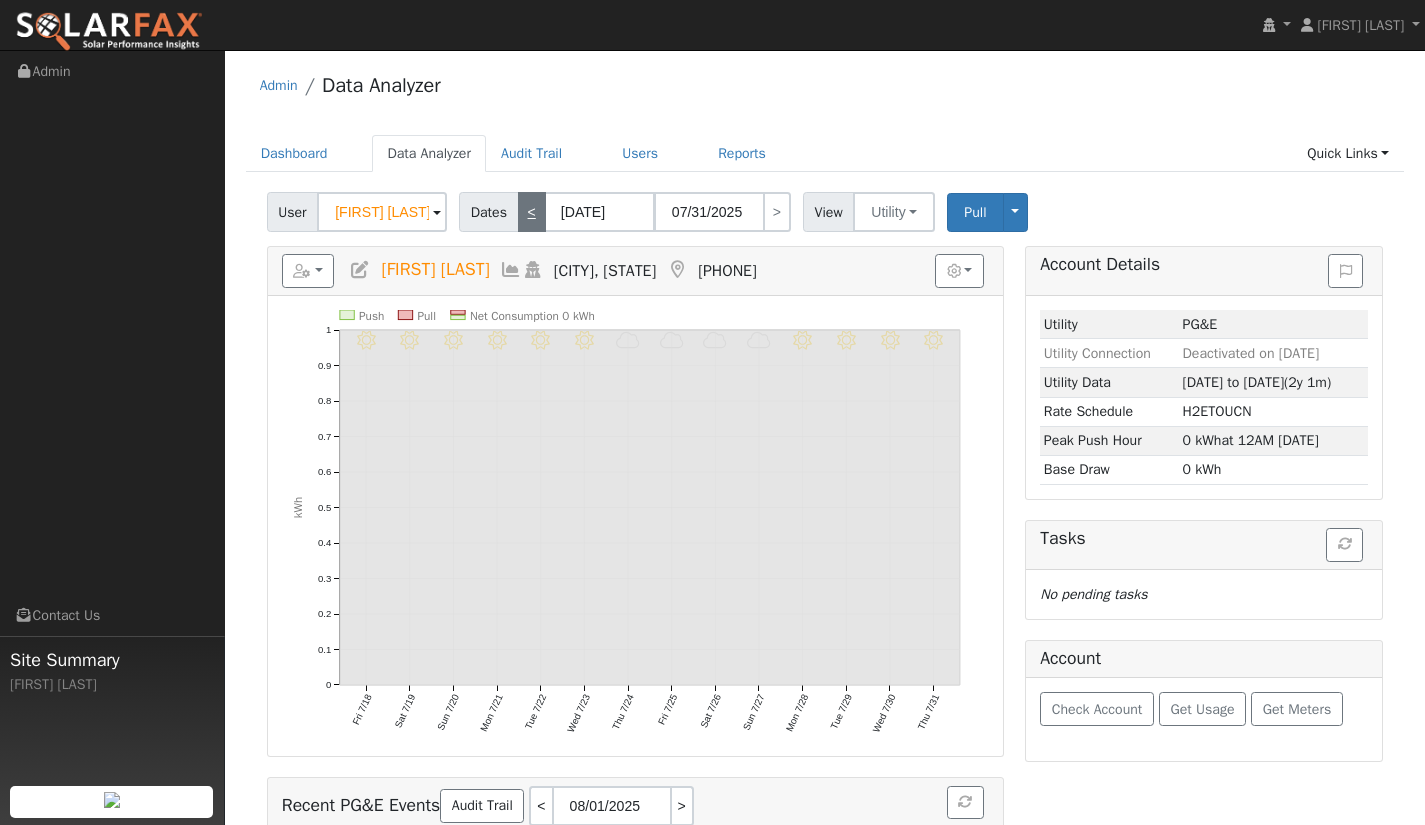 click on "<" at bounding box center (532, 212) 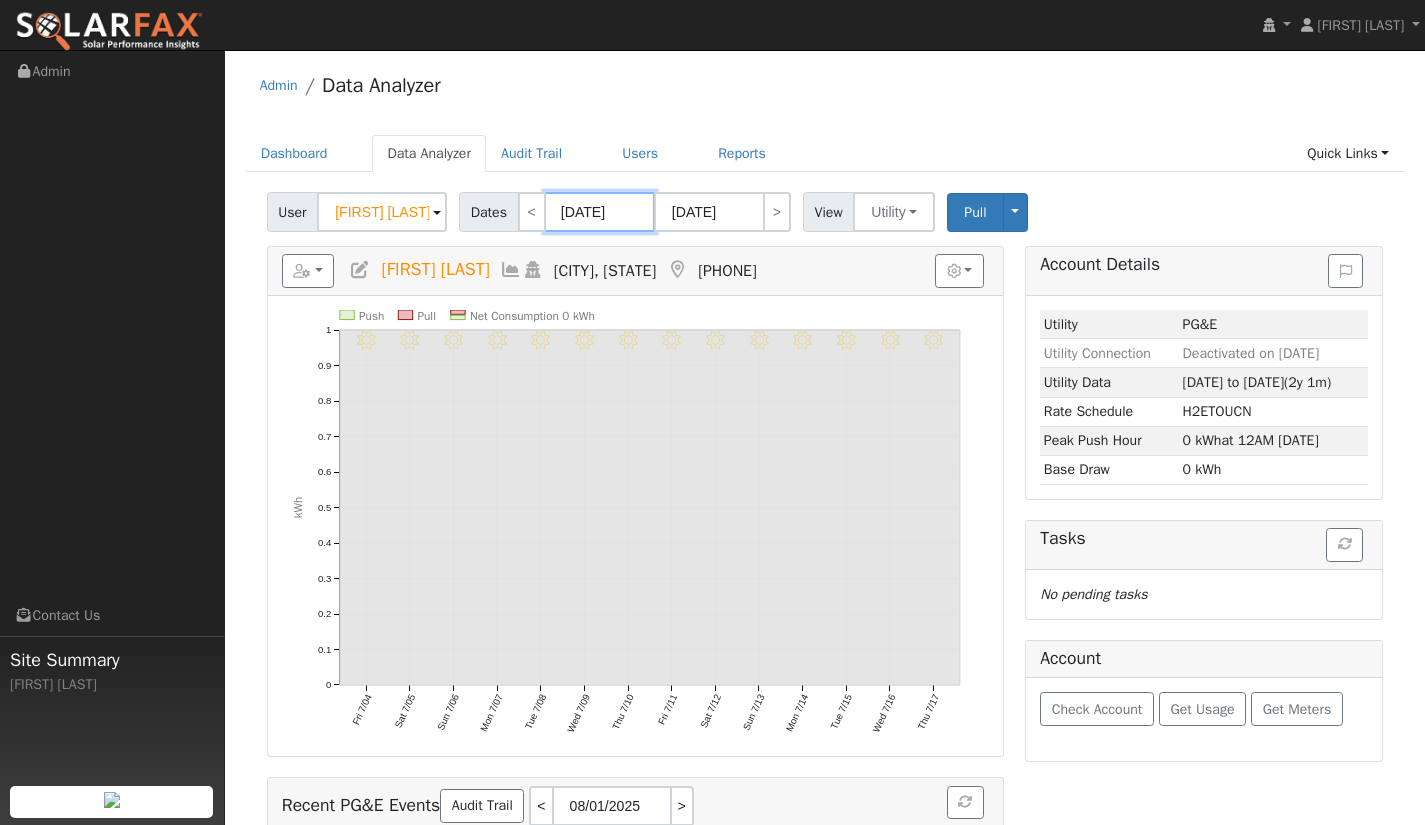 click on "07/04/2025" at bounding box center [600, 212] 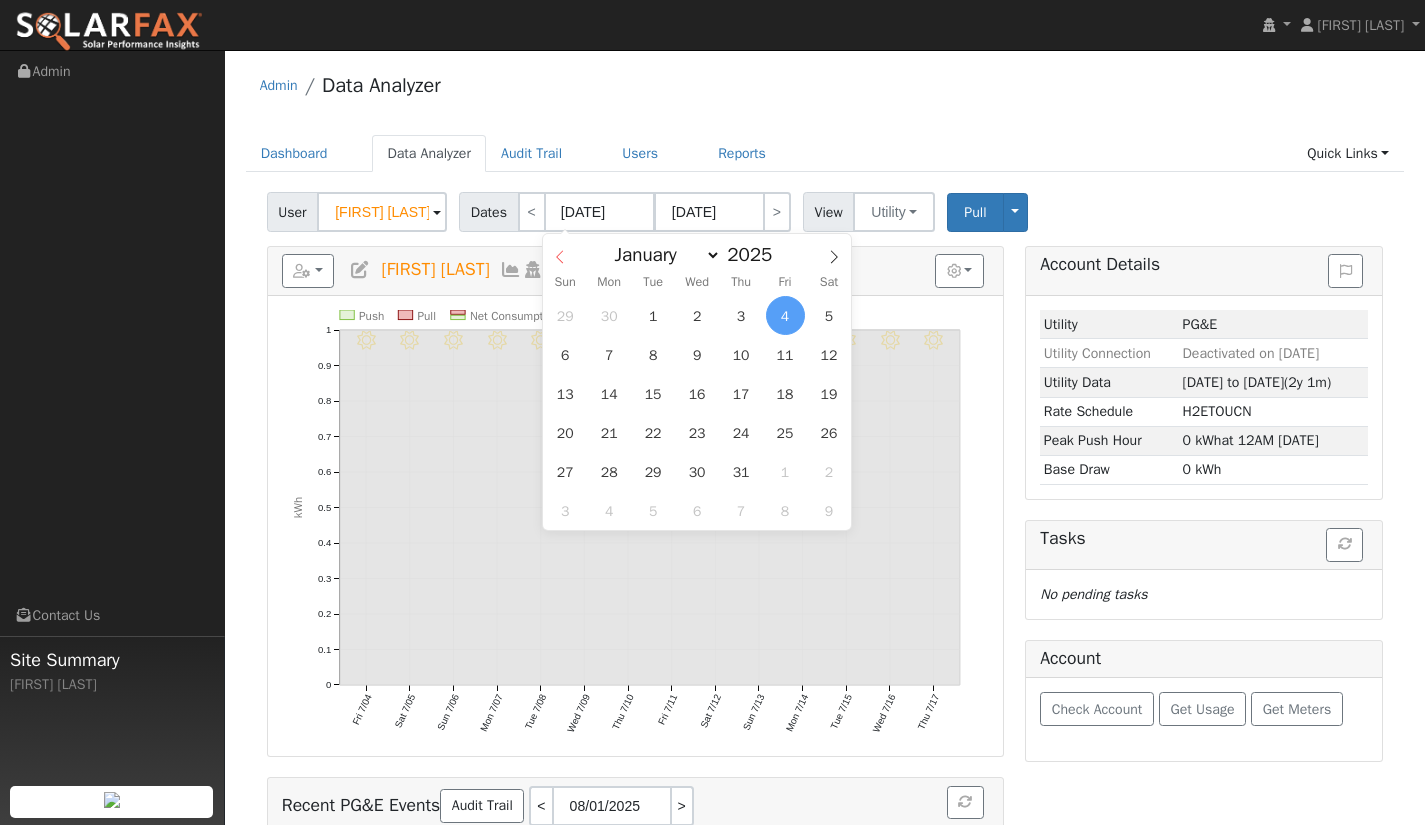 click 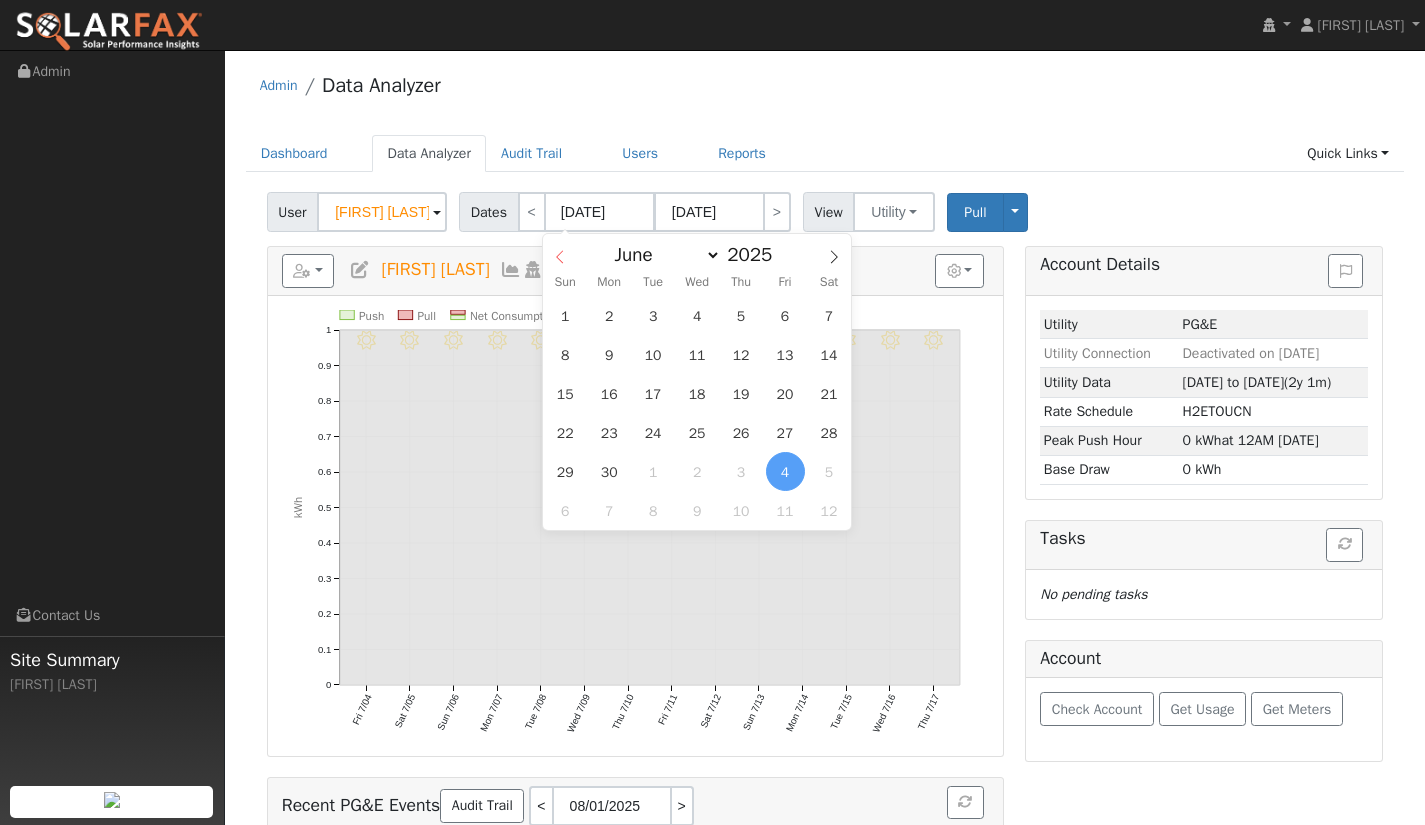 click 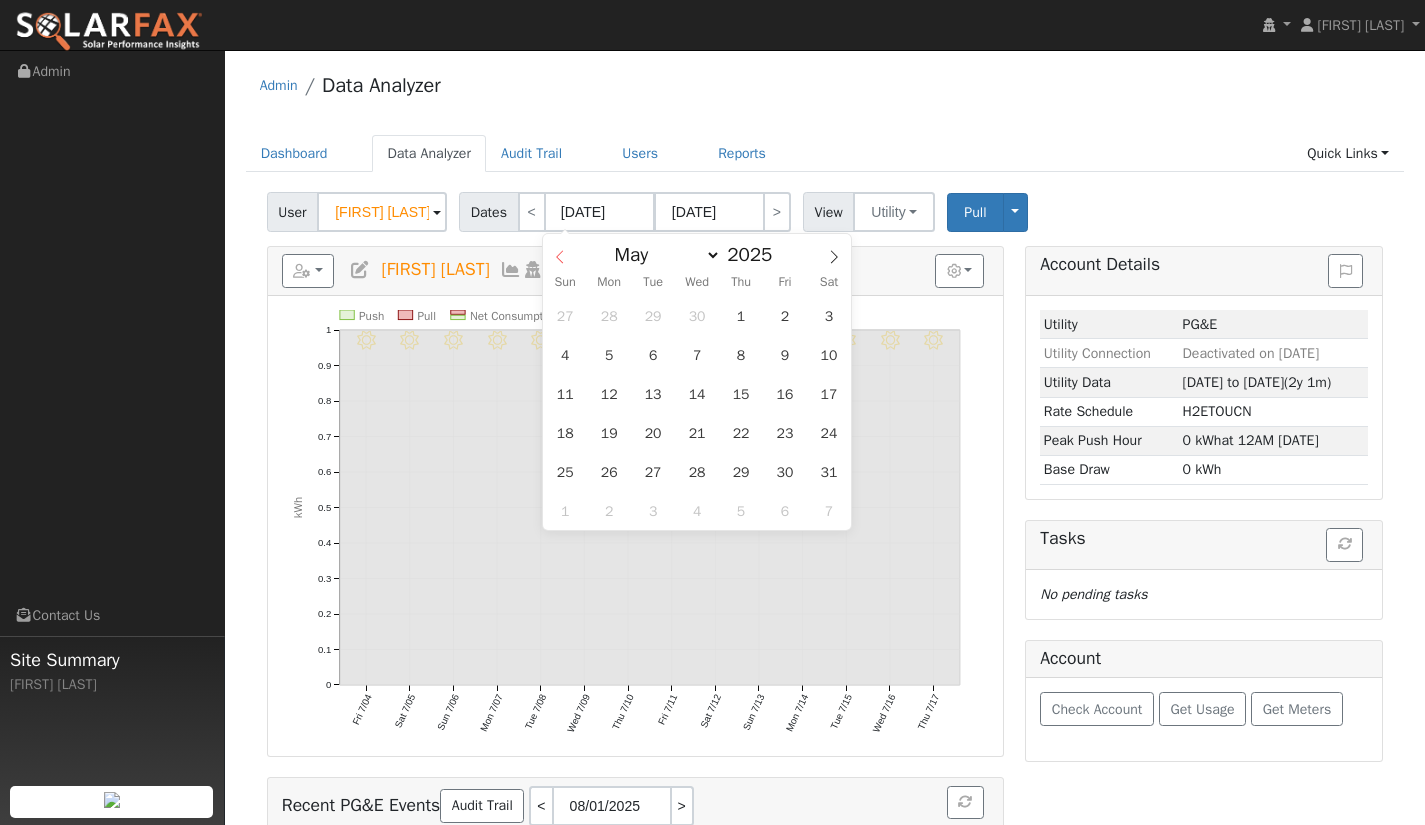 click 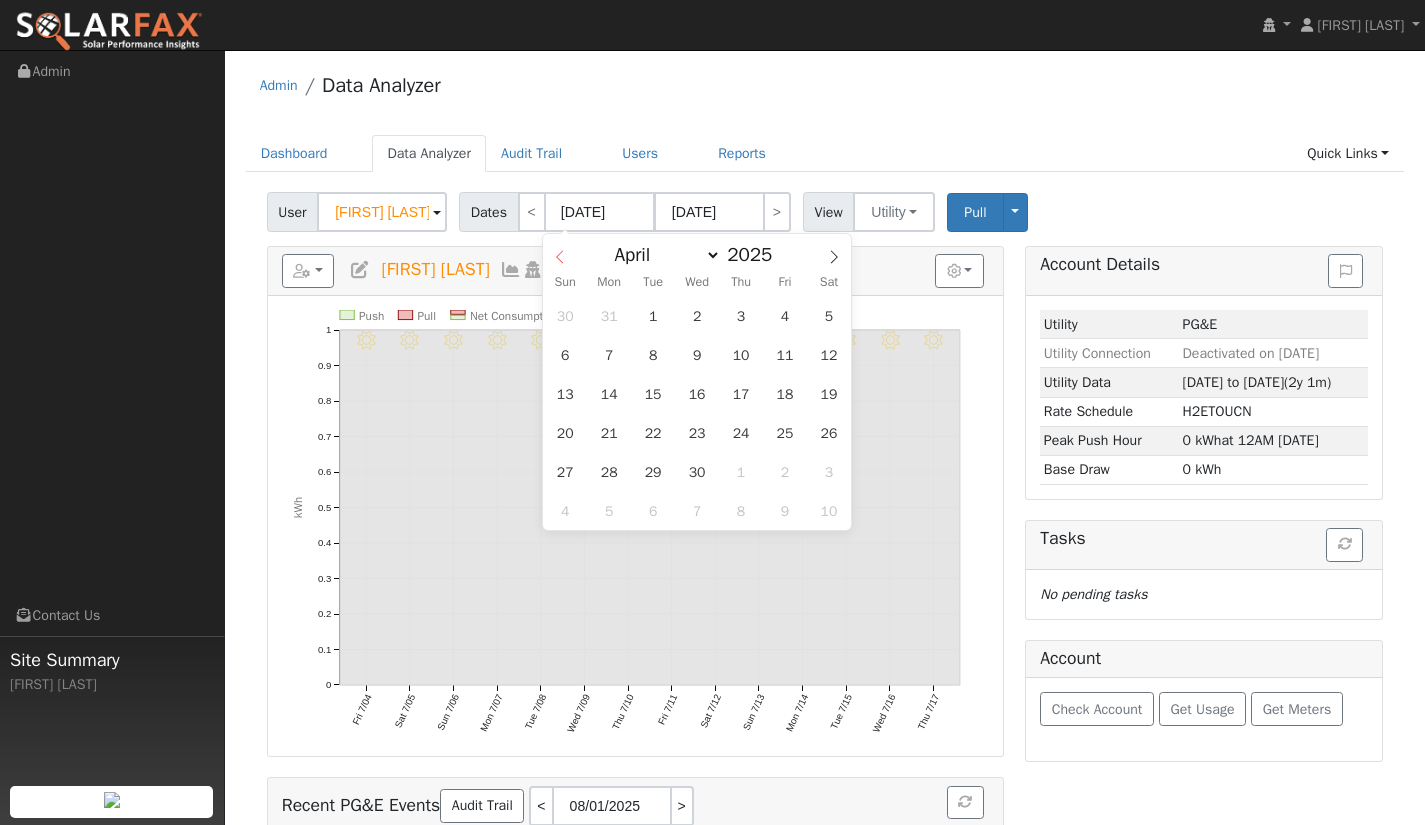 click 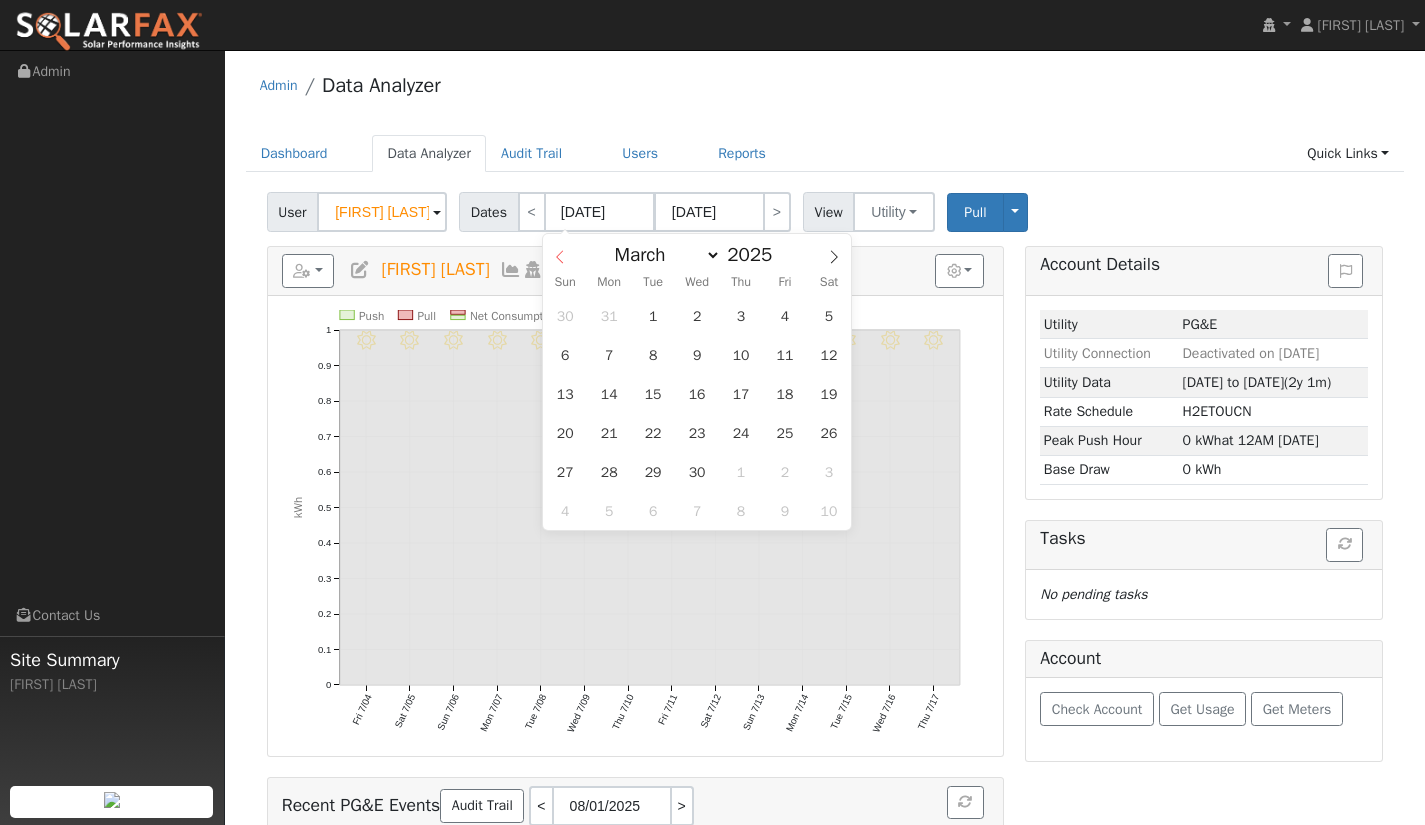 click 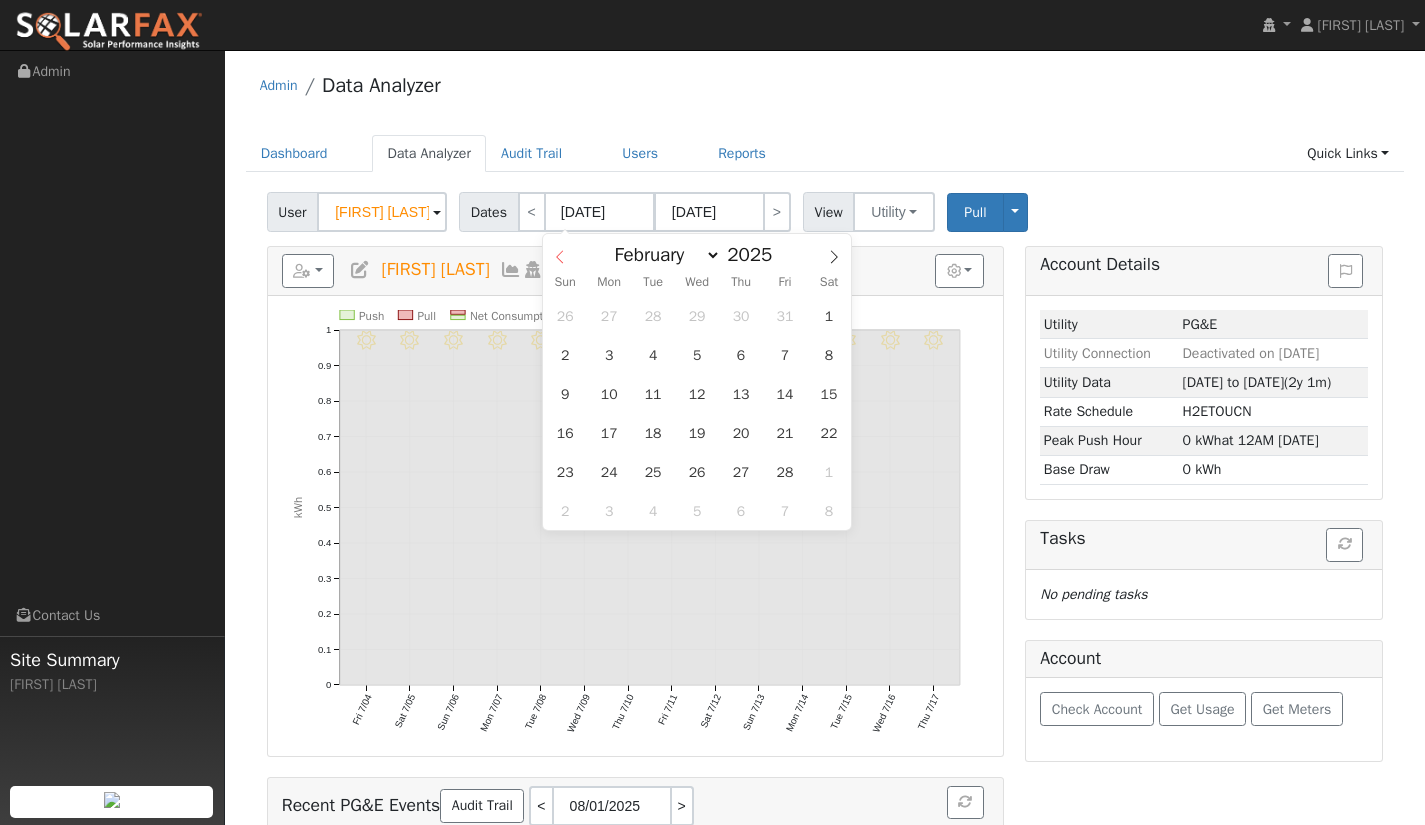click 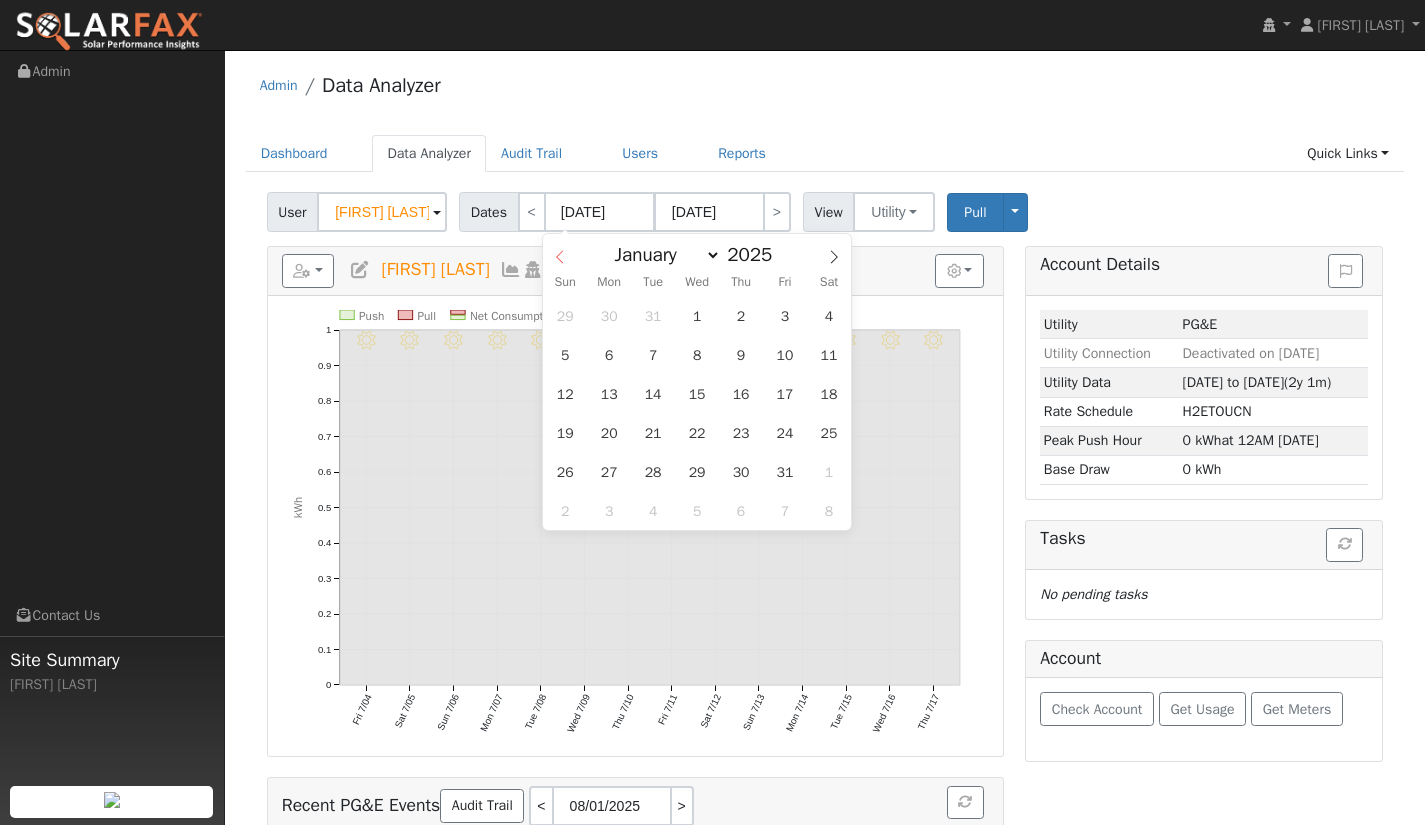 click 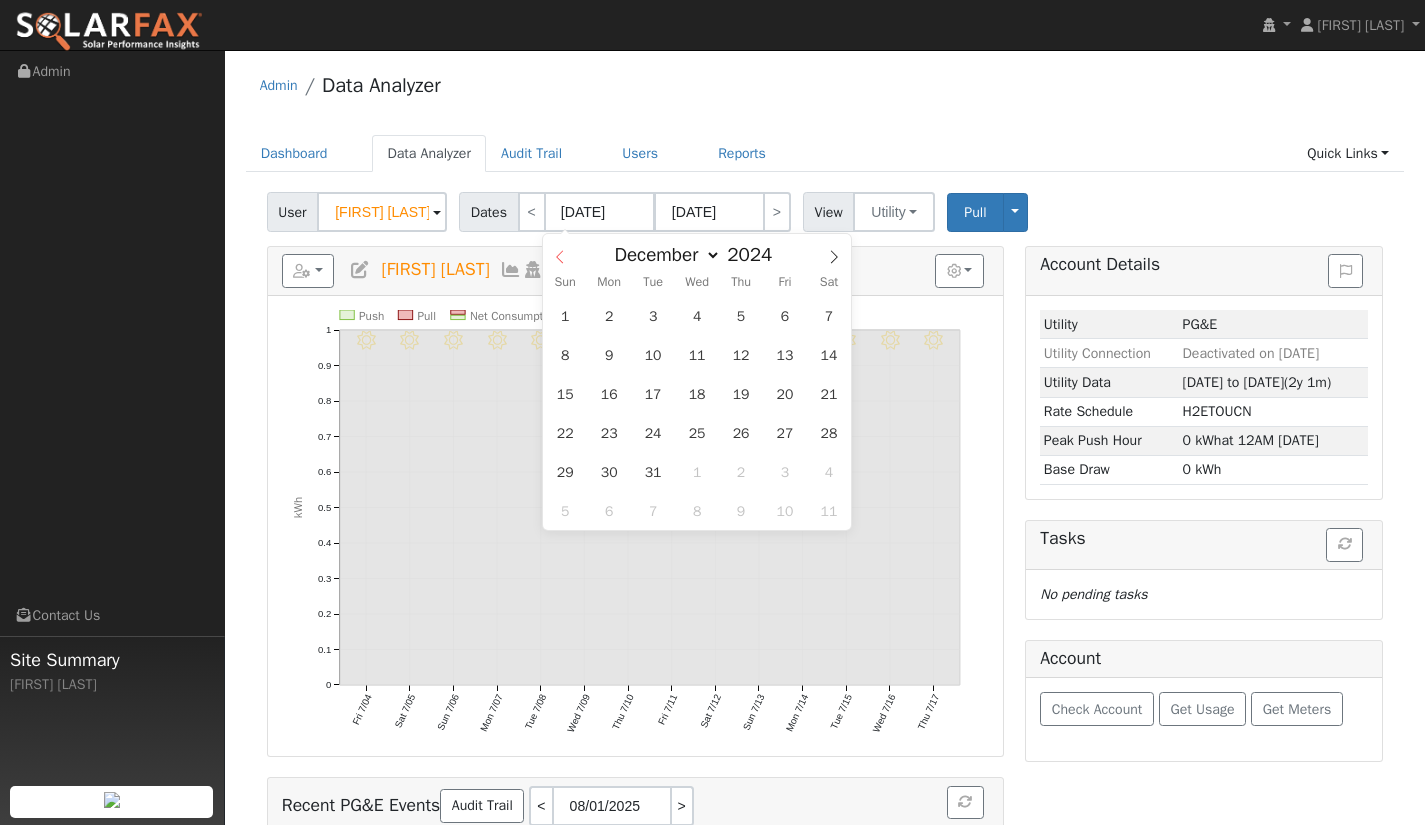 click 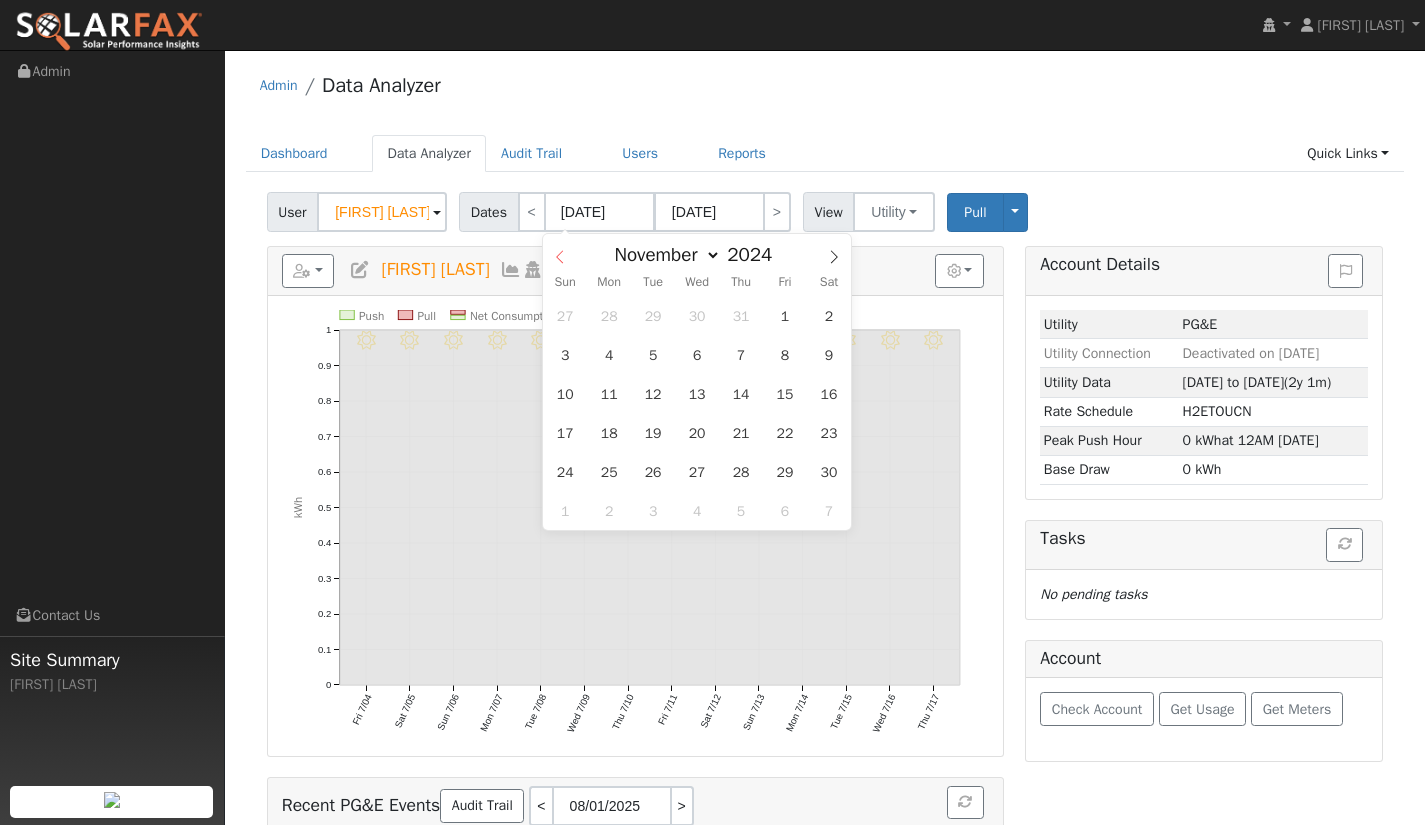 click 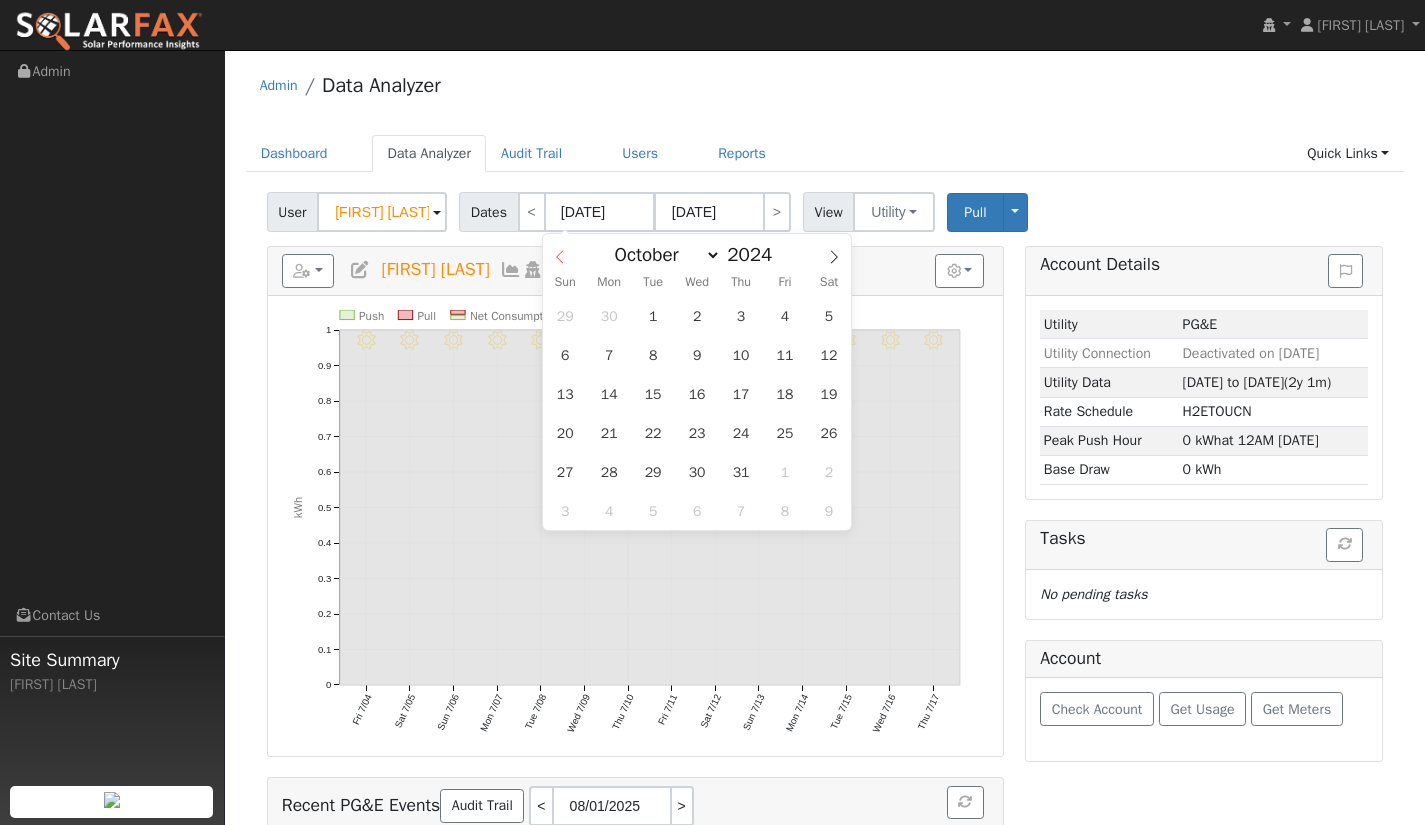 click 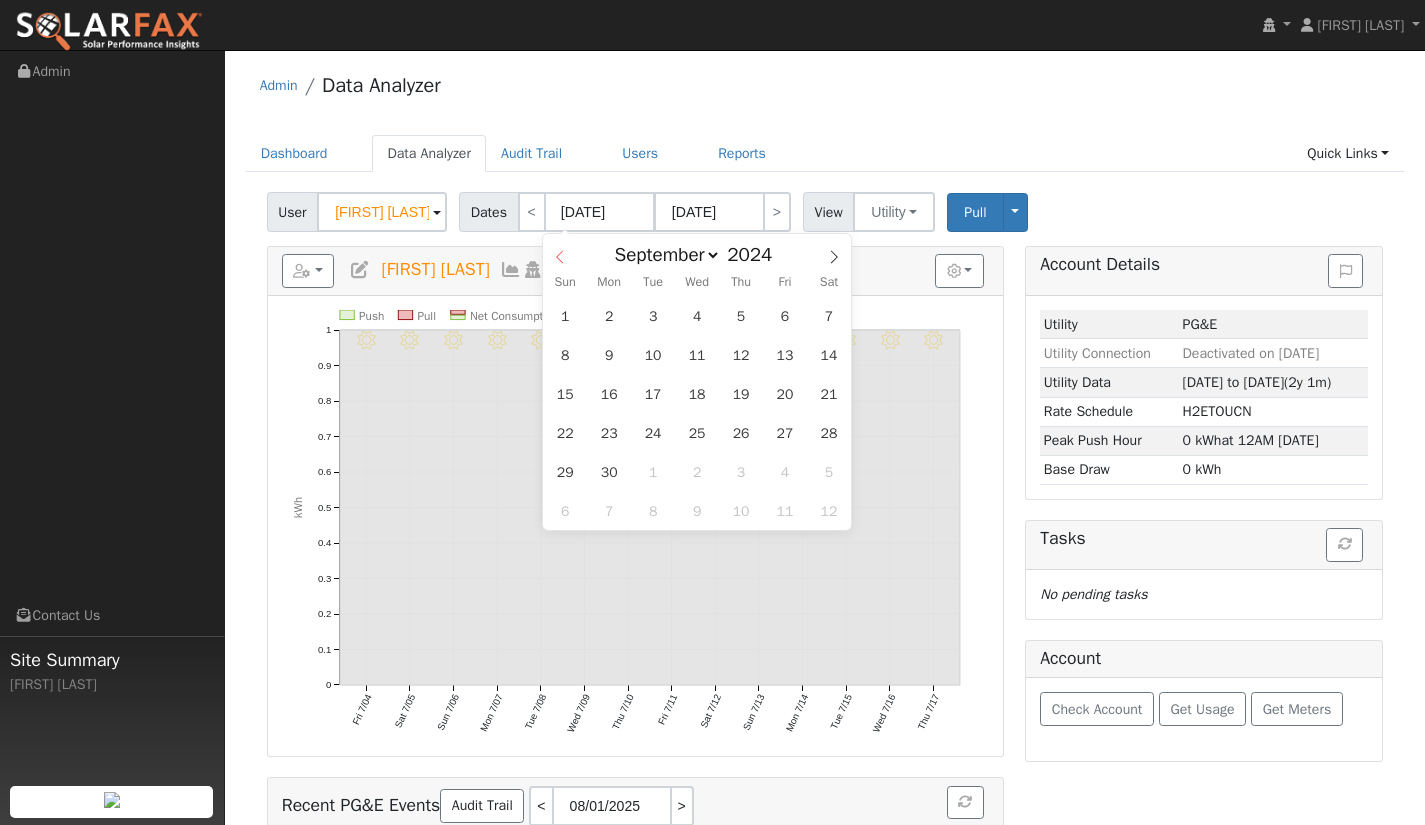 click 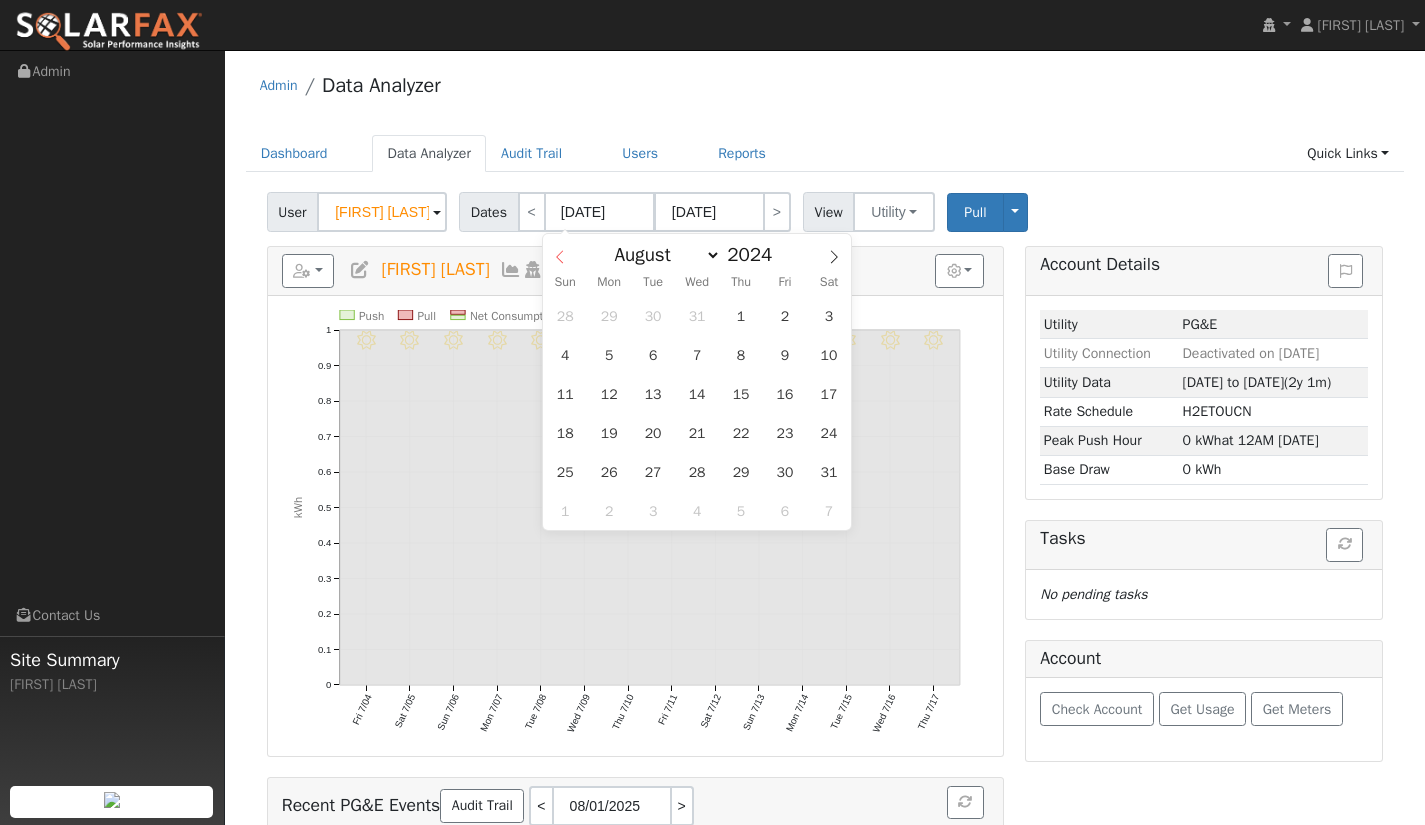 click 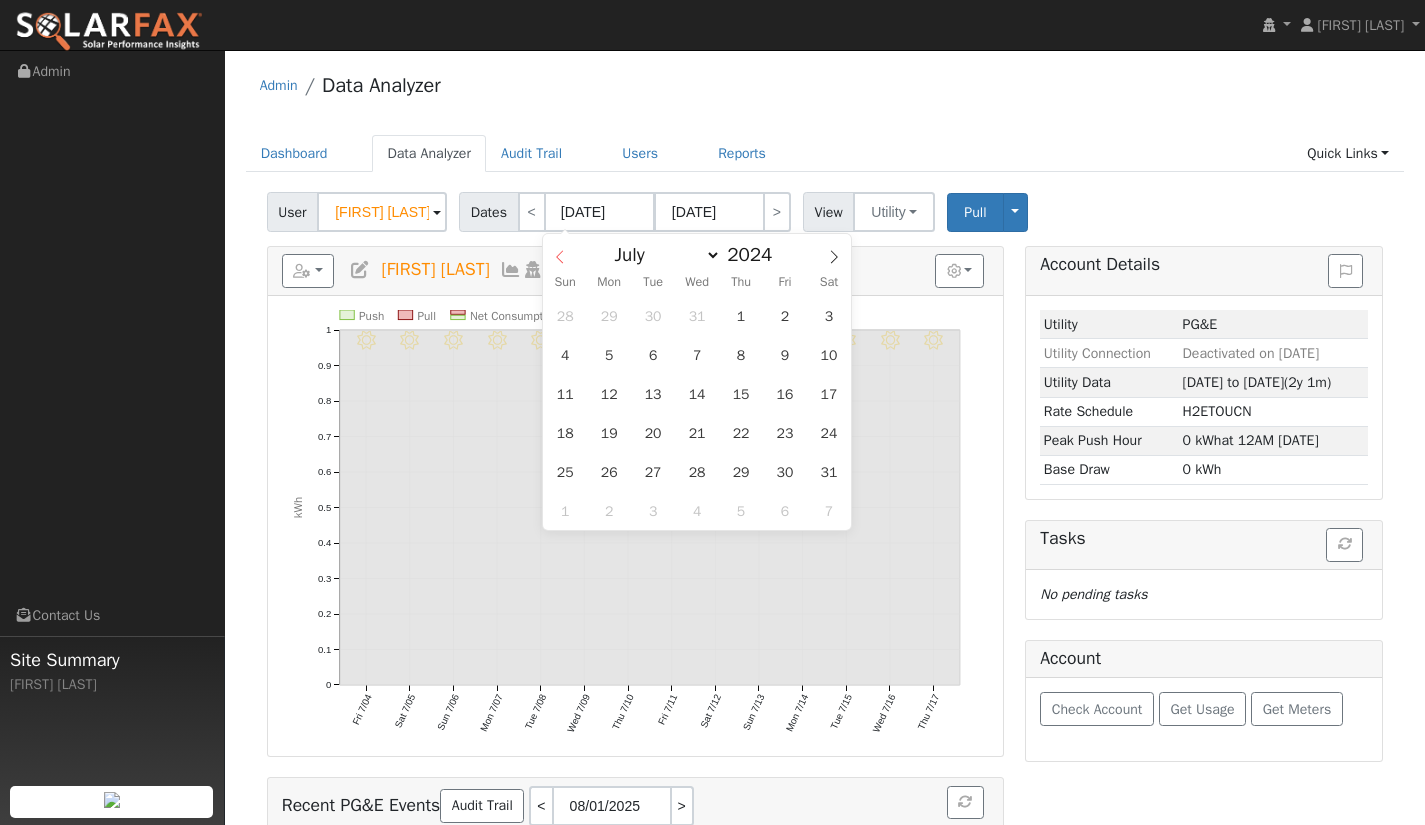 click 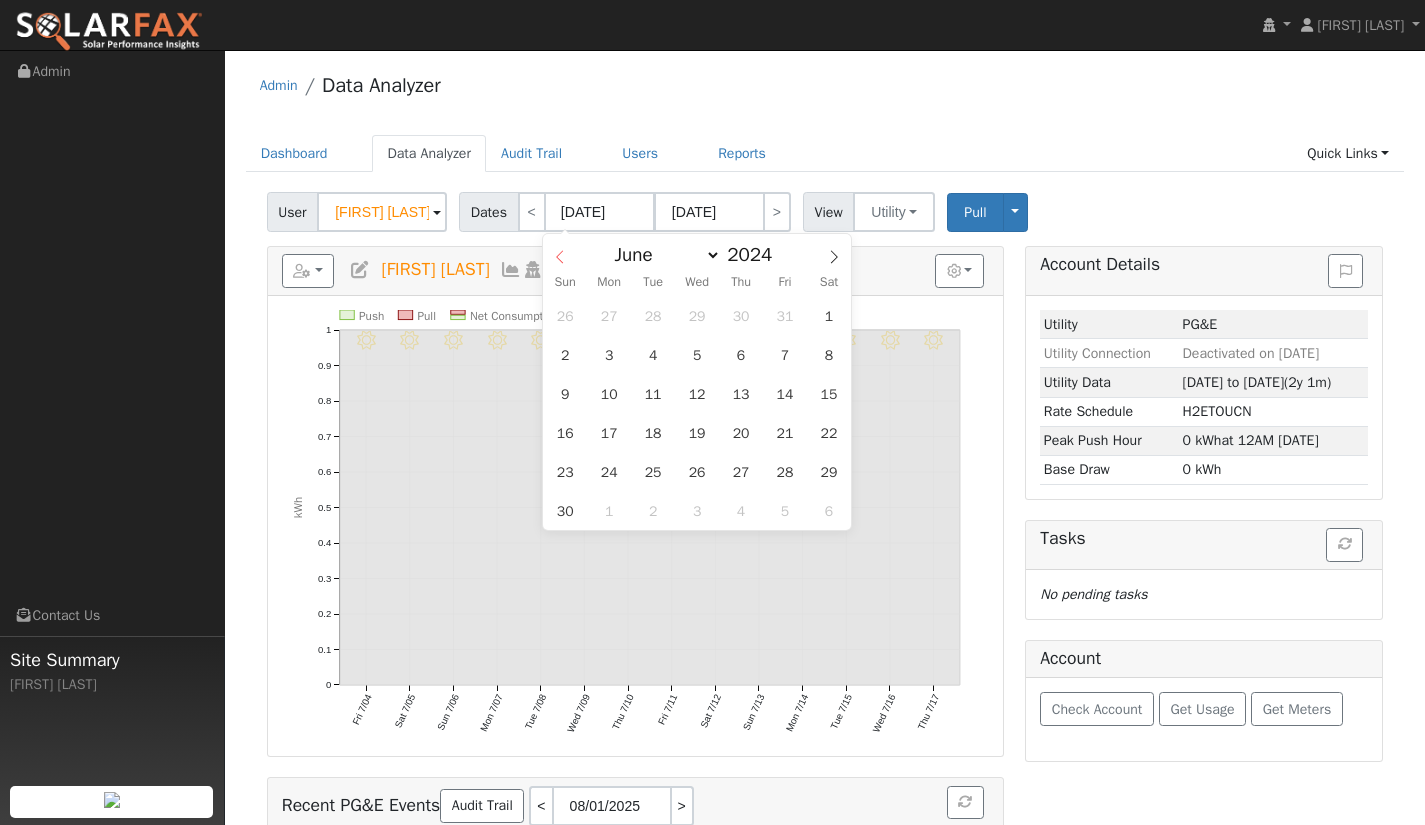 click 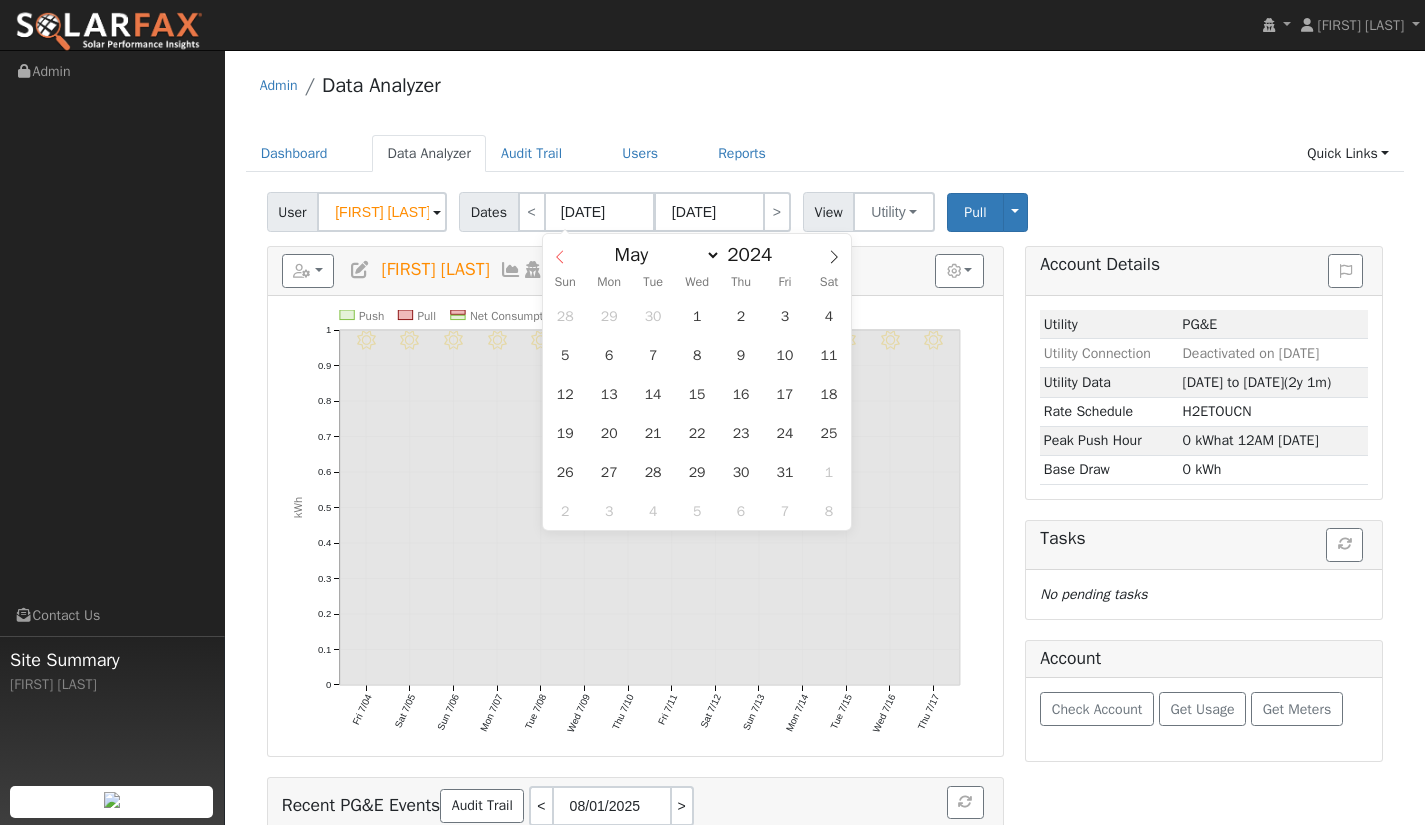 click 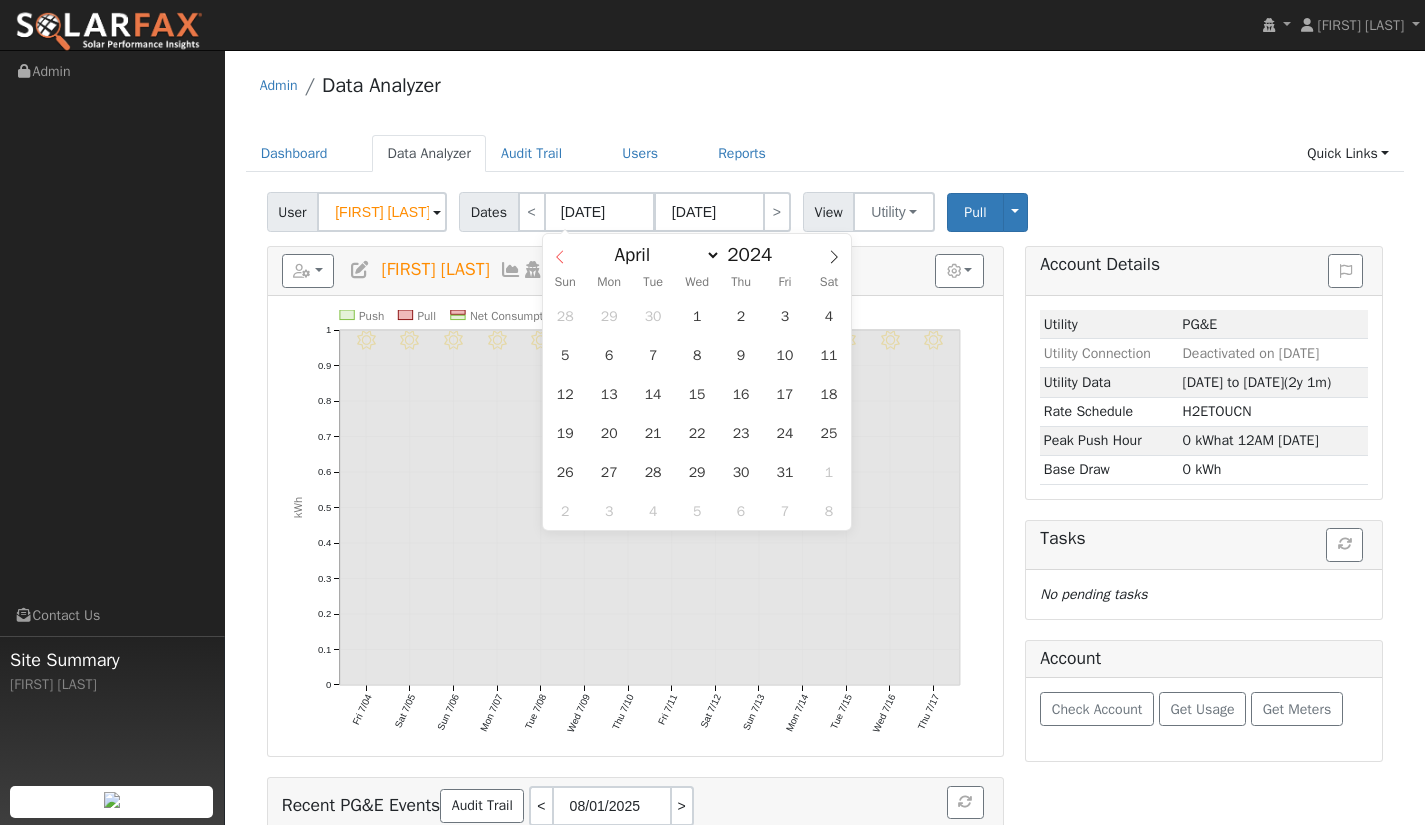 click 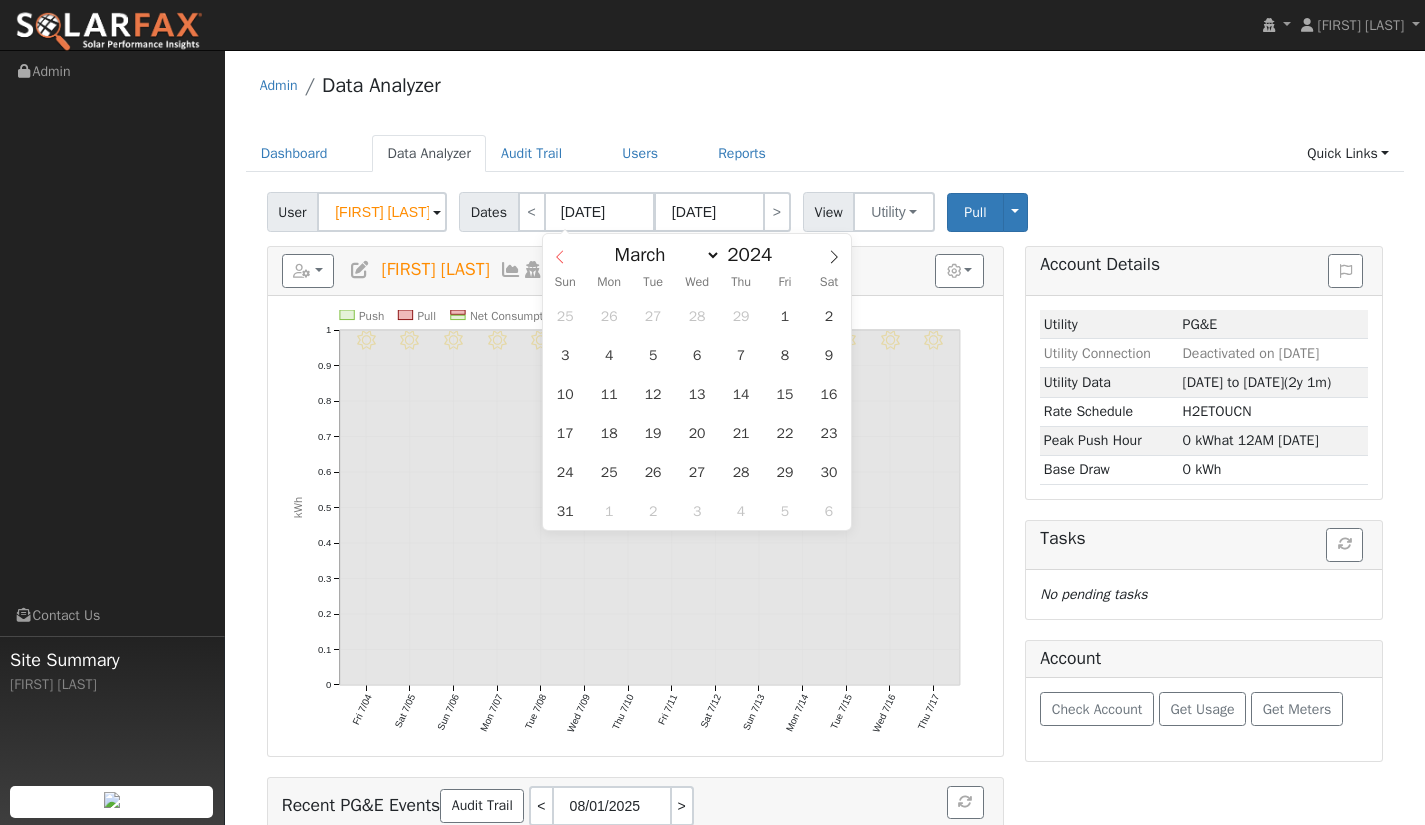 click 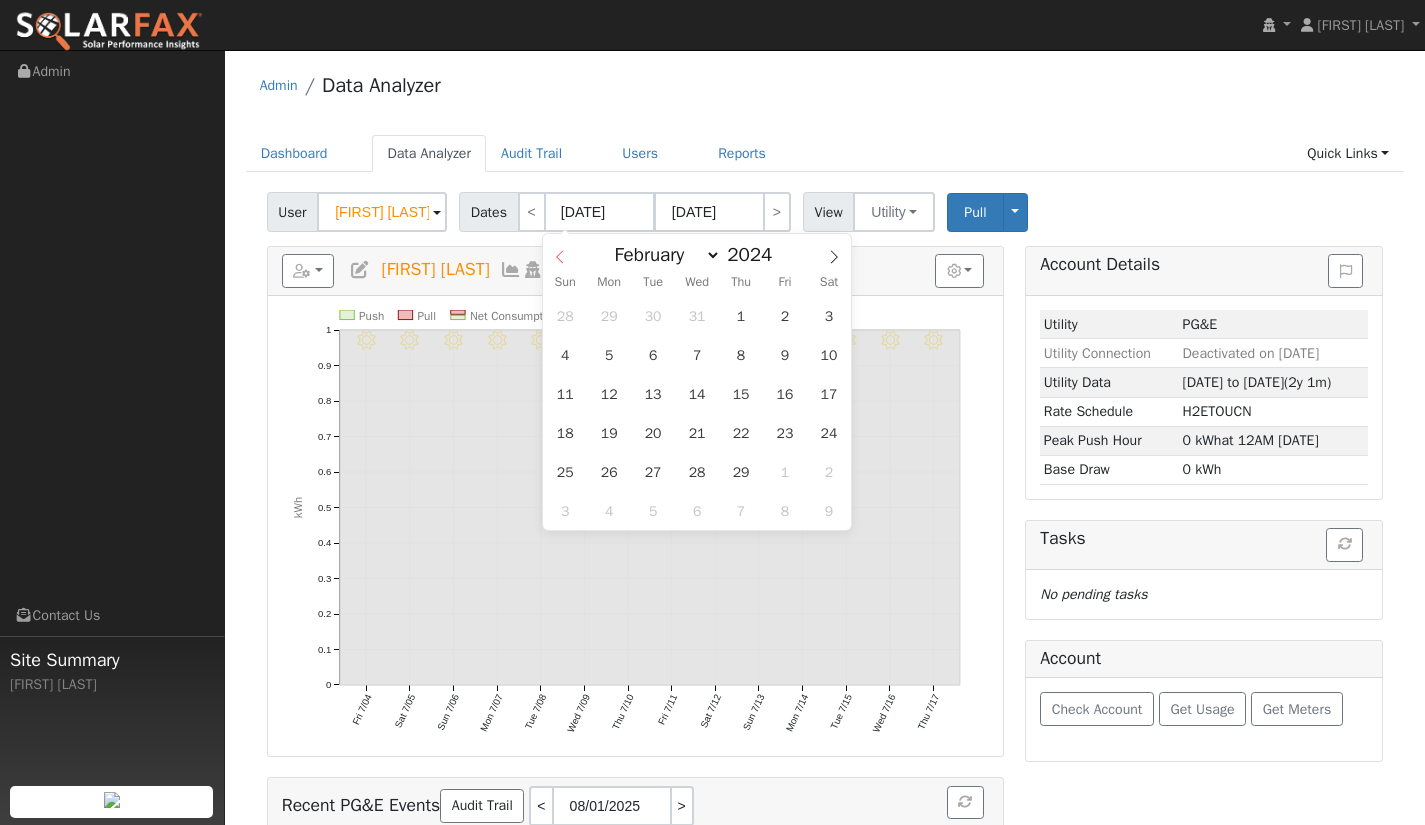 click 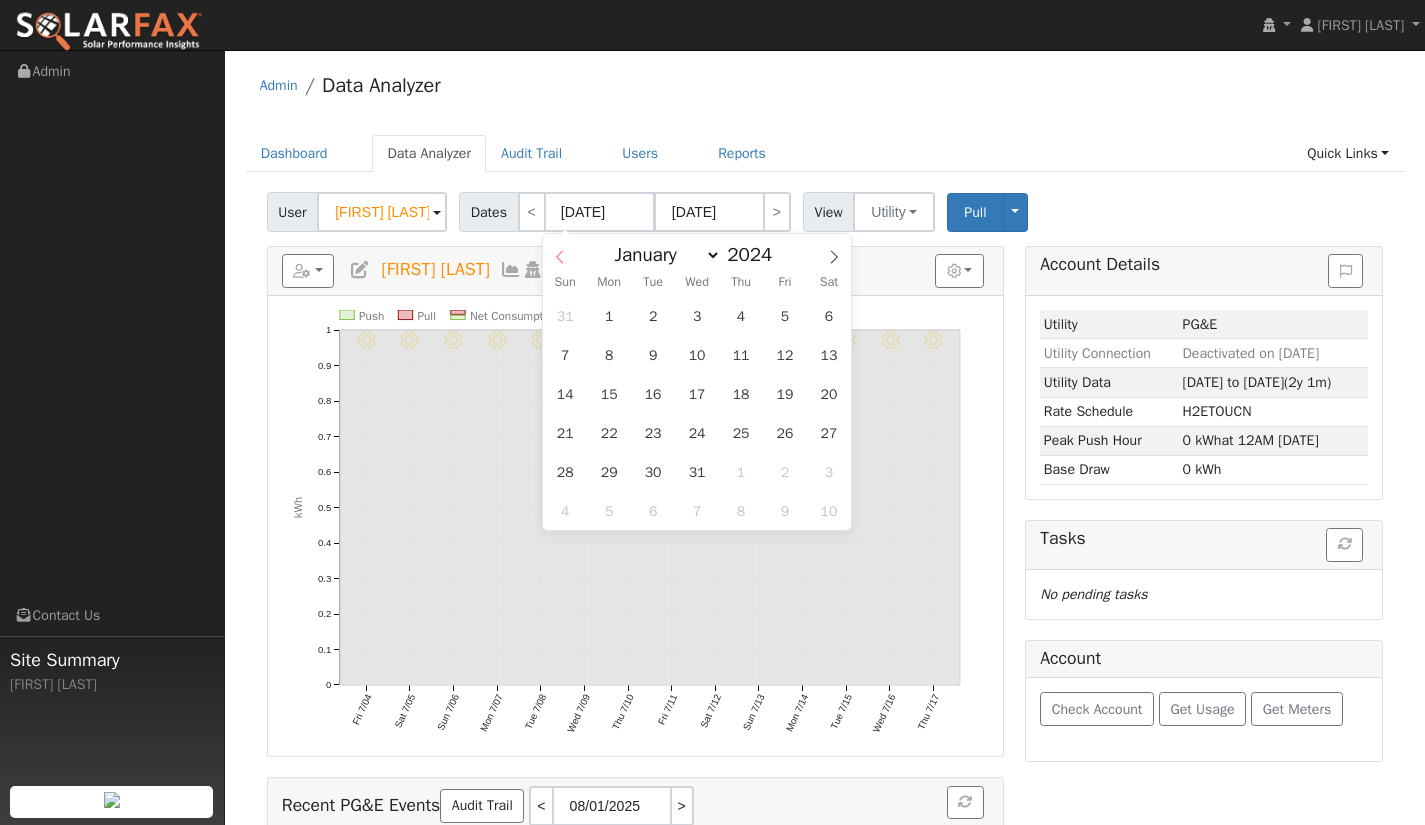 click 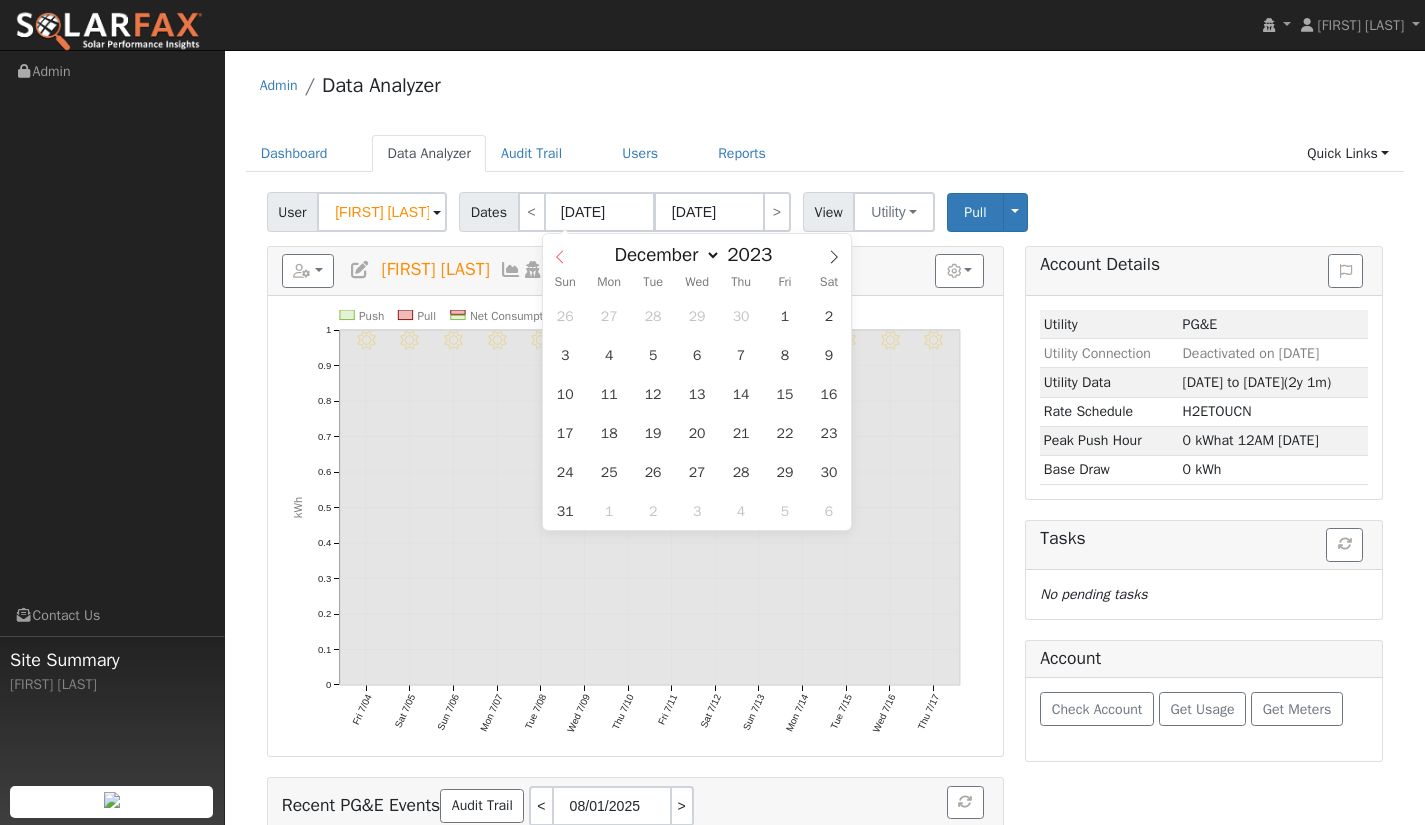 click 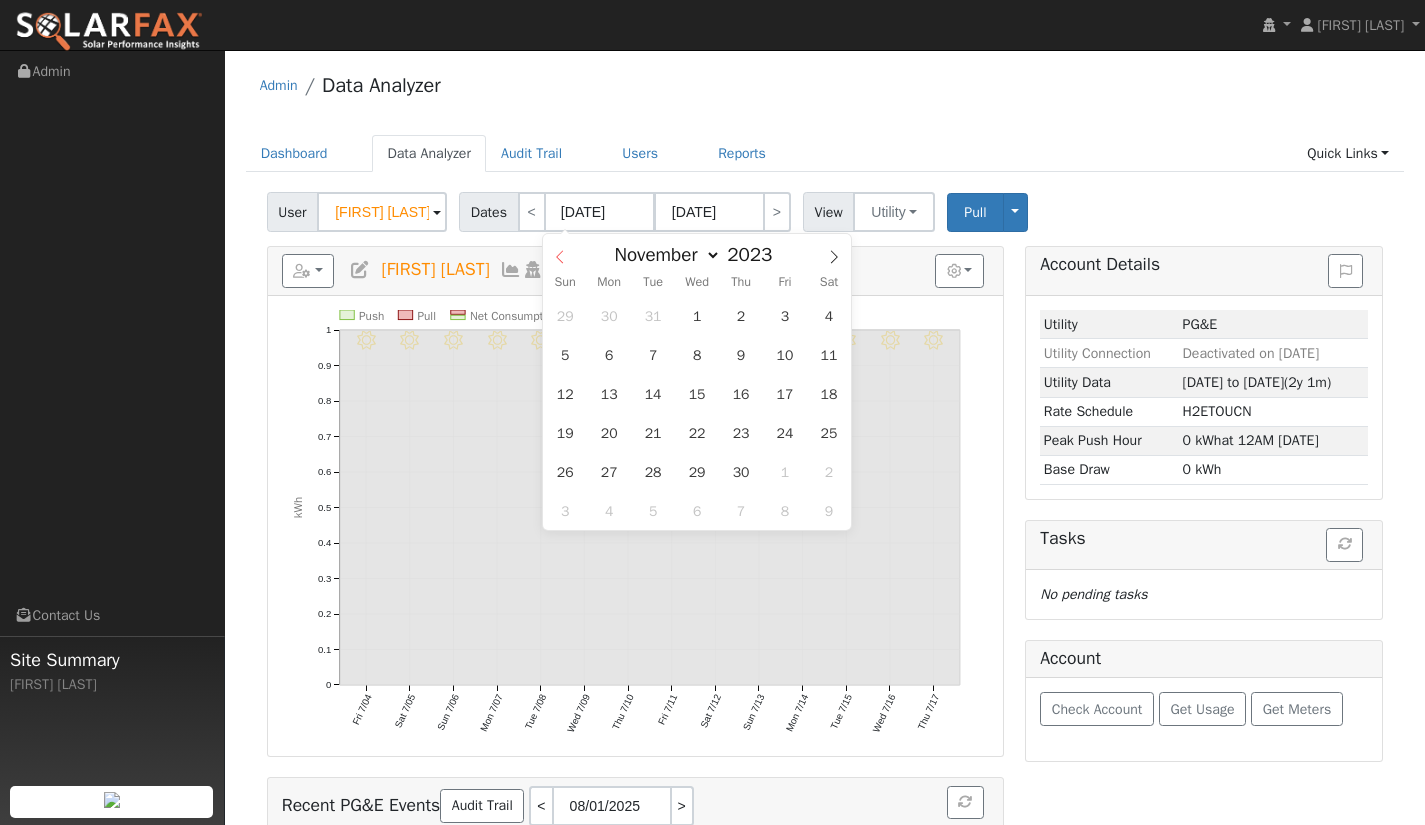 click 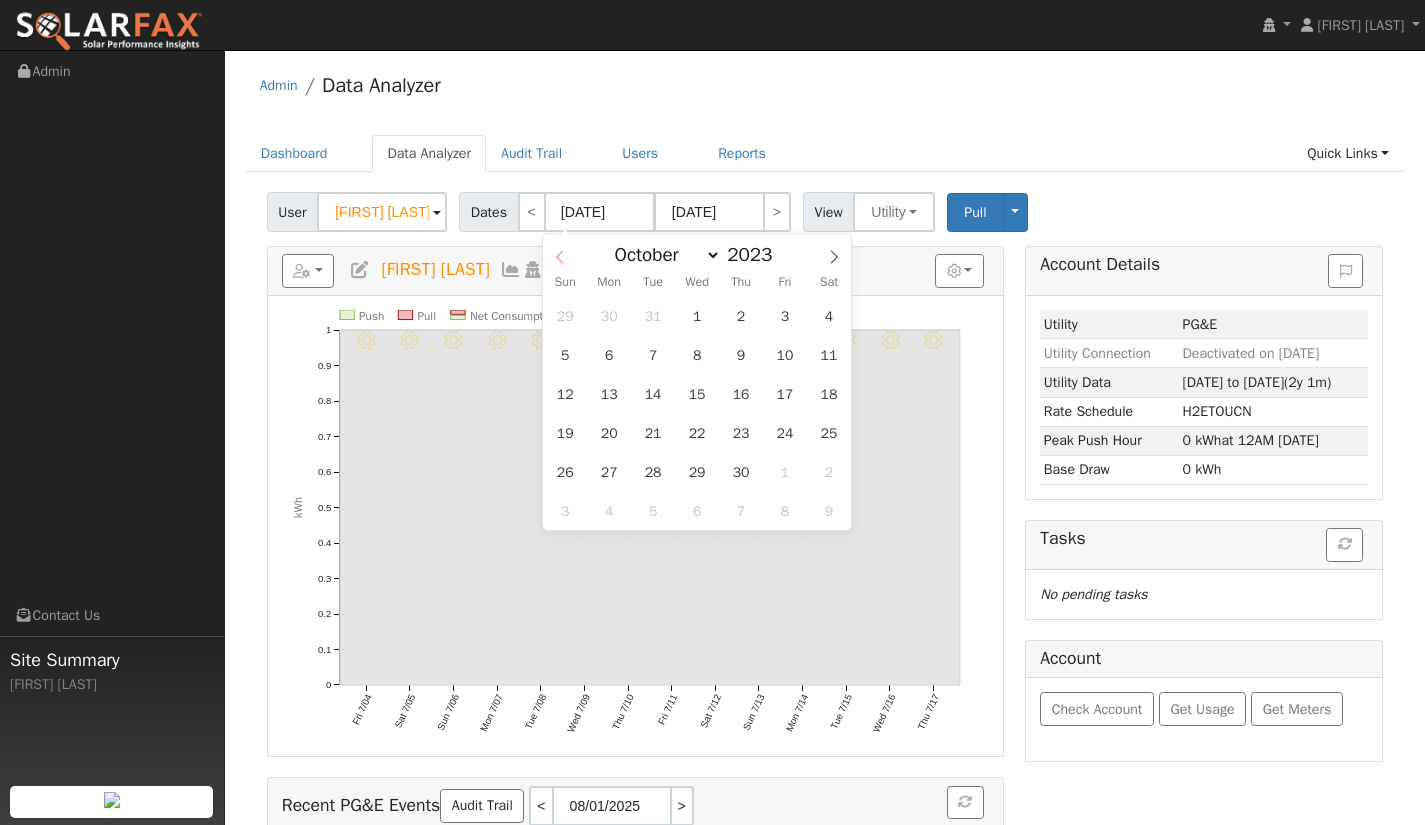 click 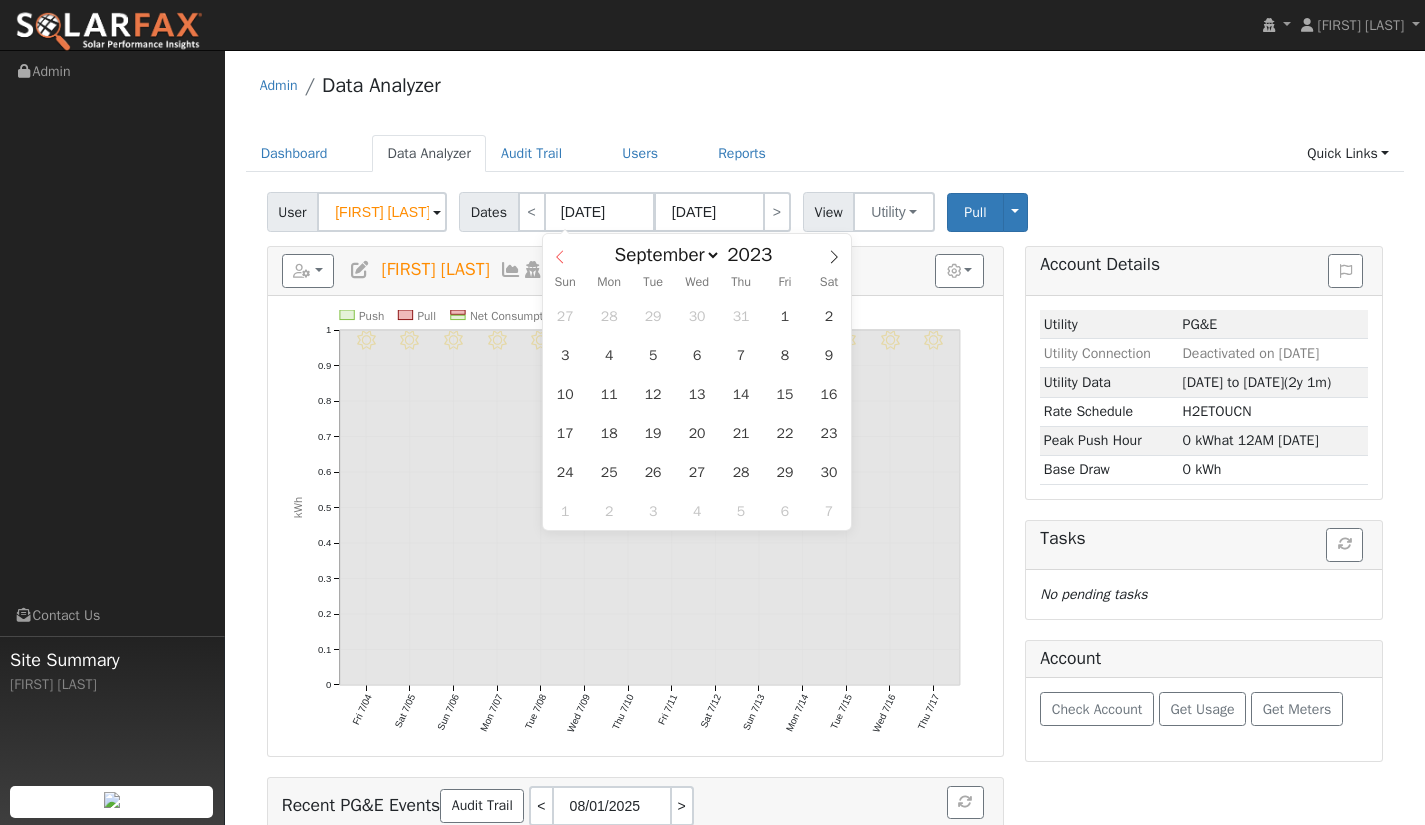 click 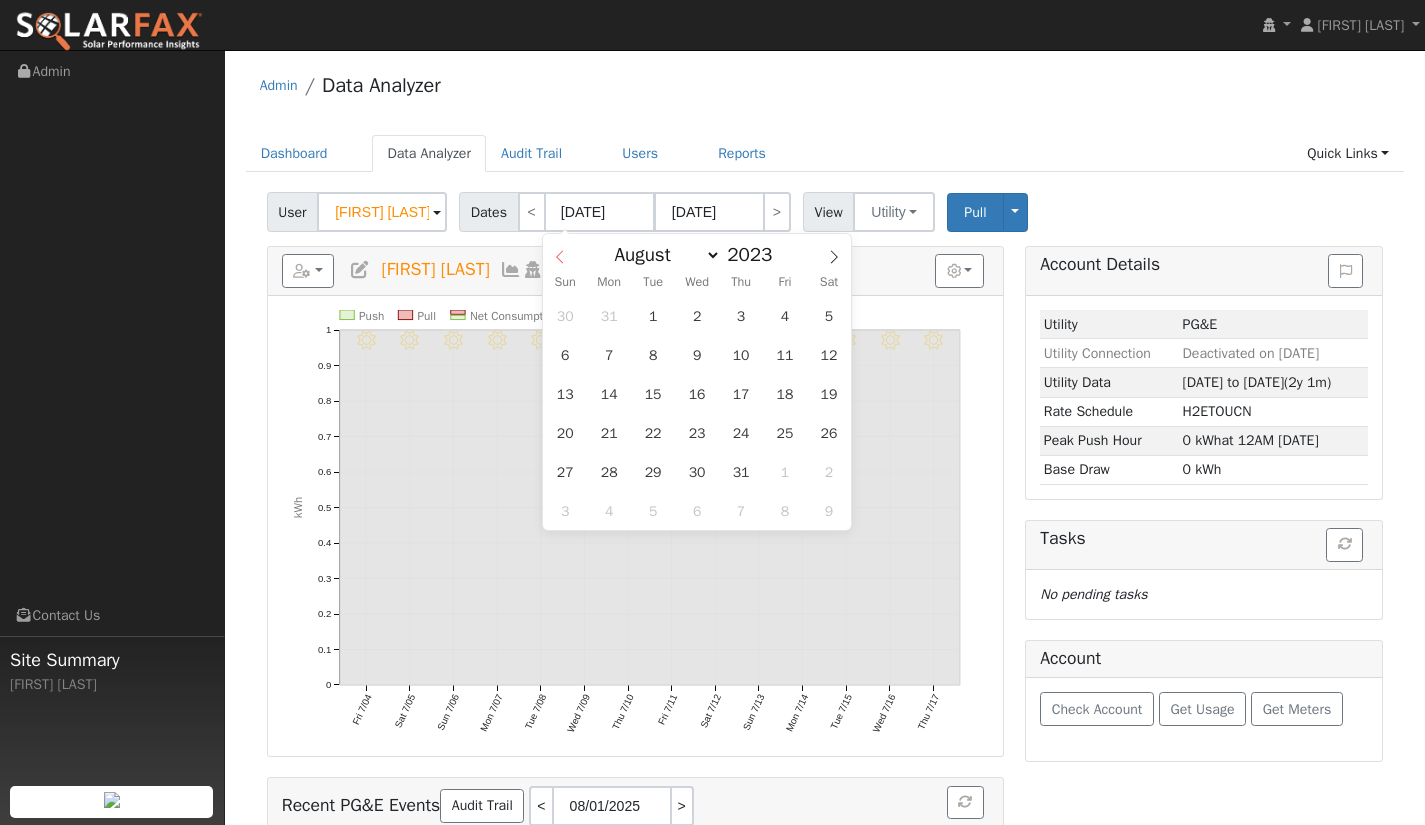 click 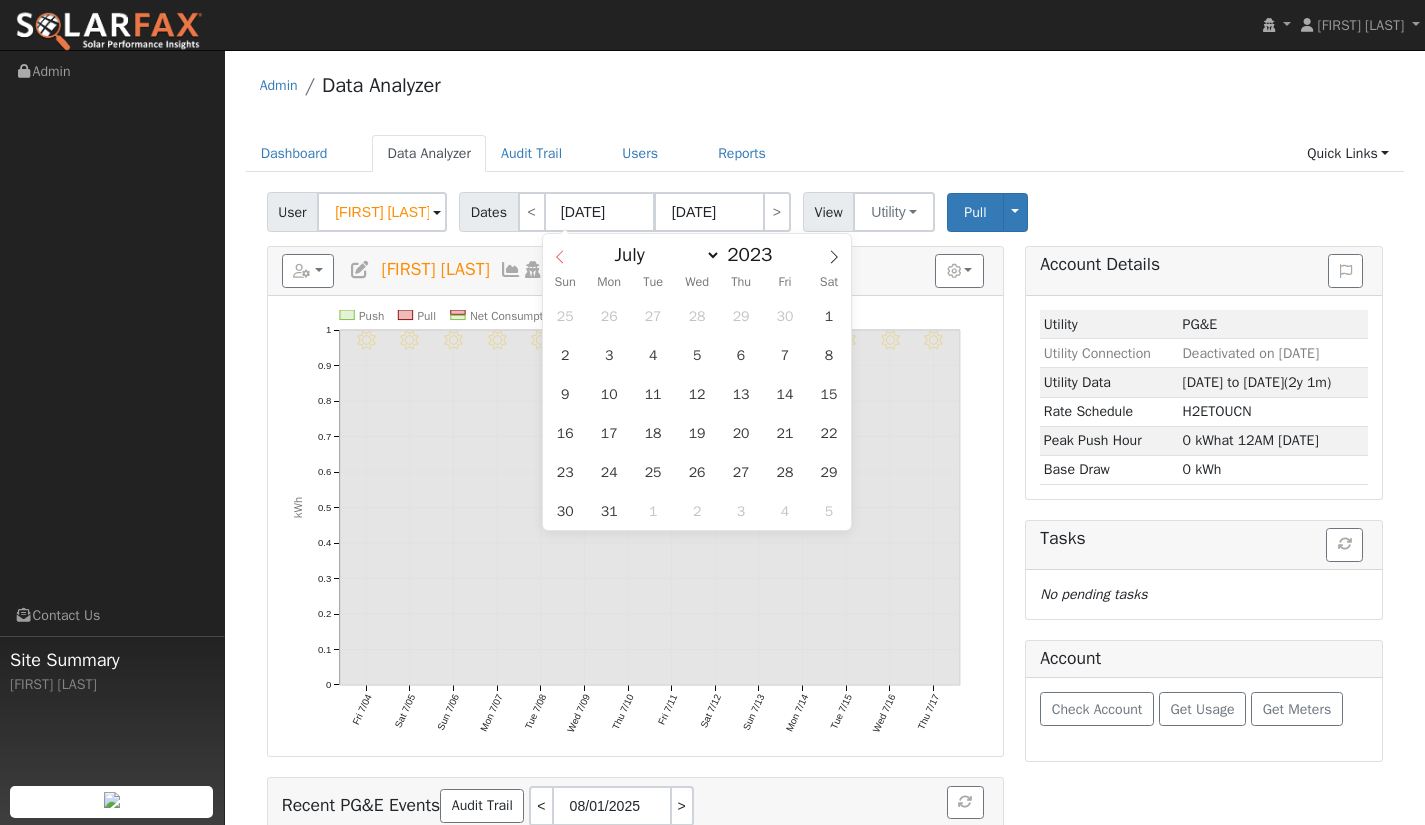 click 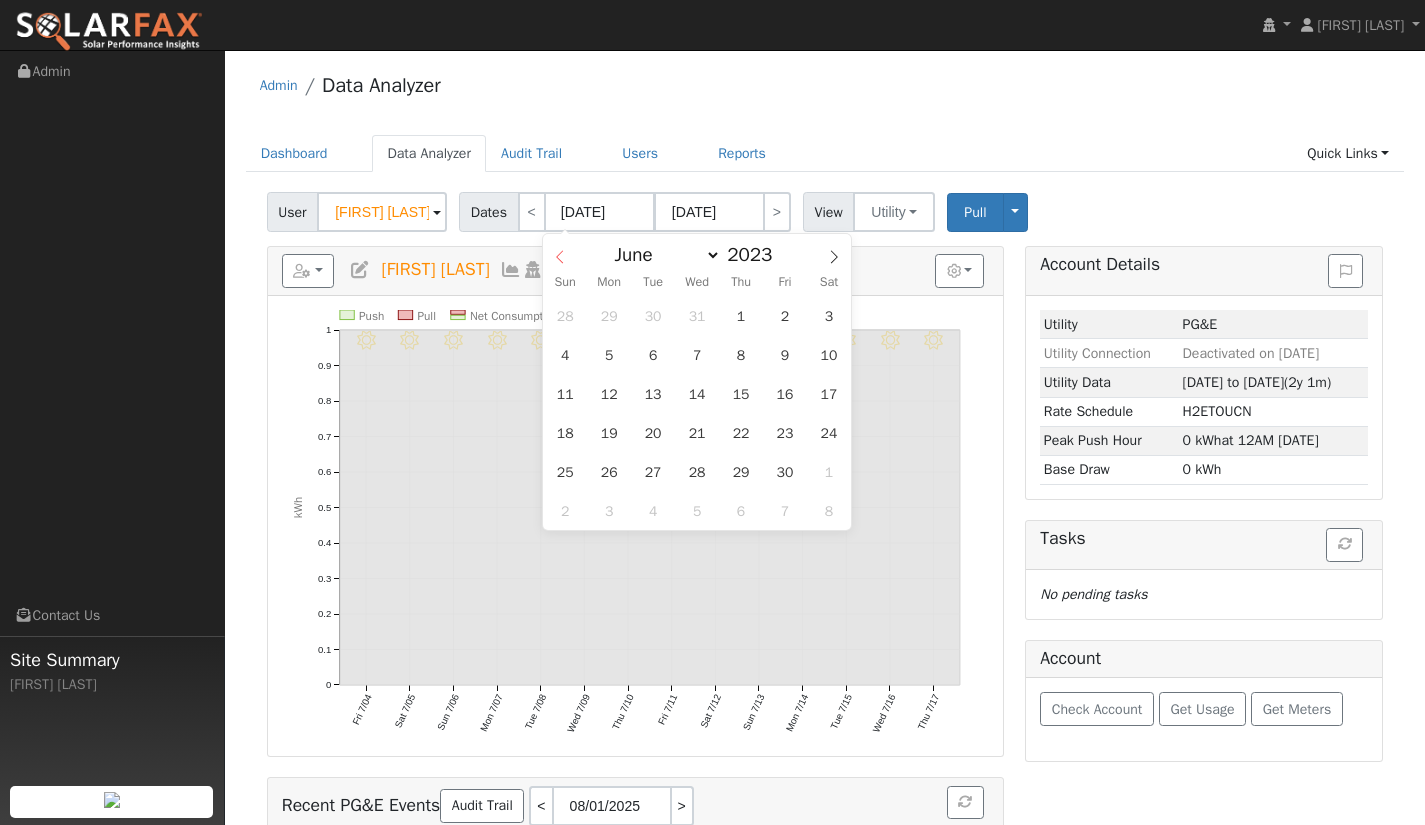 click 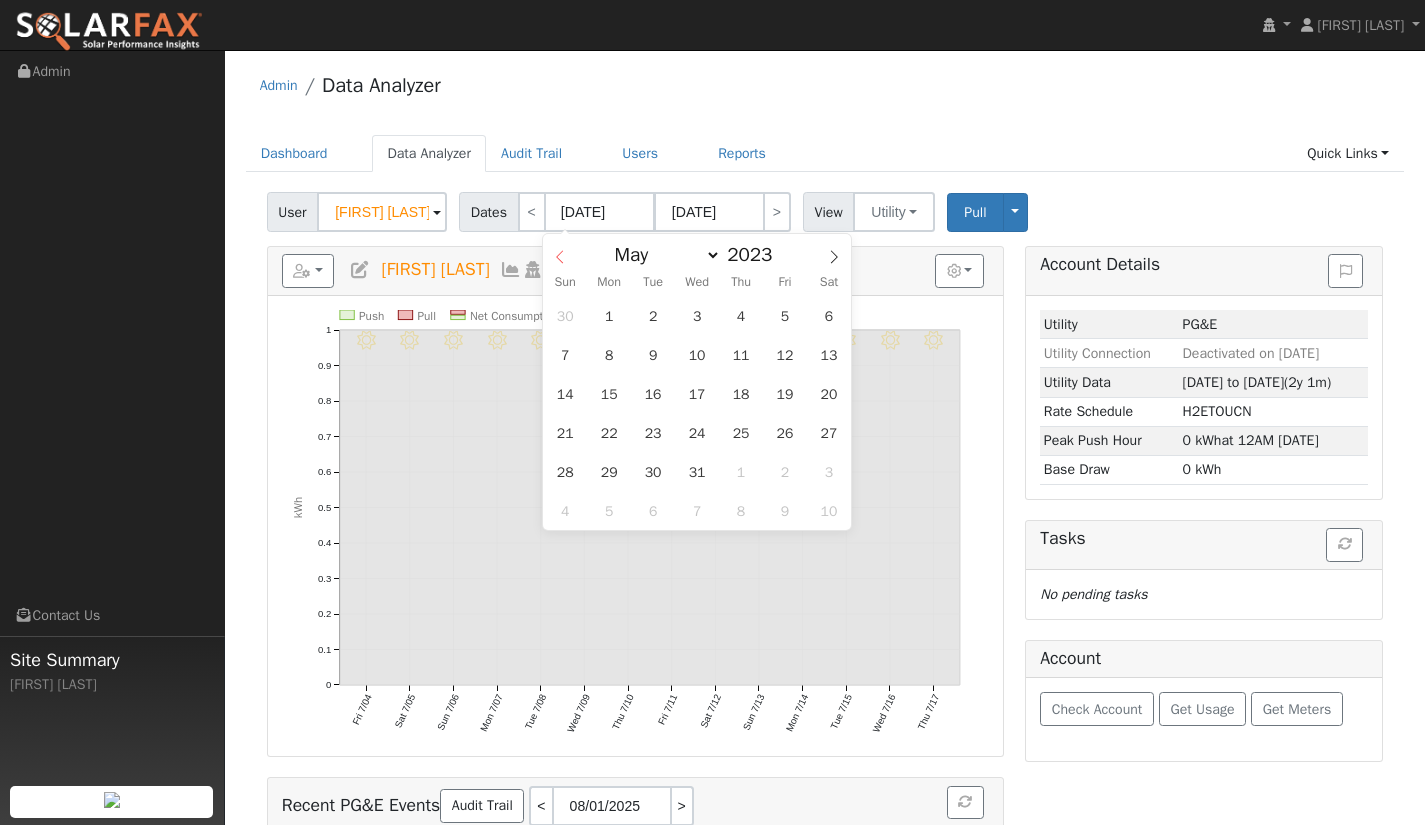 click 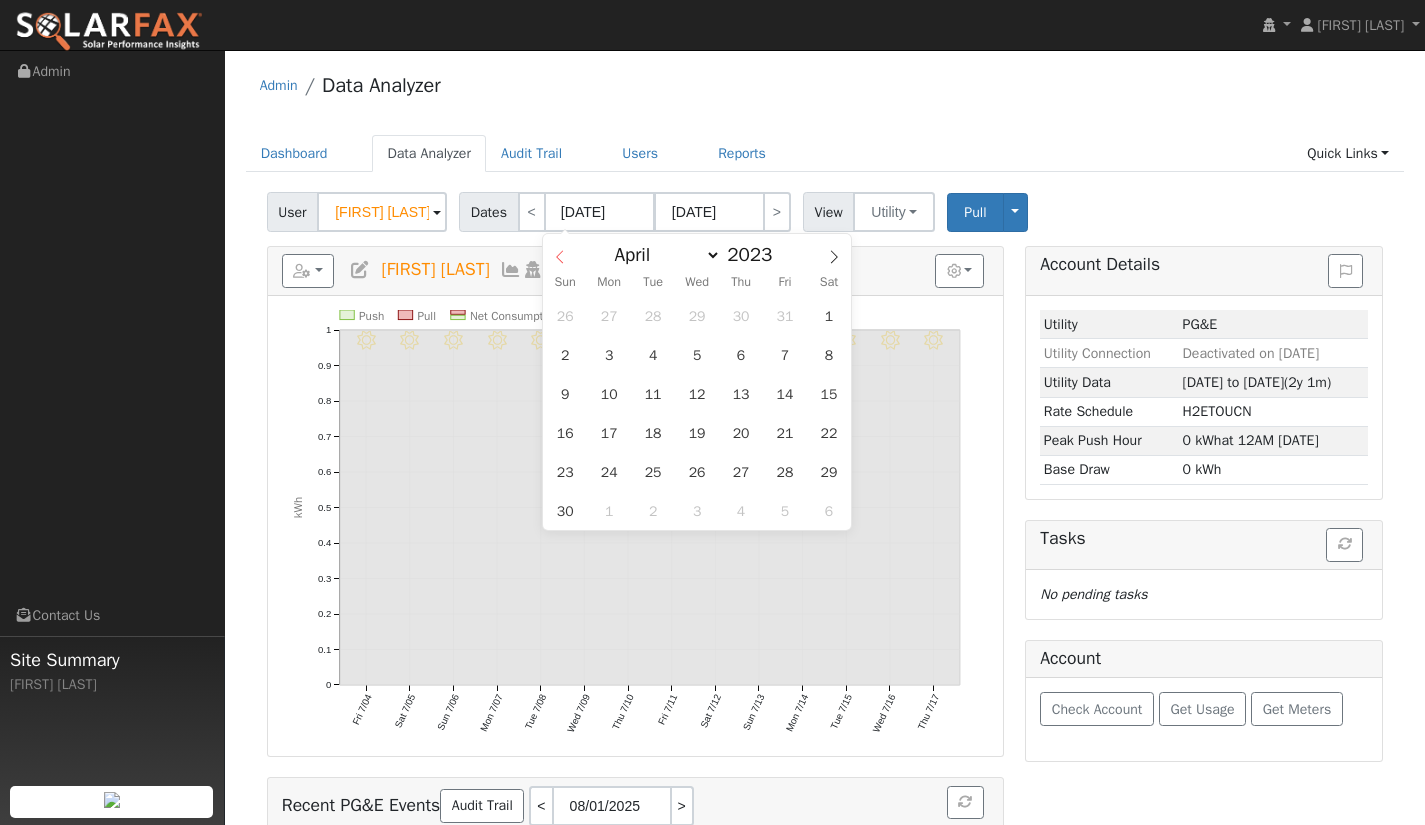 click 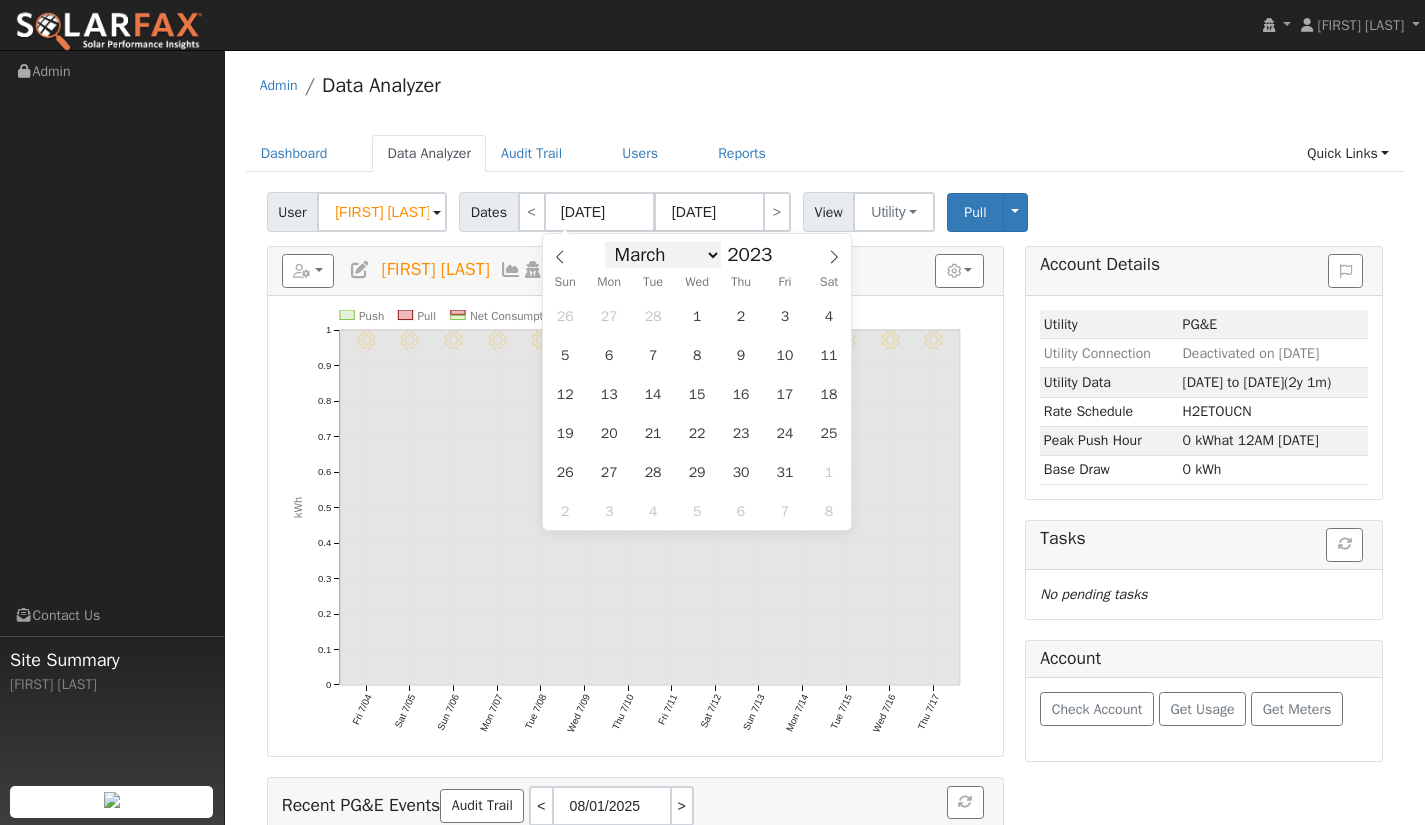 click on "January February March April May June July August September October November December" at bounding box center [663, 255] 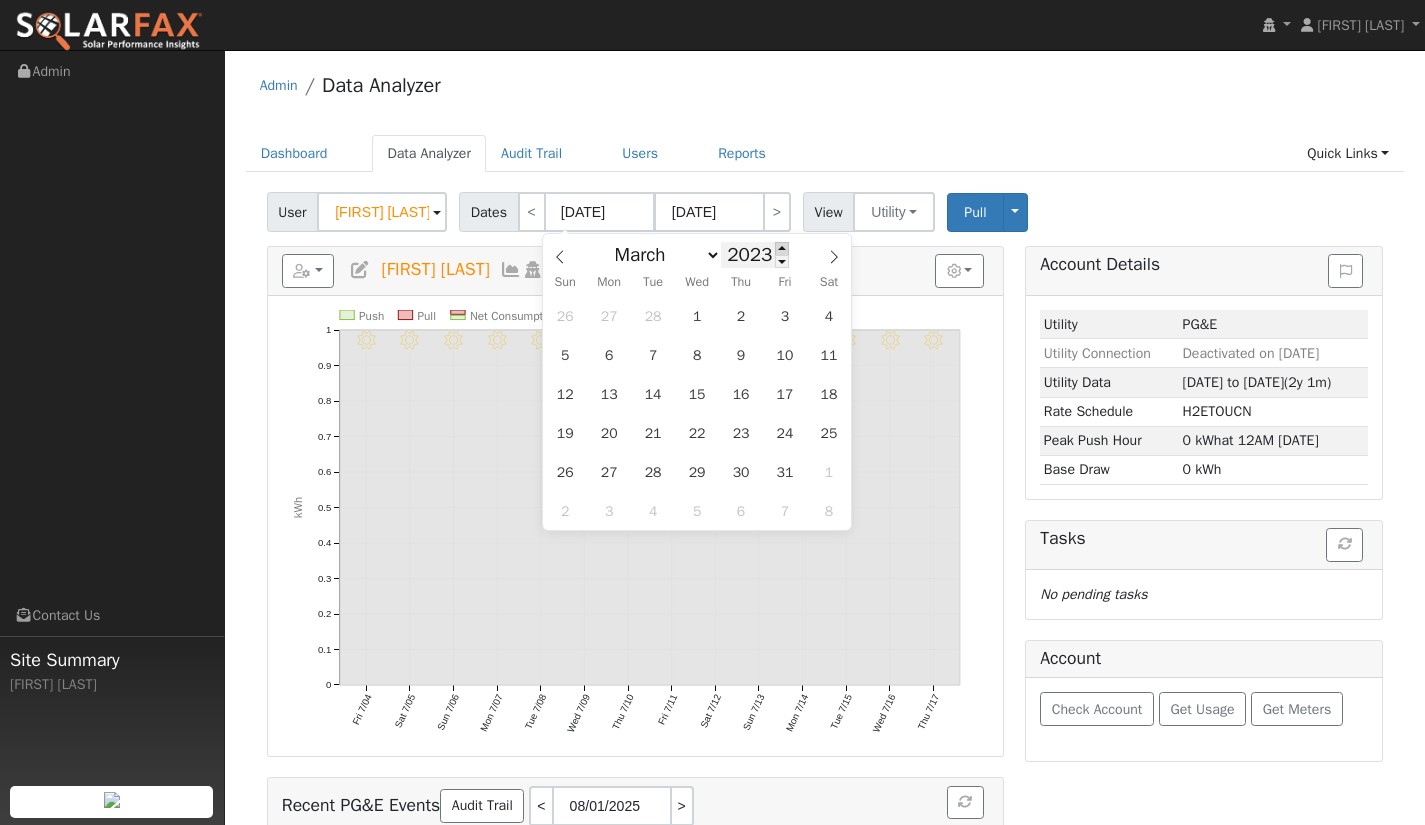 click at bounding box center [782, 248] 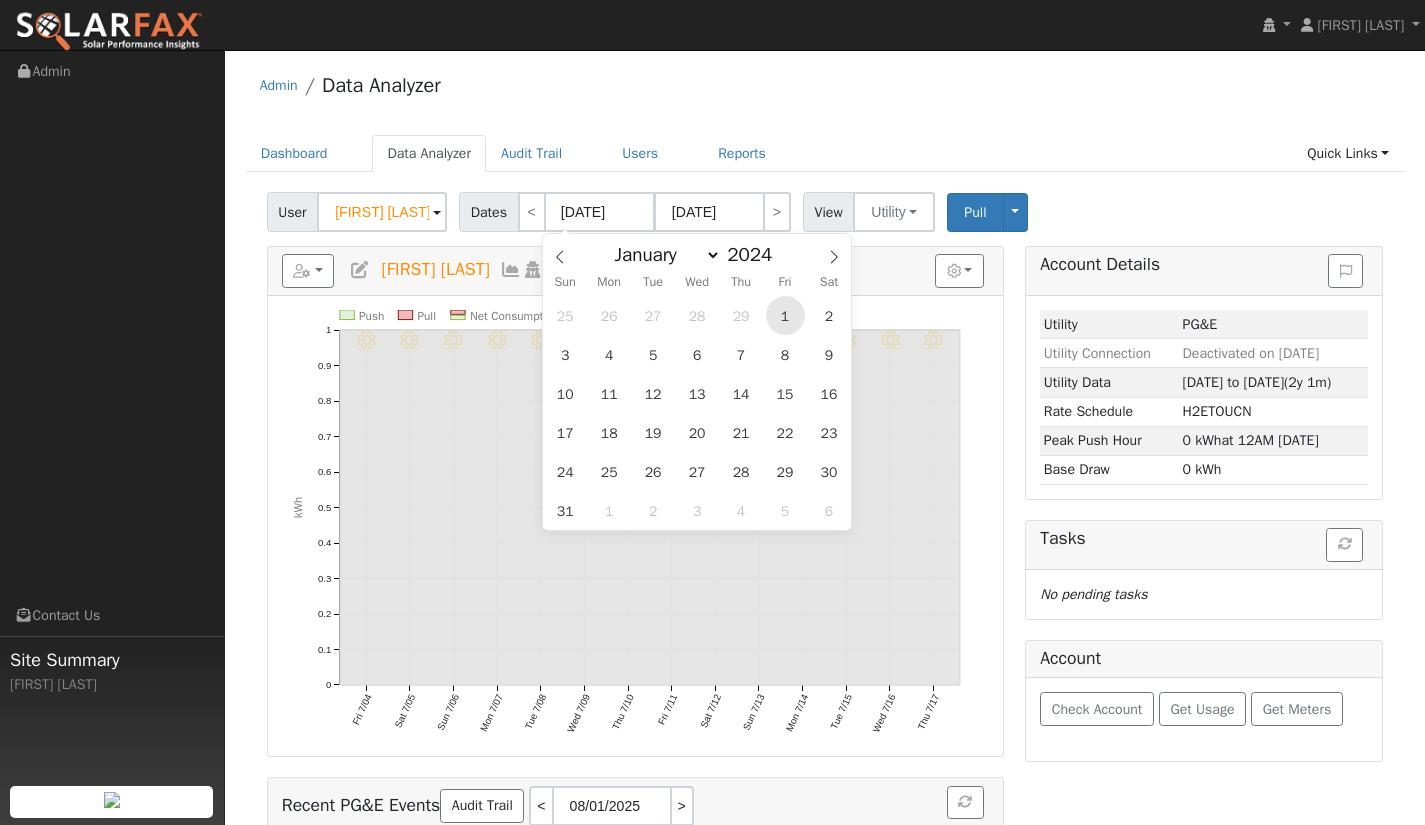 click on "1" at bounding box center [785, 315] 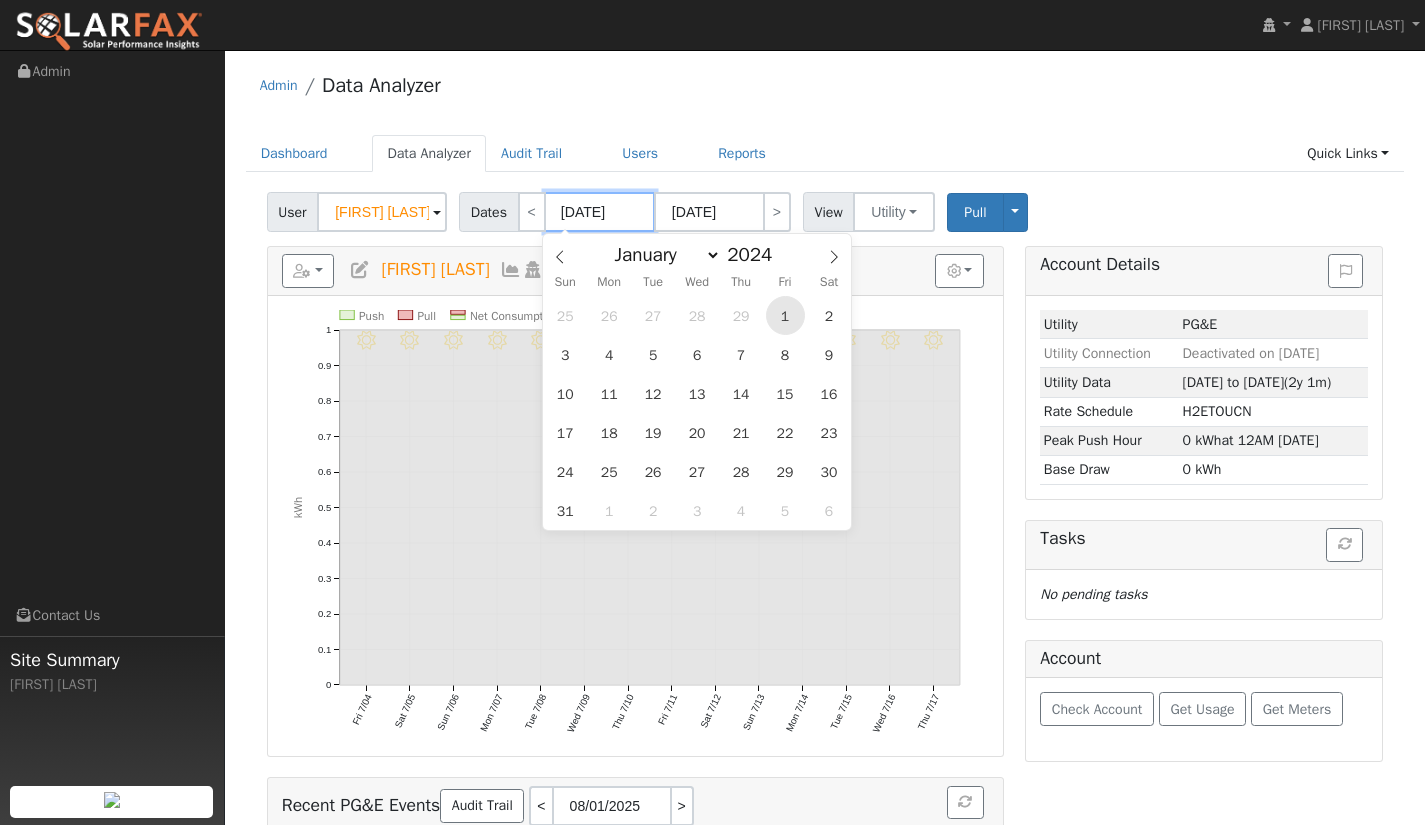 type on "03/01/2024" 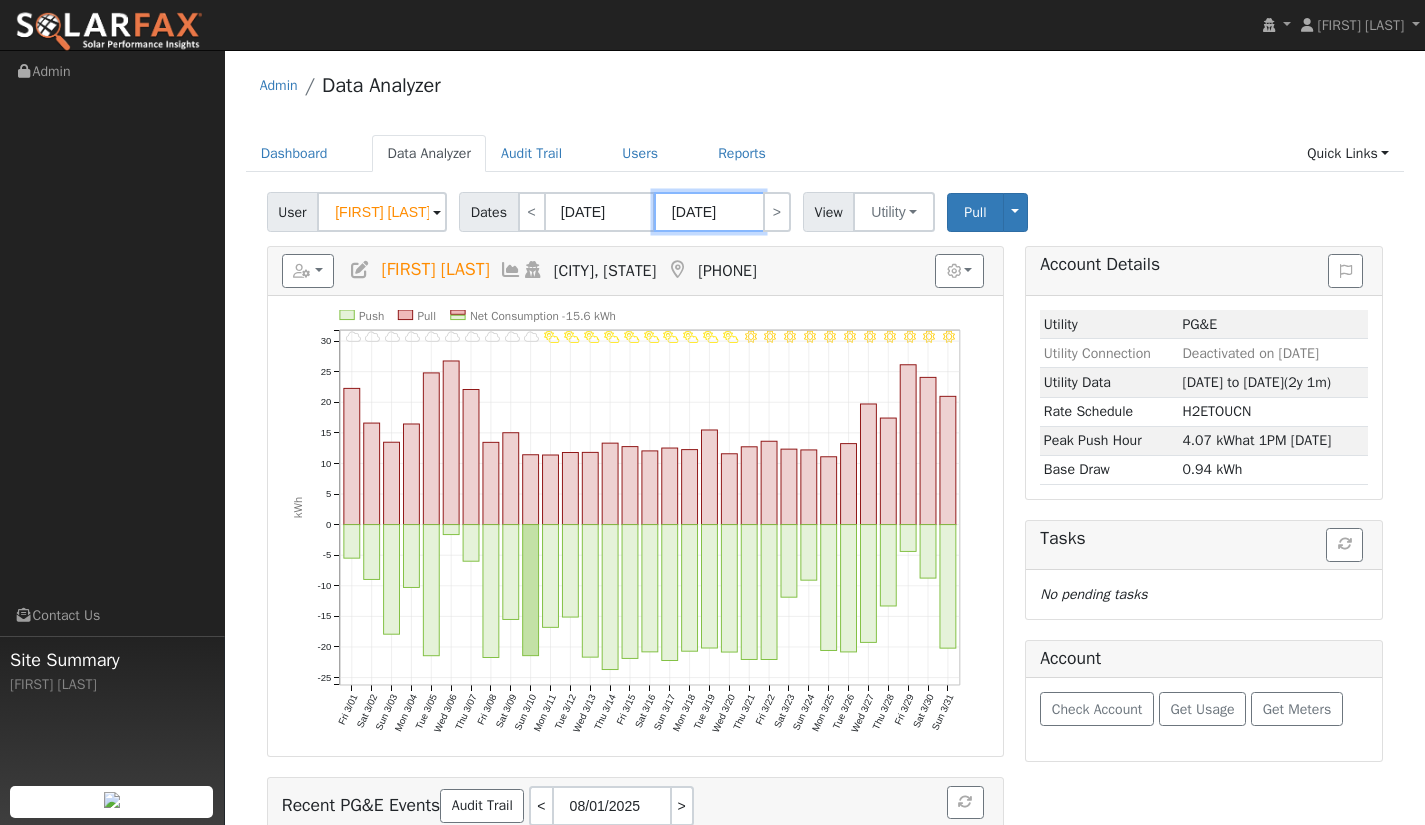 click on "03/31/2024" at bounding box center [709, 212] 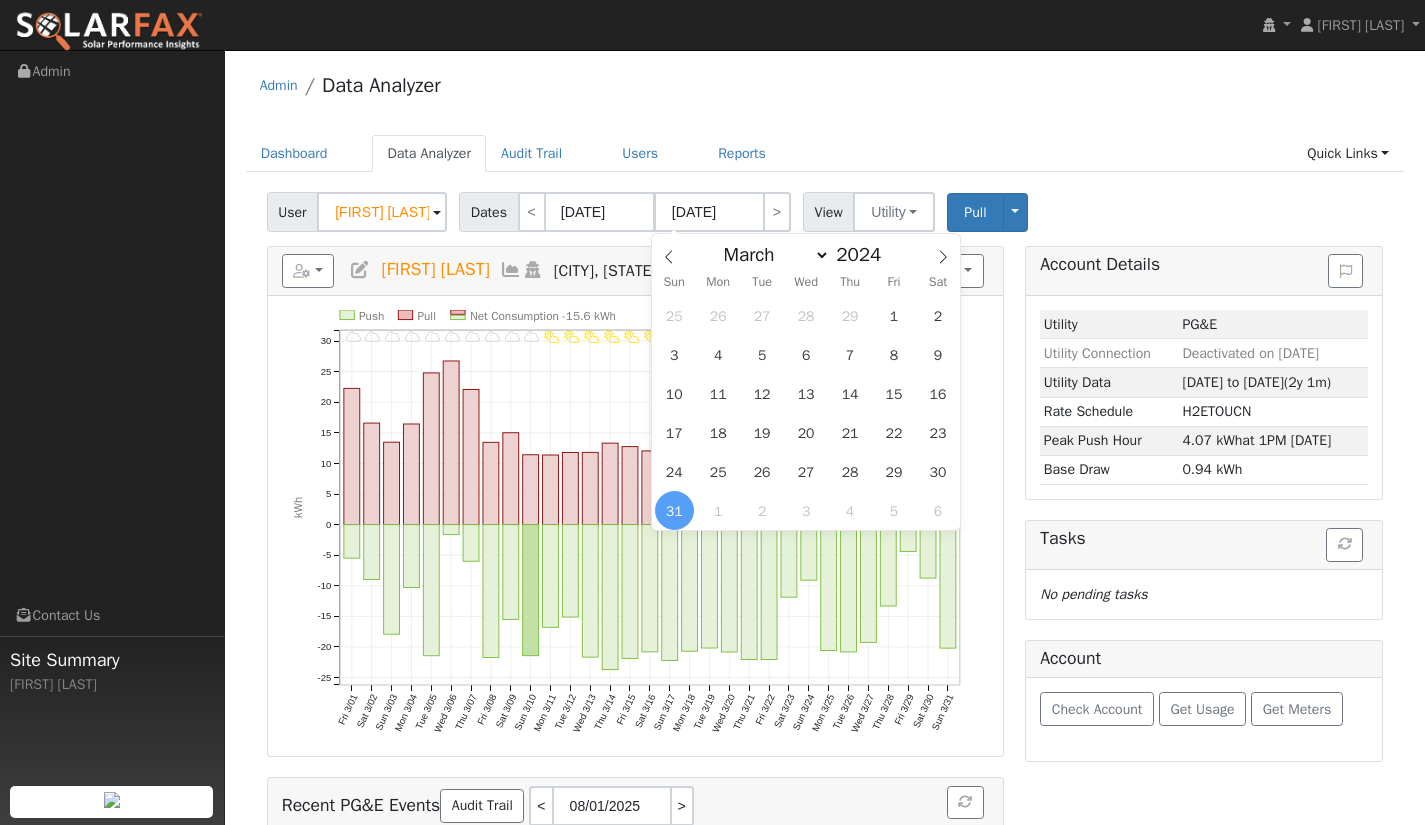 drag, startPoint x: 735, startPoint y: 213, endPoint x: 862, endPoint y: 140, distance: 146.48549 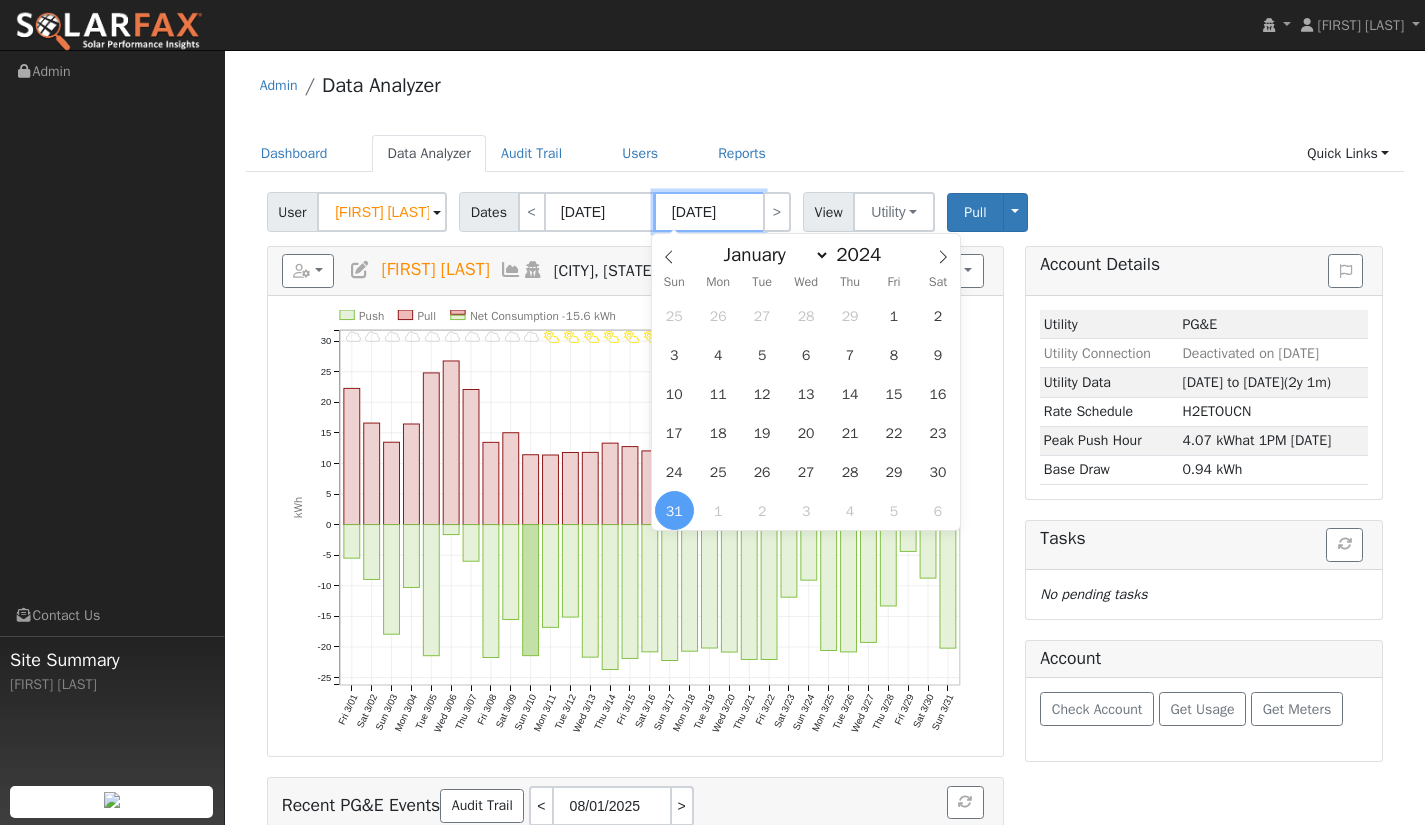 click on "03/31/2024" at bounding box center [709, 212] 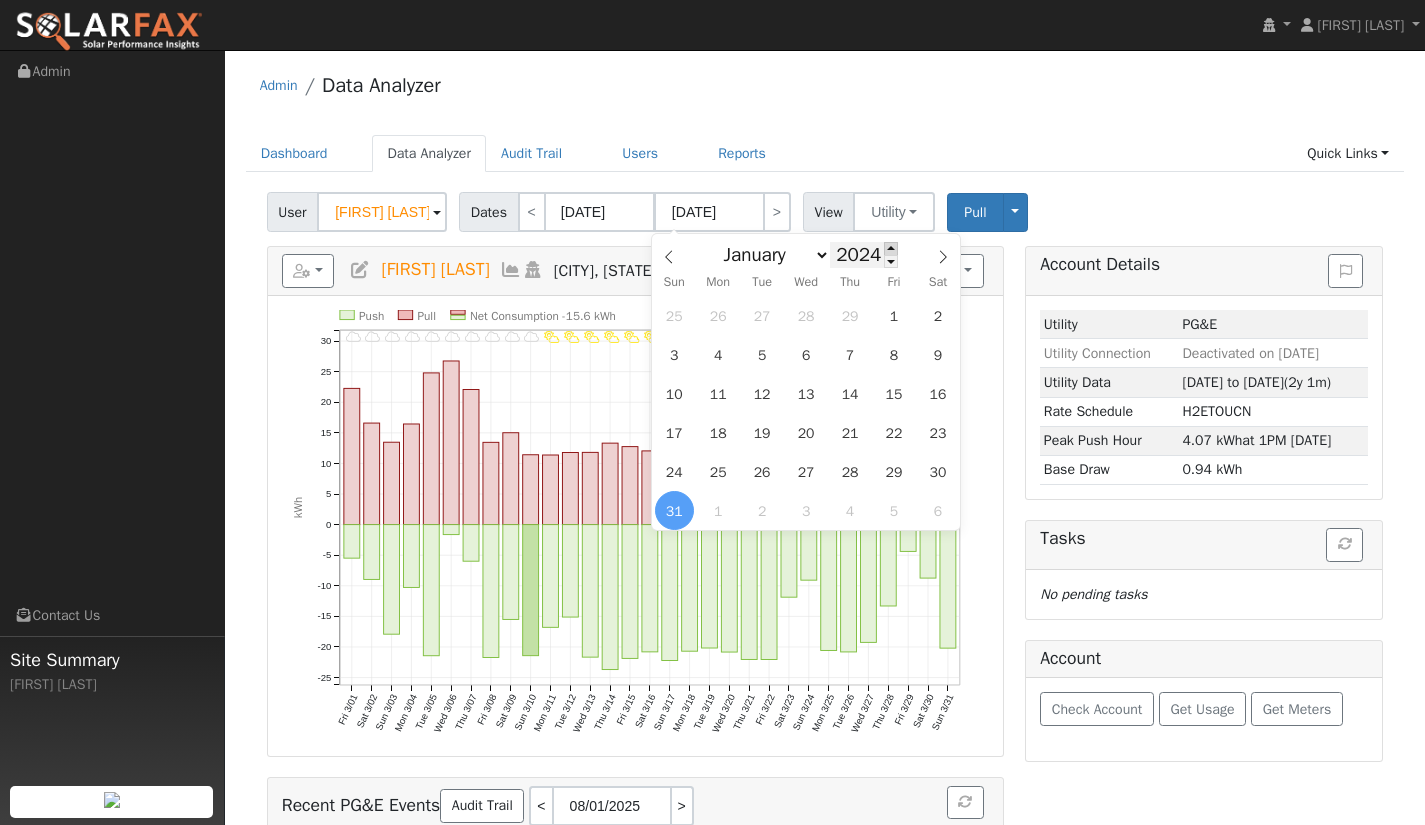 click at bounding box center (891, 248) 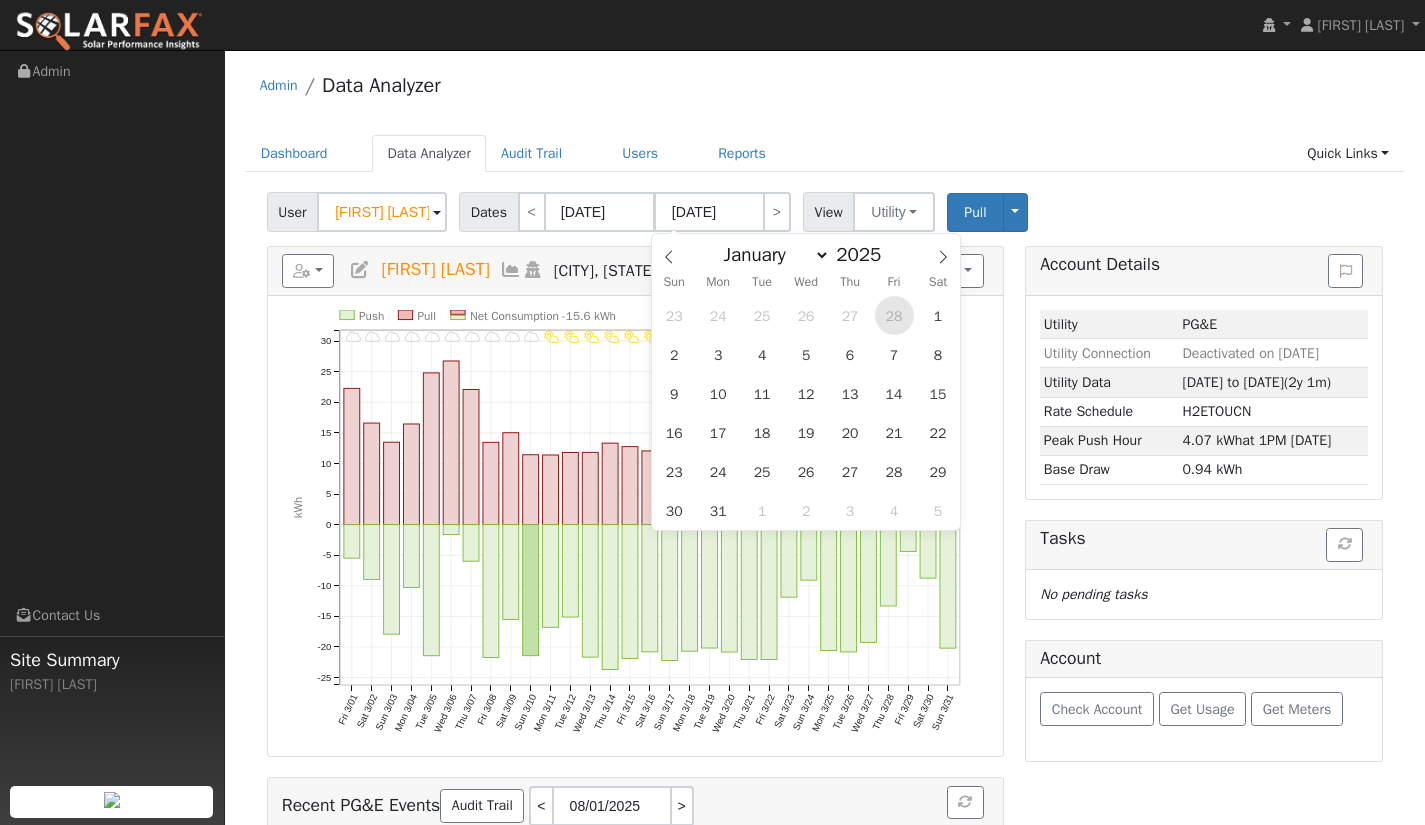 click on "28" at bounding box center (894, 315) 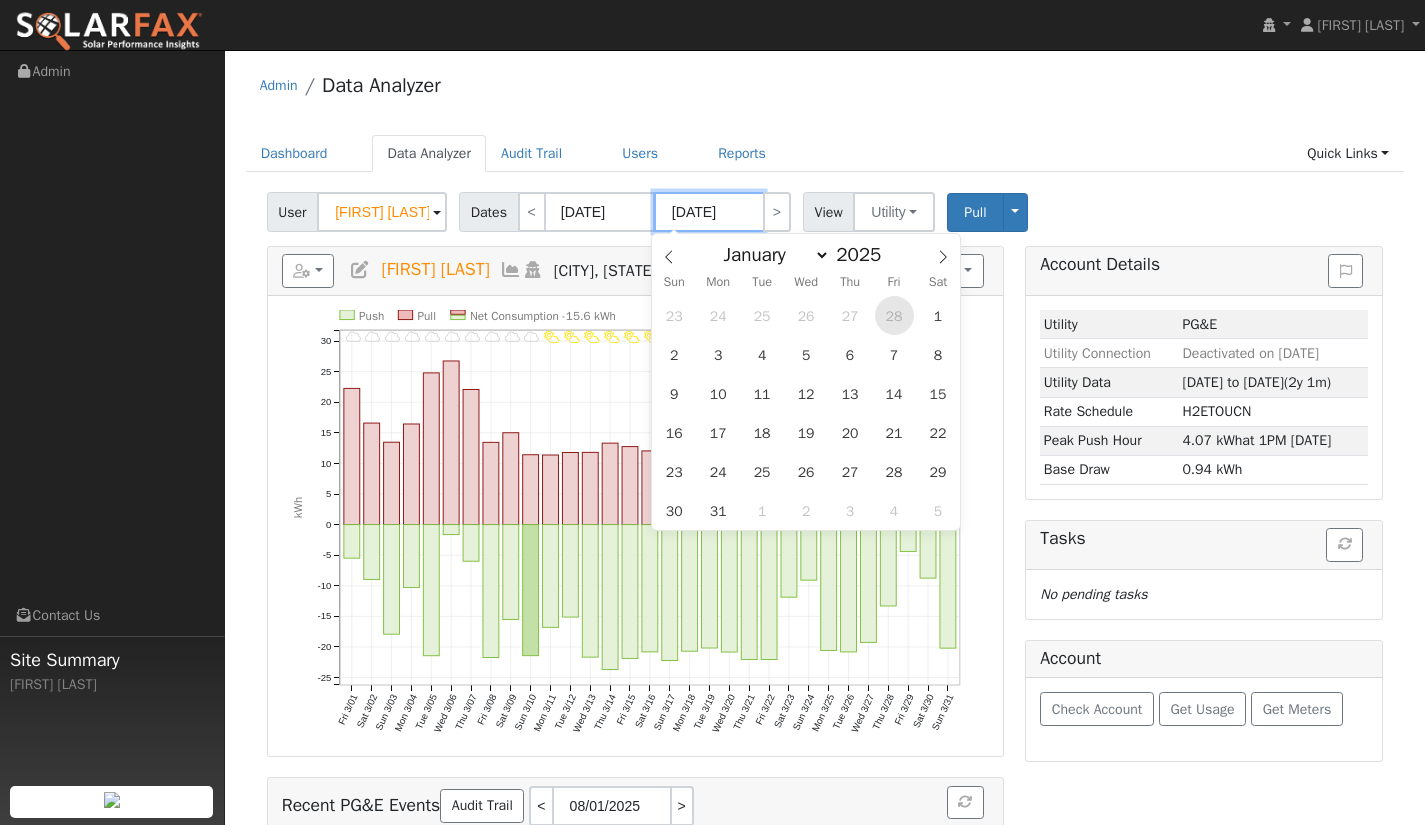 type on "02/28/2025" 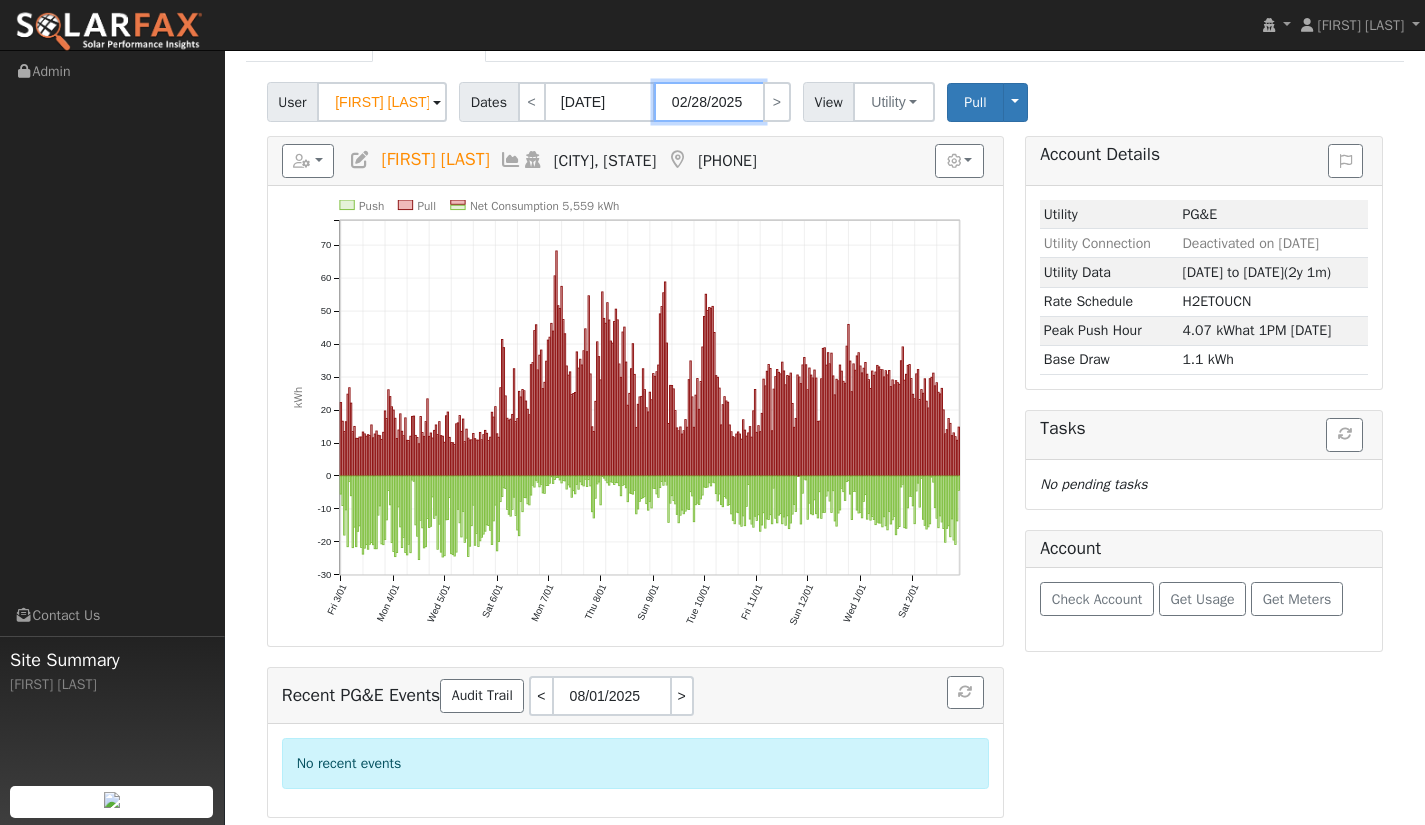 scroll, scrollTop: 112, scrollLeft: 0, axis: vertical 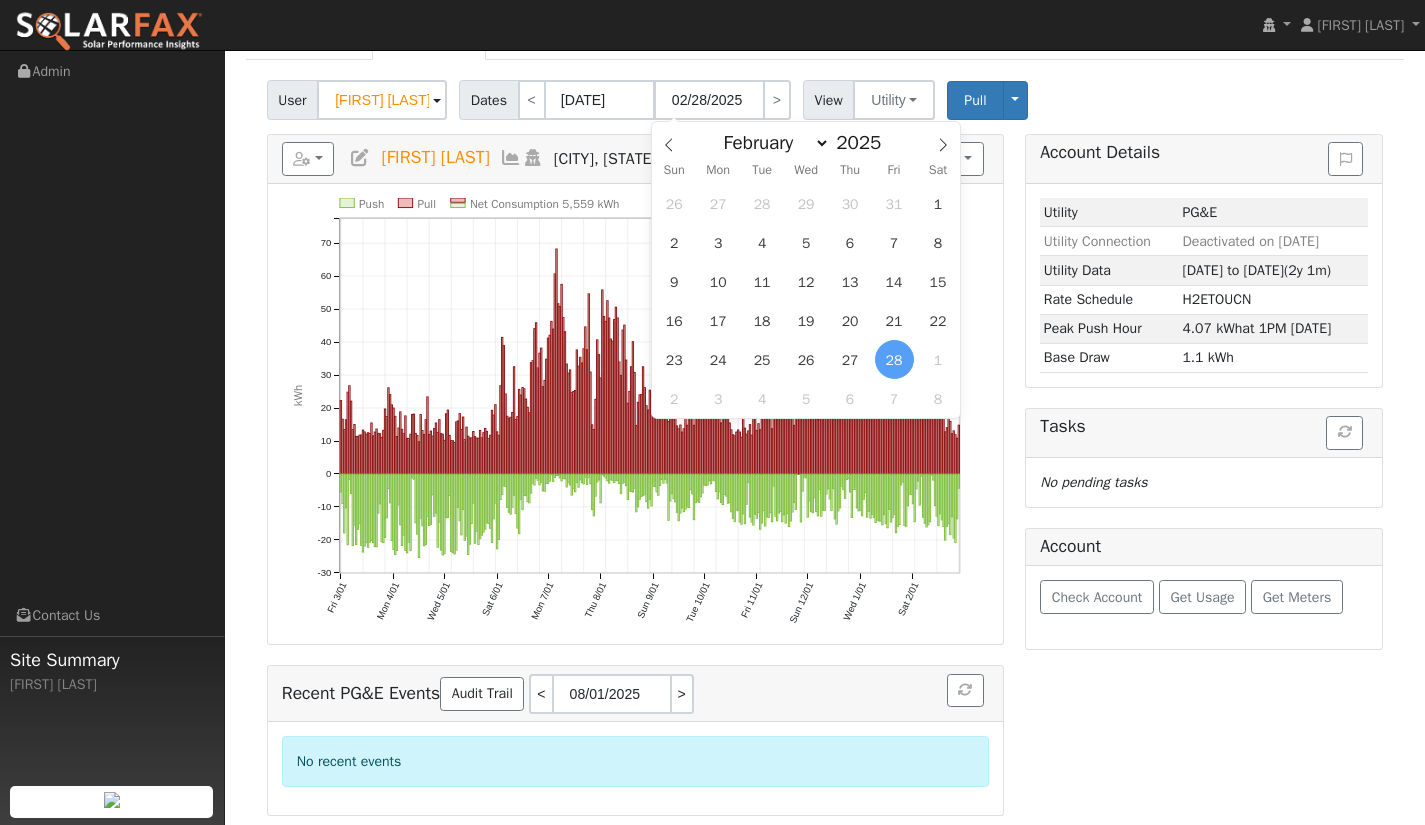 click on "Account Details   Issue History Date By Flag Comment Type No Issue History Loading... Utility PG&E Utility Connection Deactivated on 03/24/25 Utility Data 03/12/23 to 03/20/25  (2y 1m) Rate Schedule H2ETOUCN Peak Push Hour 4.07 kWh  at 1PM 3/10 Base Draw 1.1 kWh  Tasks  Loading... No pending tasks Account Check Account Get Usage Get Meters" at bounding box center (1204, 475) 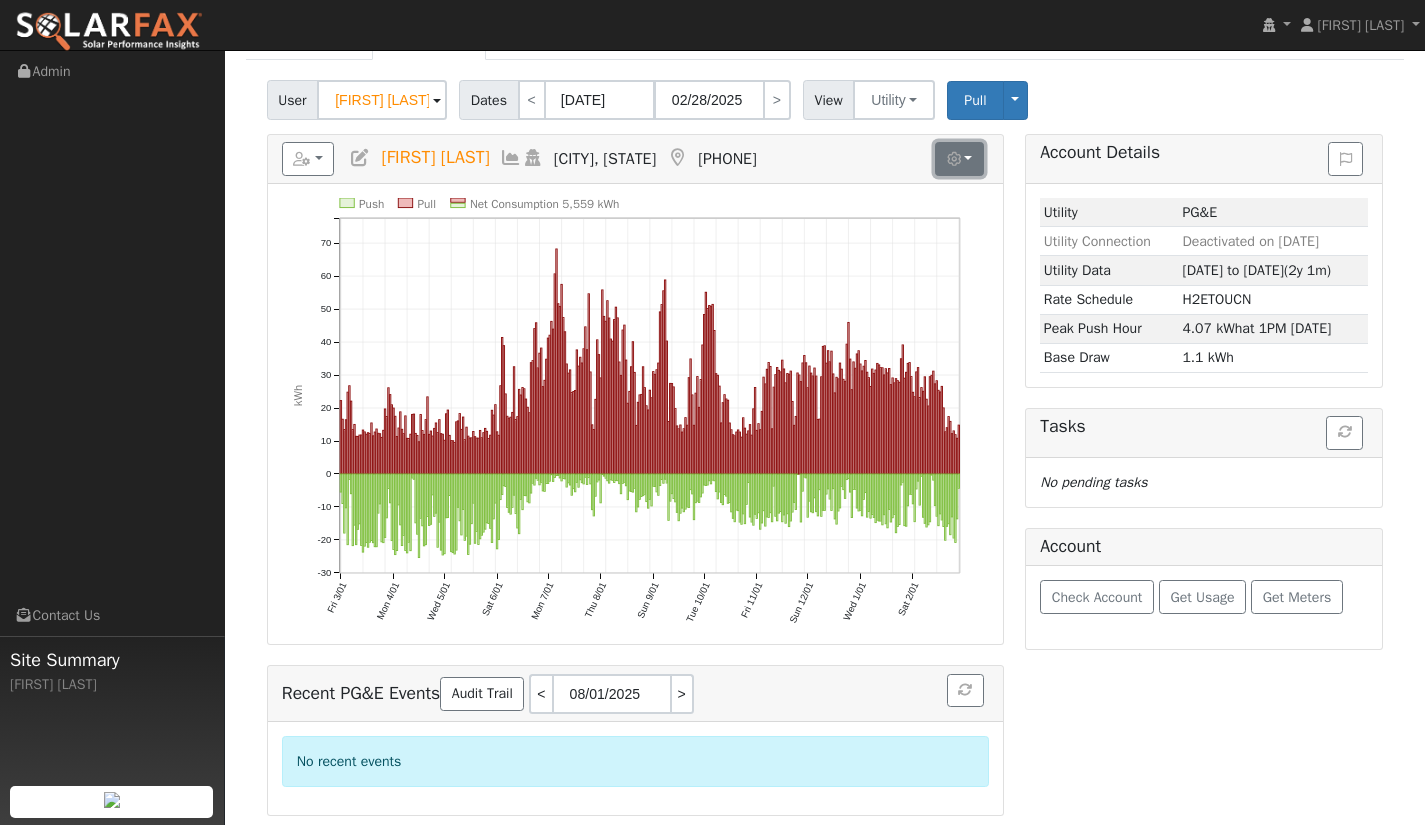 click at bounding box center [959, 159] 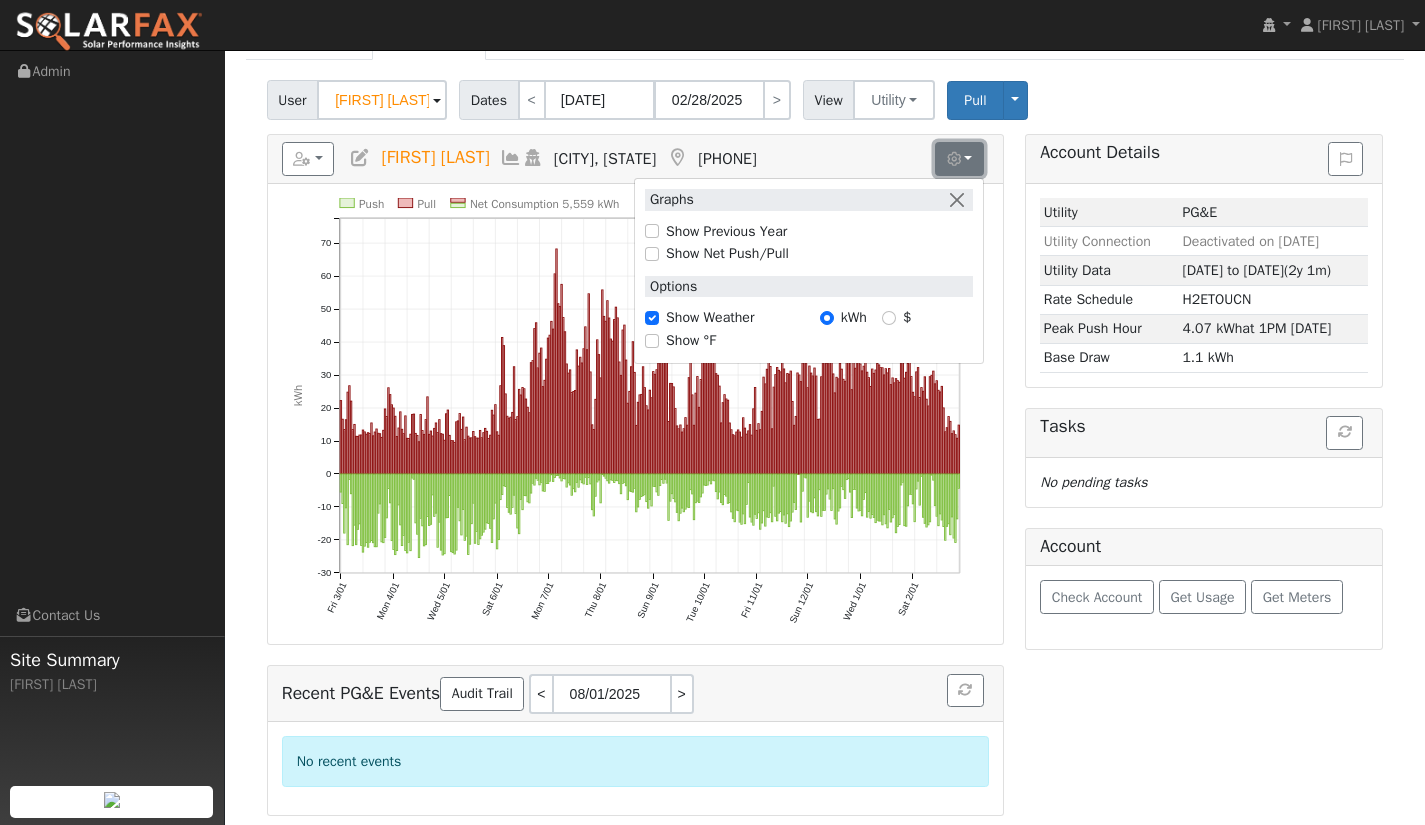 click at bounding box center (959, 159) 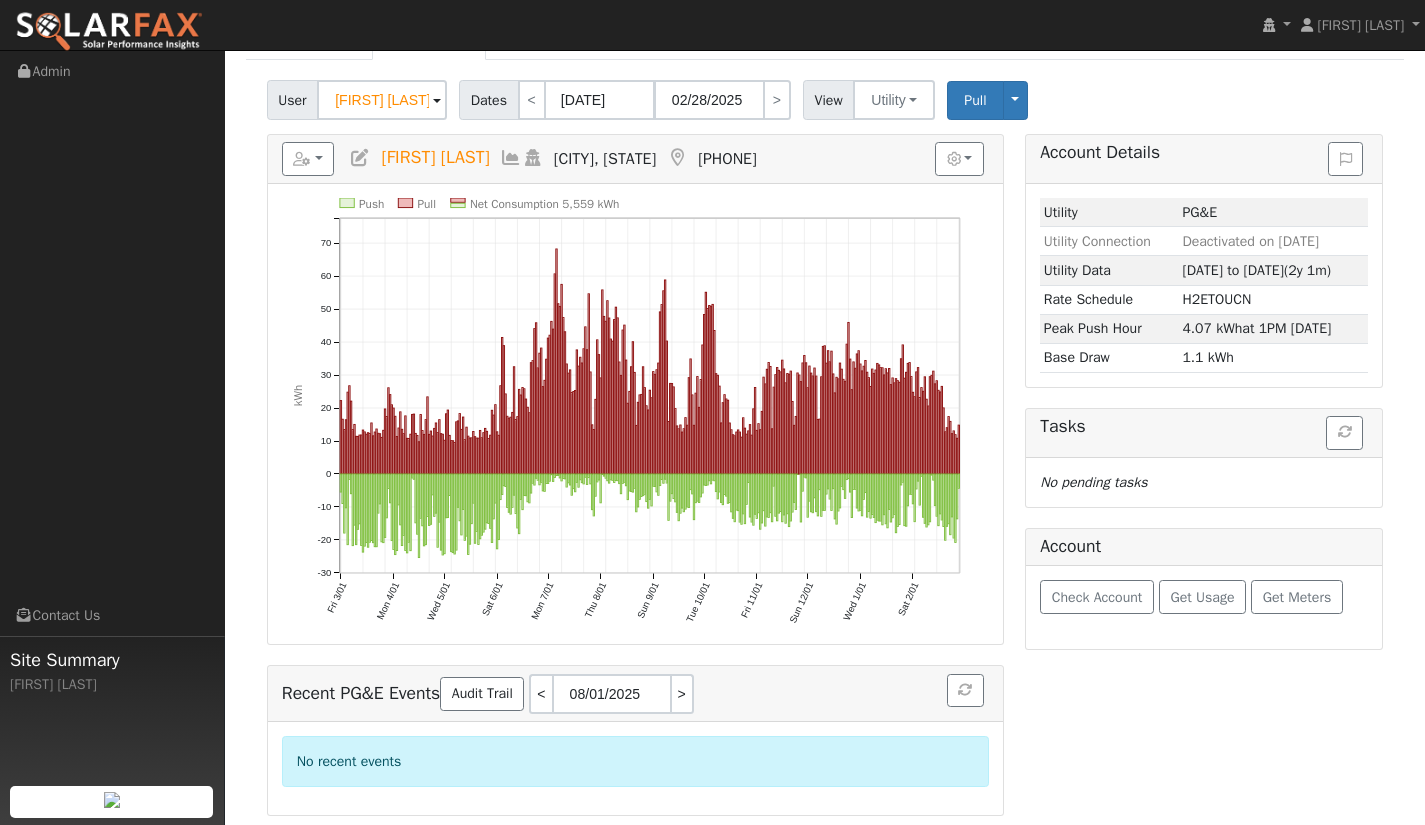 click on "Account Details   Issue History Date By Flag Comment Type No Issue History Loading... Utility PG&E Utility Connection Deactivated on 03/24/25 Utility Data 03/12/23 to 03/20/25  (2y 1m) Rate Schedule H2ETOUCN Peak Push Hour 4.07 kWh  at 1PM 3/10 Base Draw 1.1 kWh  Tasks  Loading... No pending tasks Account Check Account Get Usage Get Meters" at bounding box center [1204, 475] 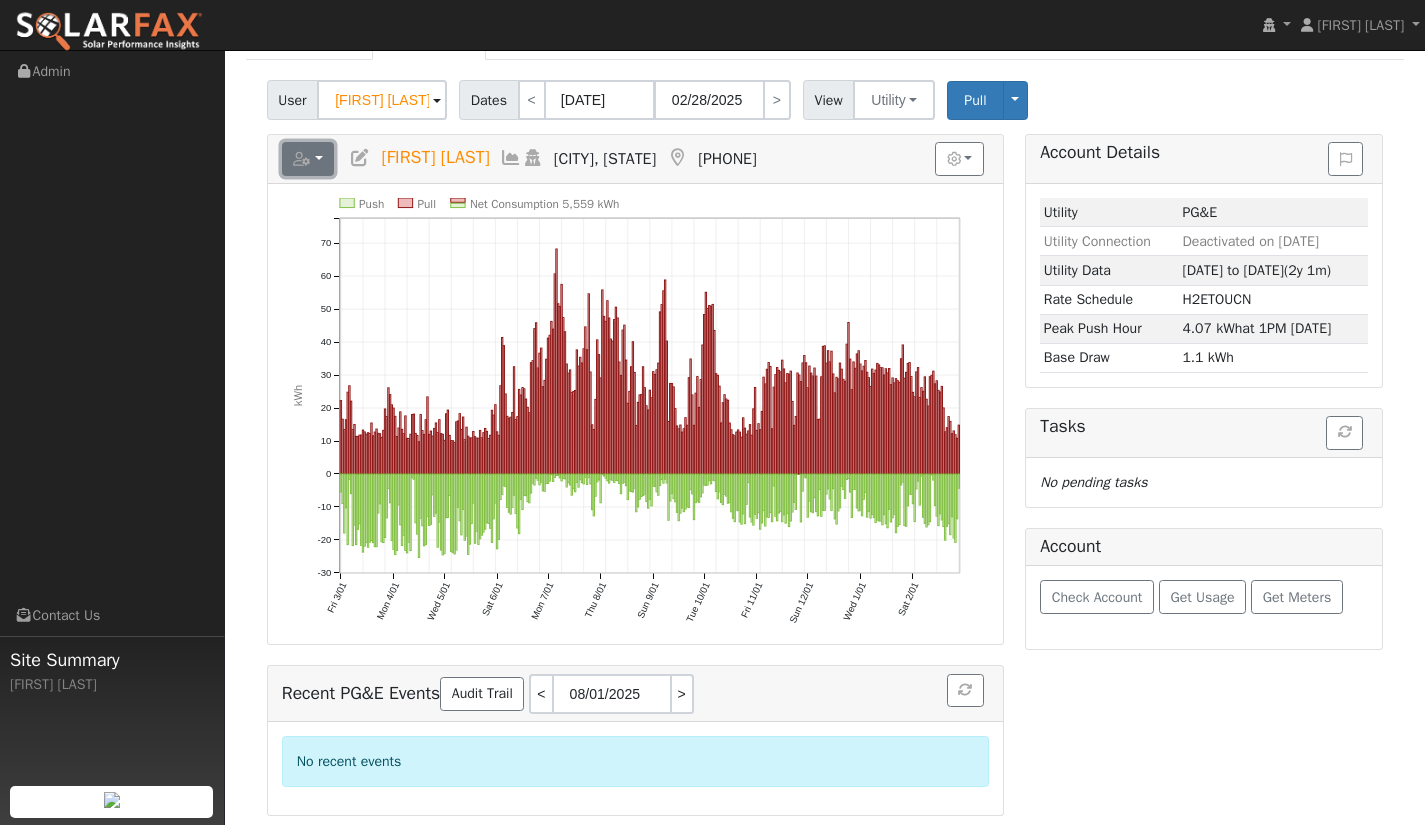 click at bounding box center (308, 159) 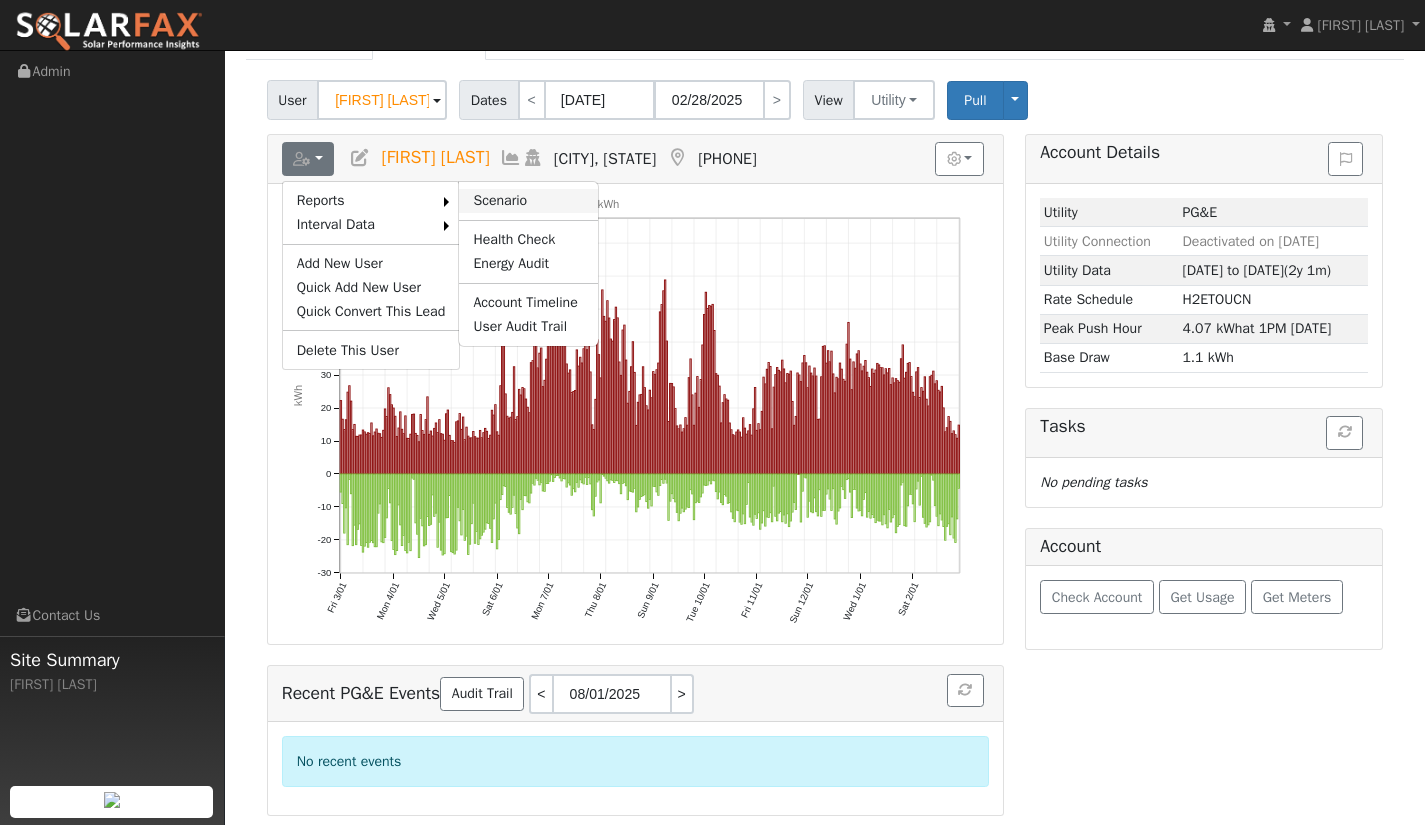 click on "Scenario" at bounding box center [528, 201] 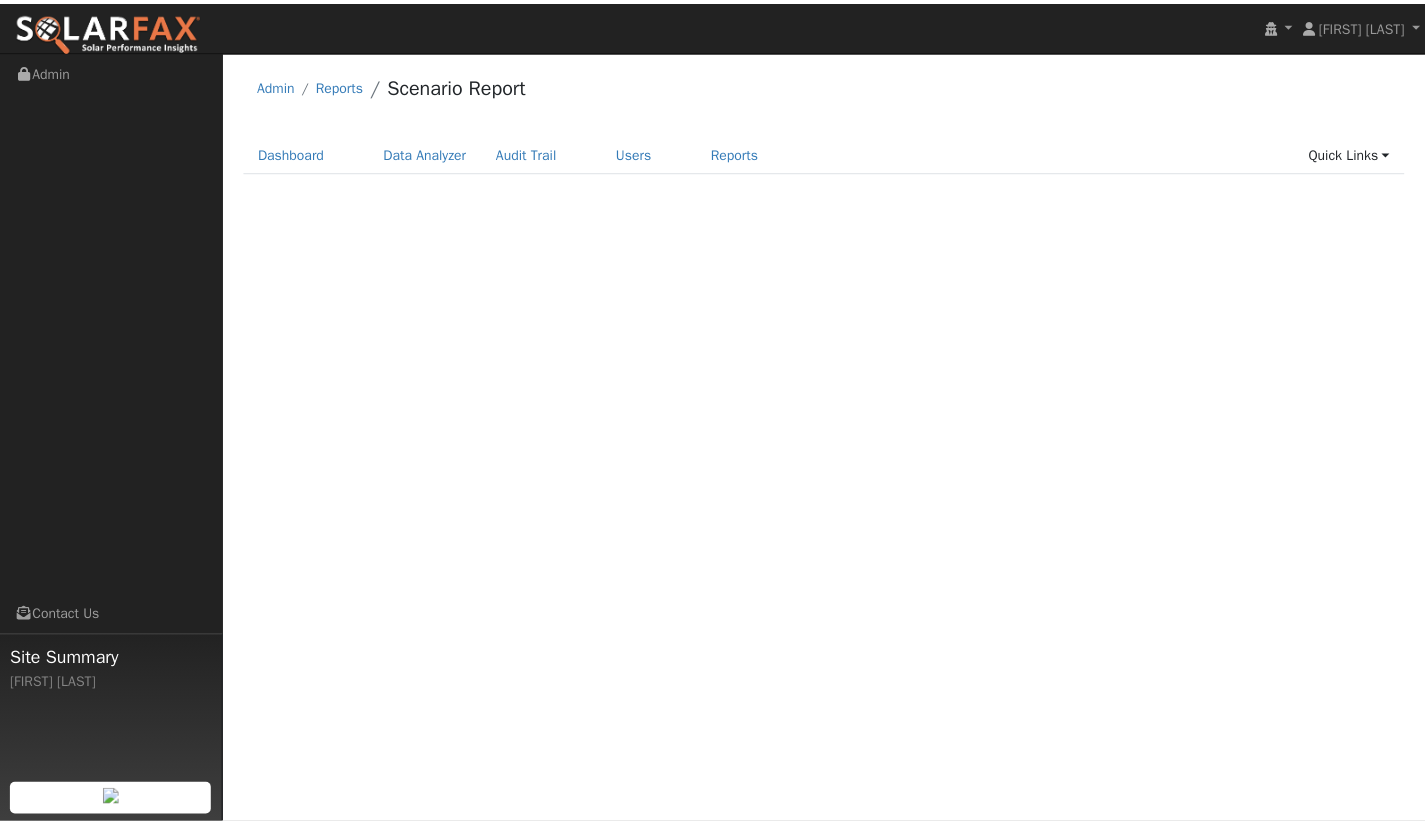 scroll, scrollTop: 0, scrollLeft: 0, axis: both 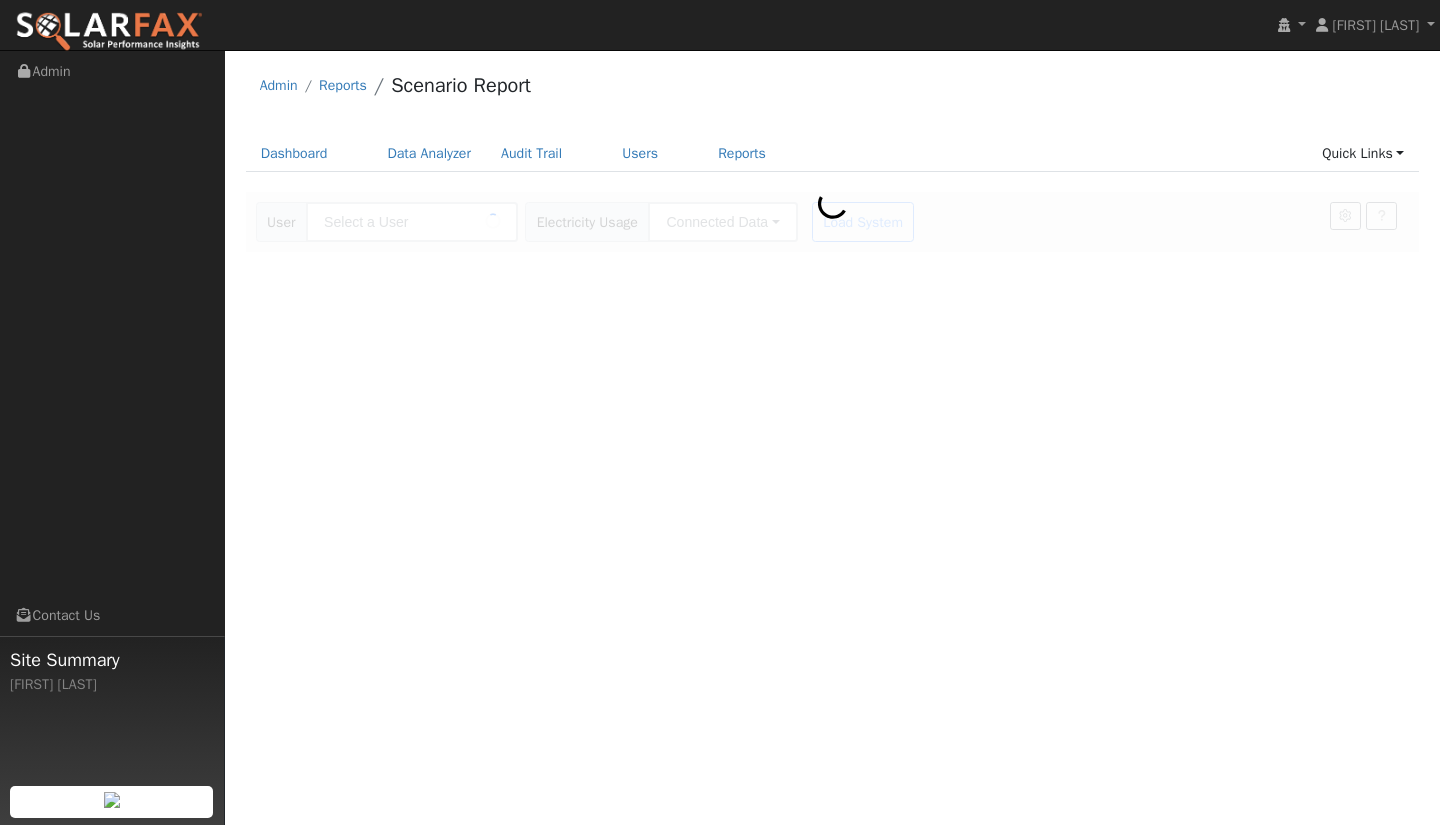 type on "[FIRST] [LAST]" 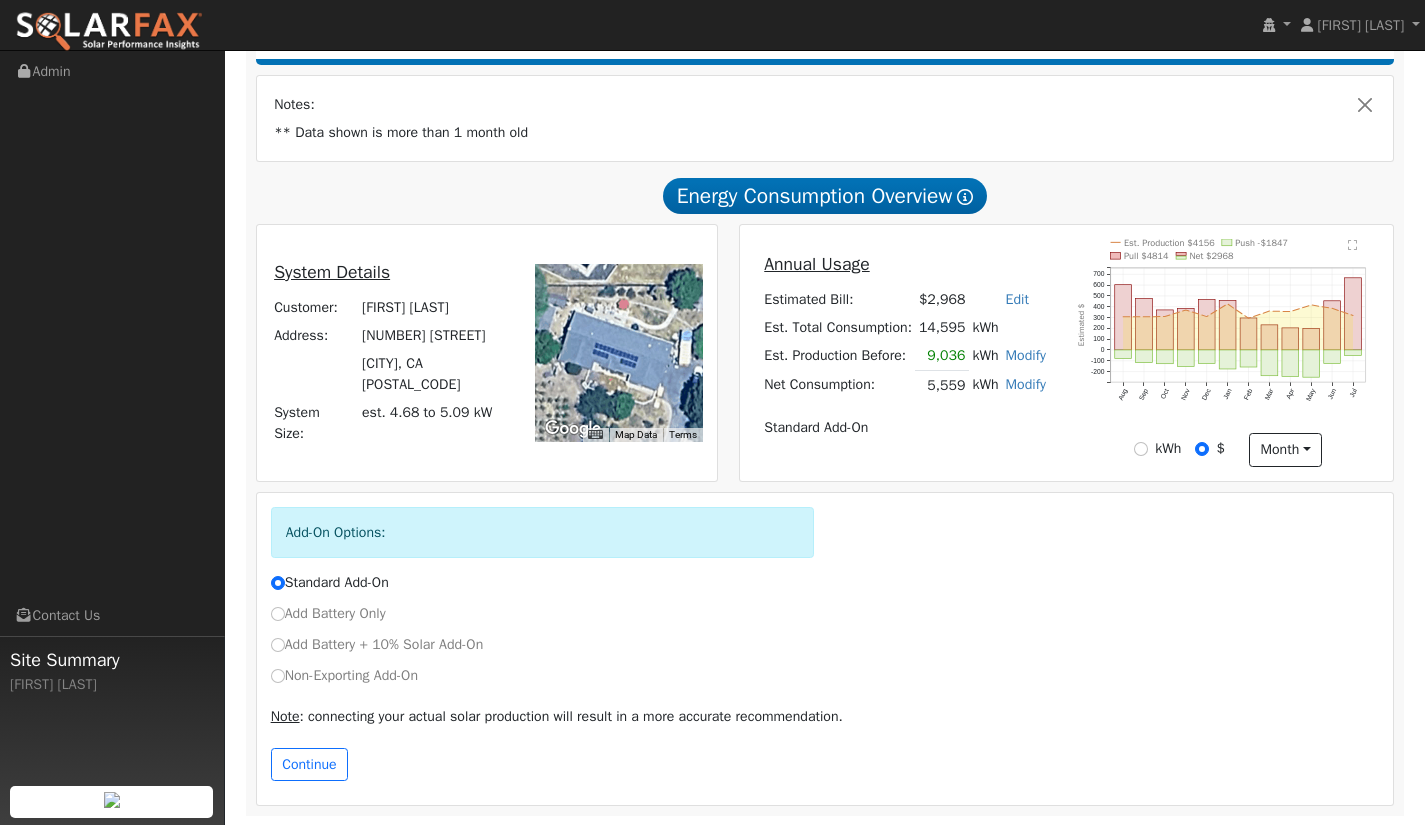 scroll, scrollTop: 330, scrollLeft: 0, axis: vertical 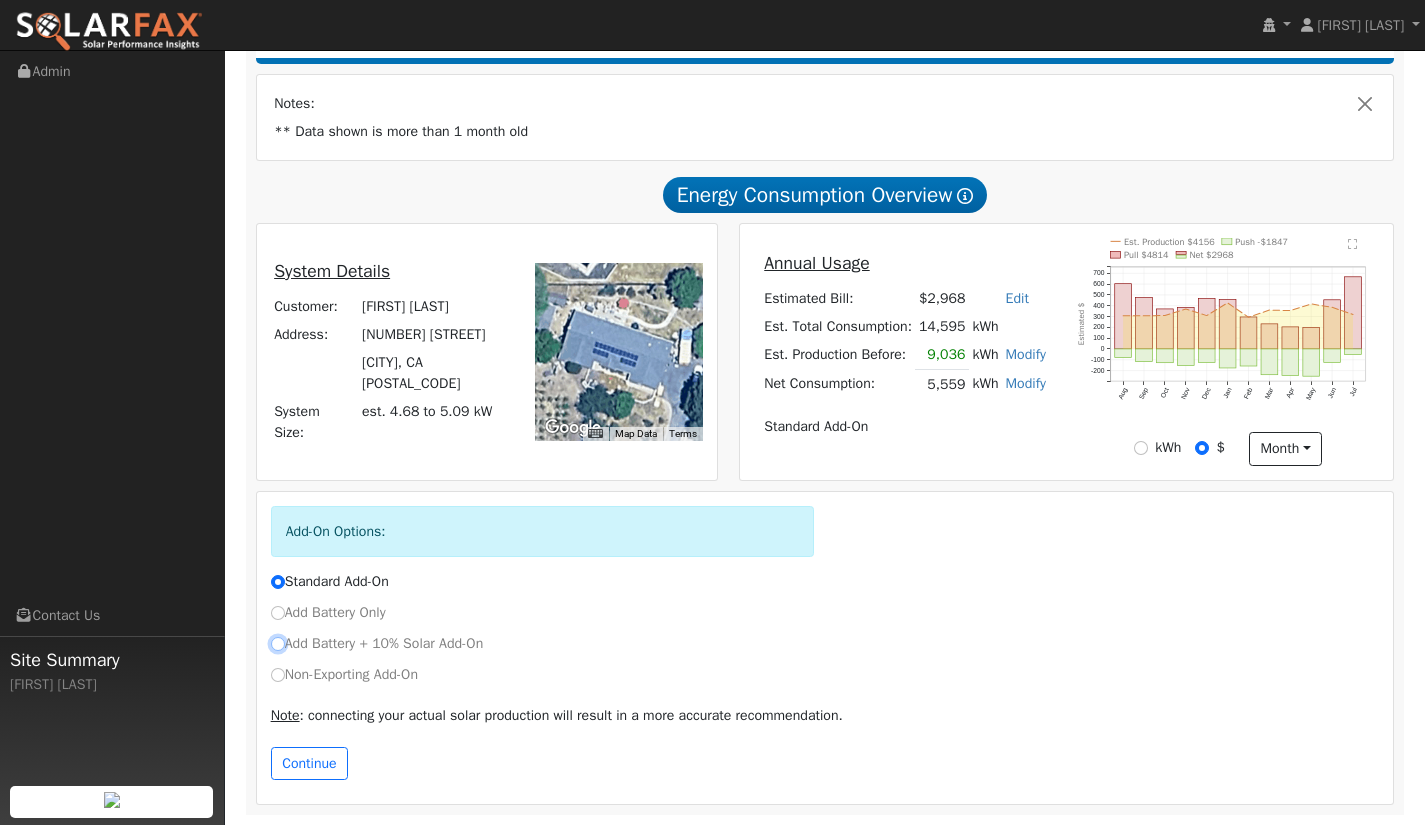 click on "Add Battery + 10% Solar Add-On" at bounding box center [278, 644] 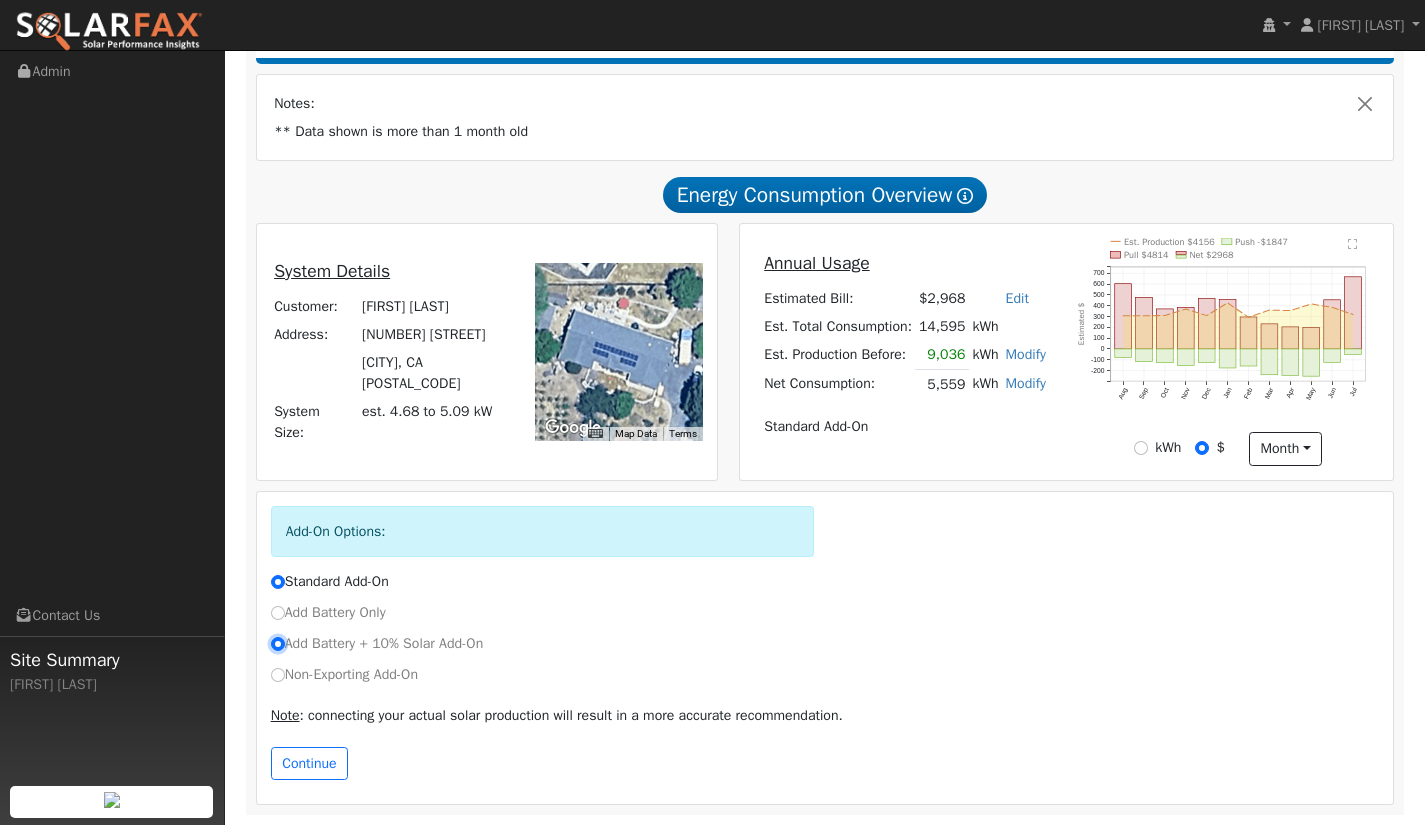 radio on "true" 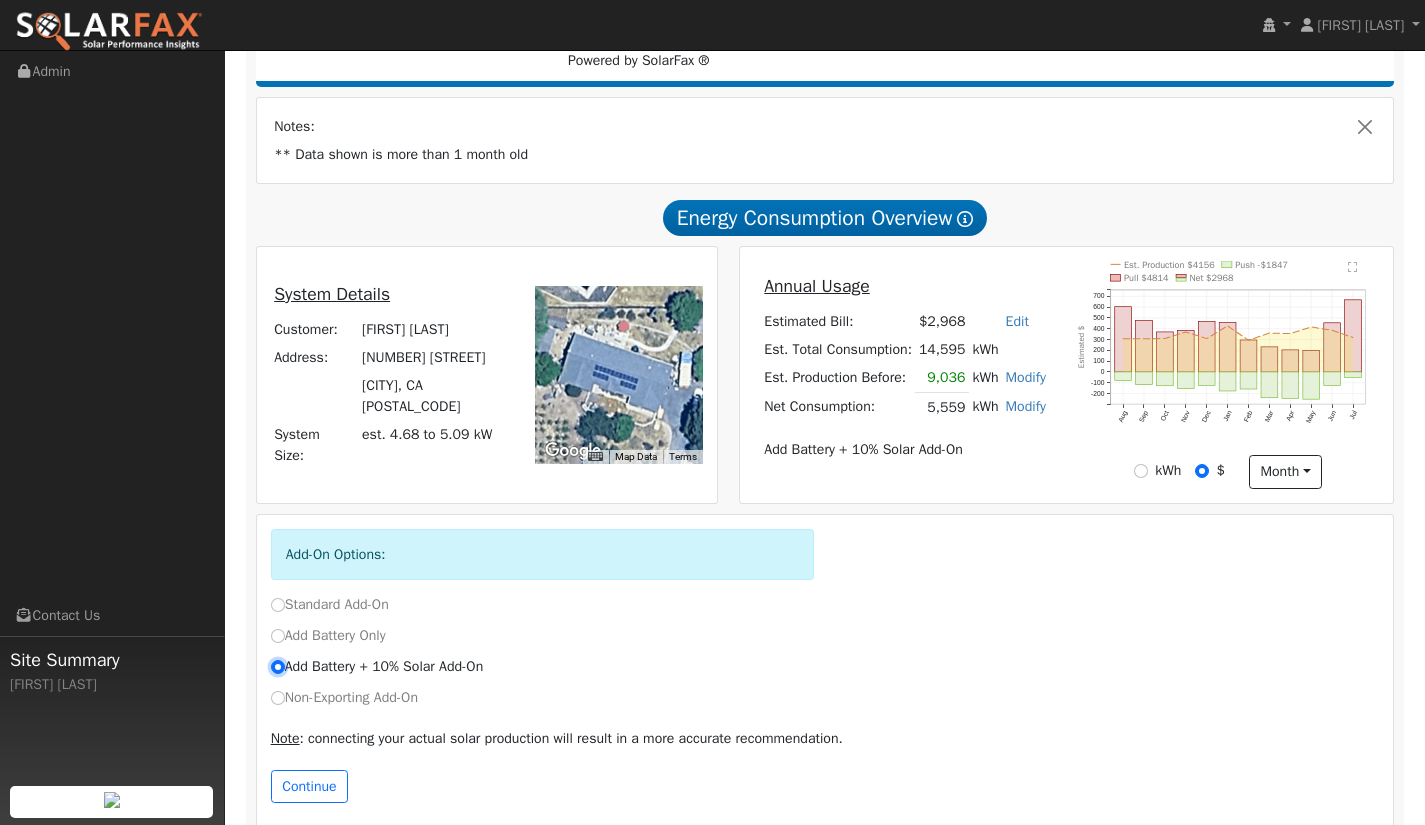scroll, scrollTop: 330, scrollLeft: 0, axis: vertical 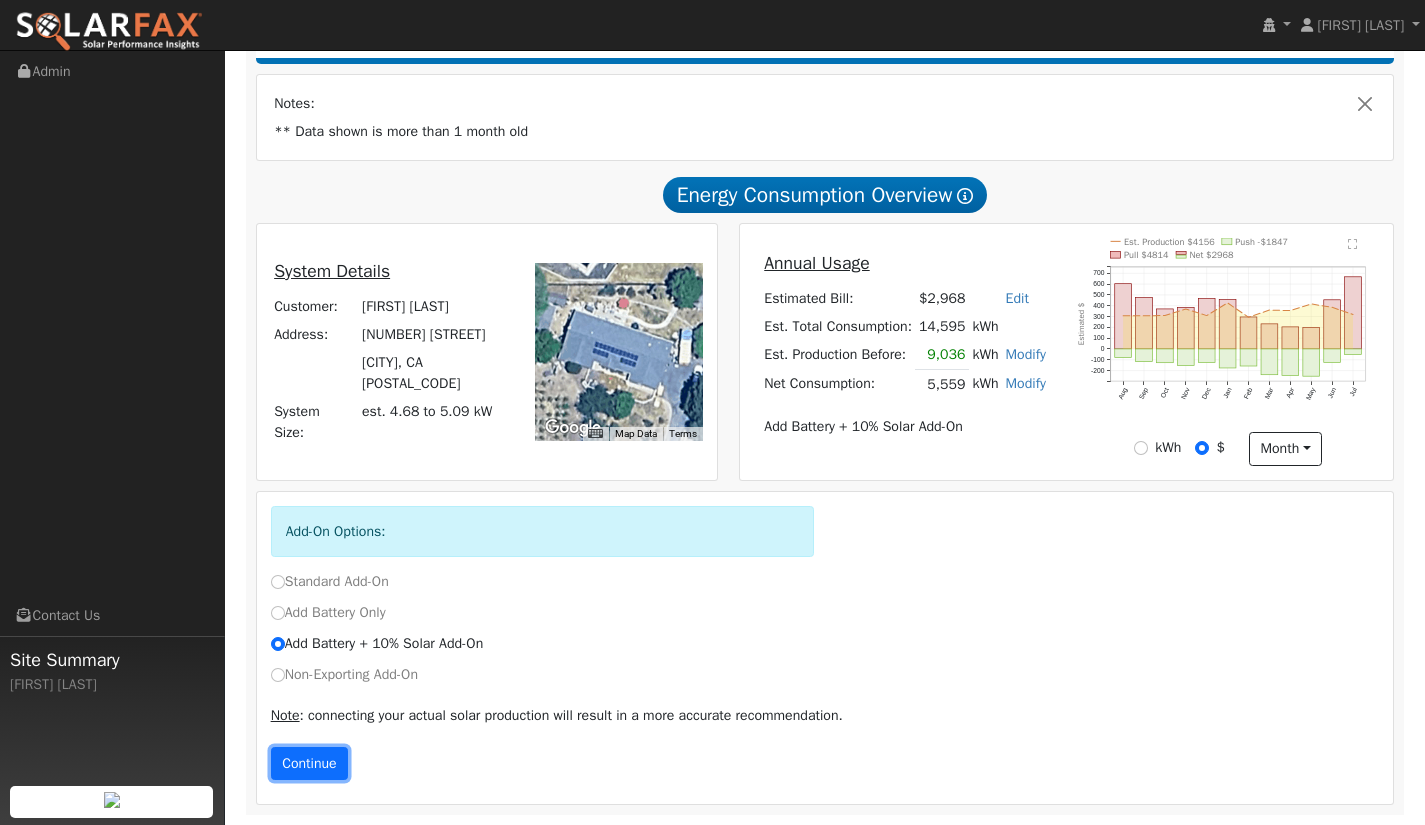 click on "Continue" at bounding box center [310, 764] 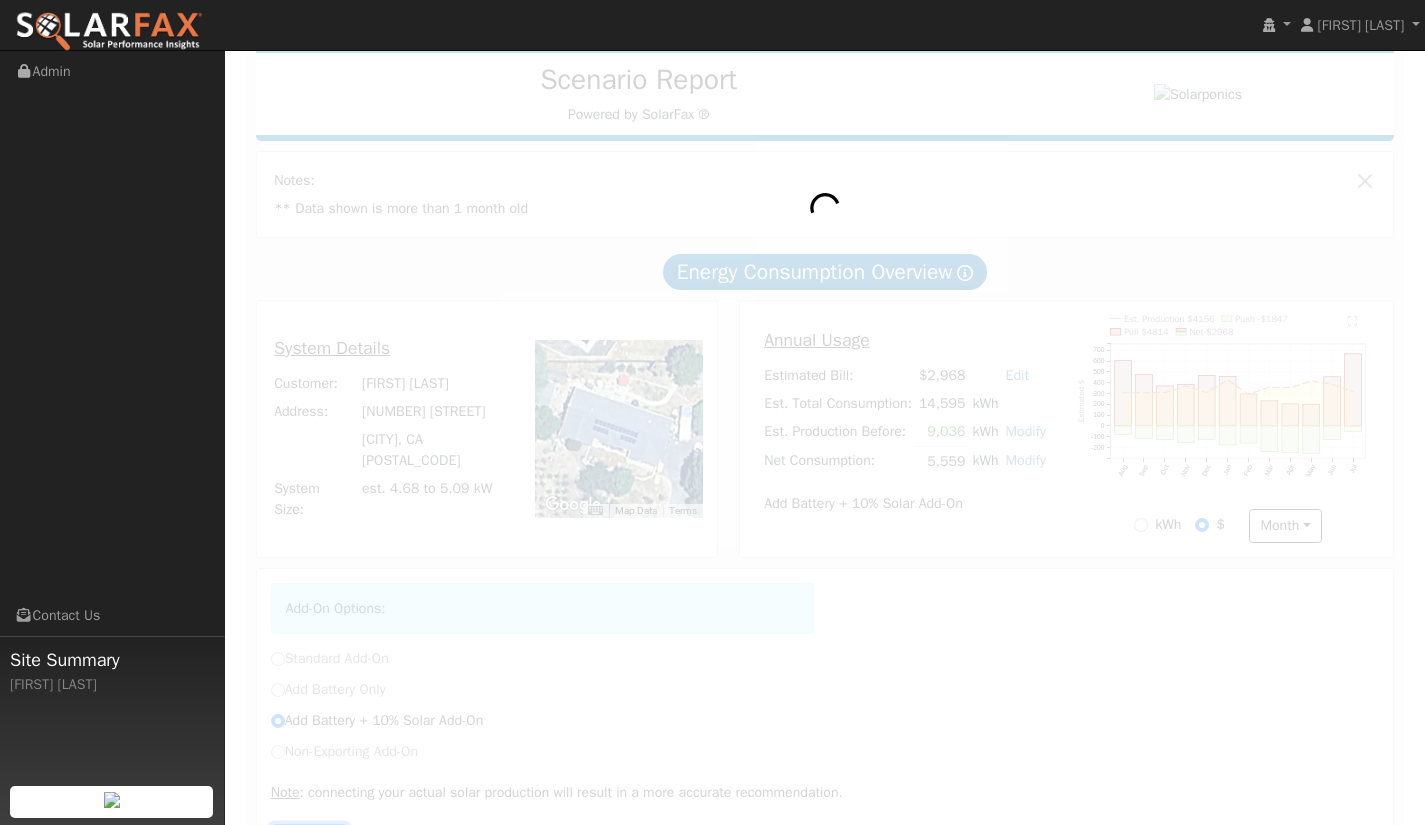 scroll, scrollTop: 230, scrollLeft: 0, axis: vertical 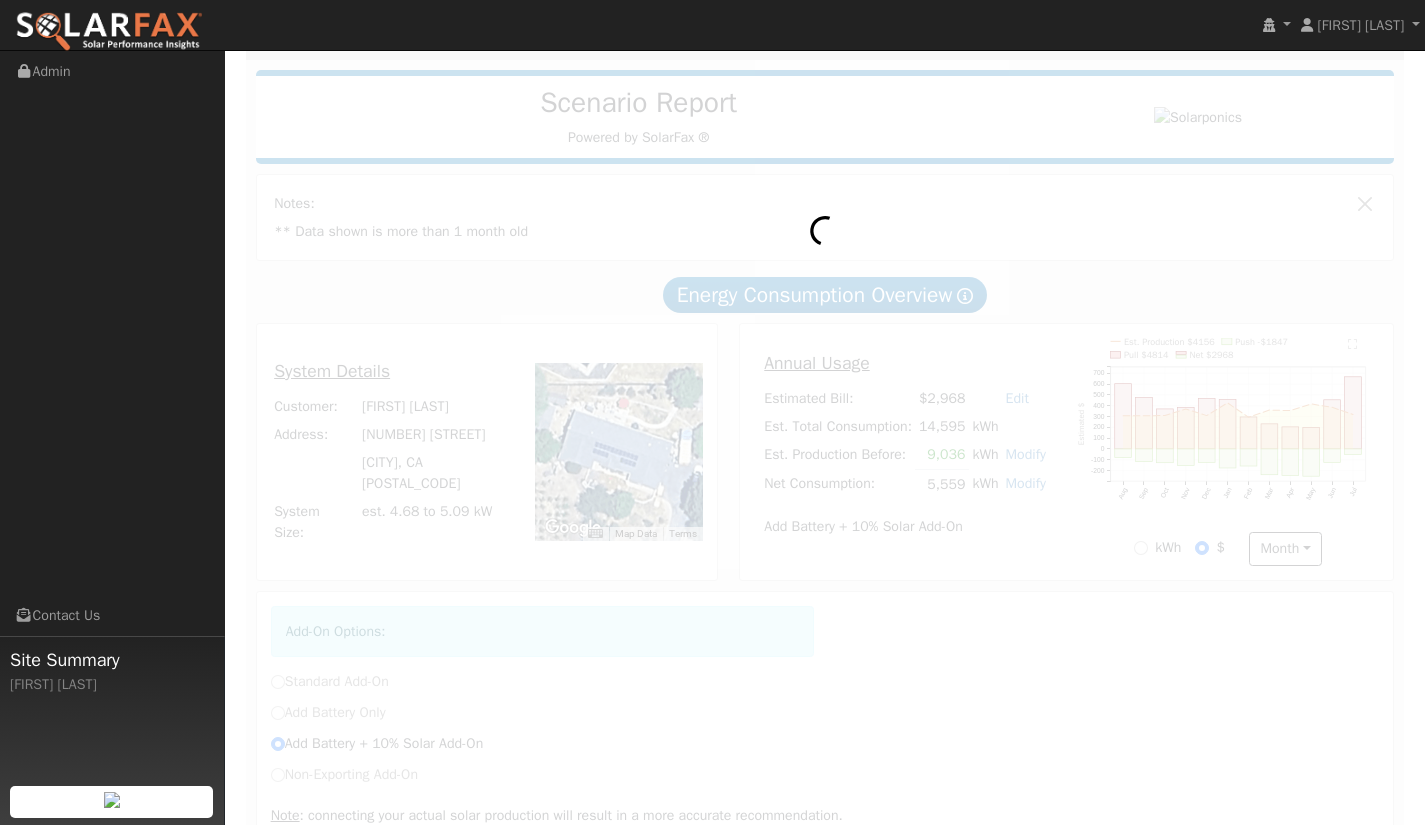 type 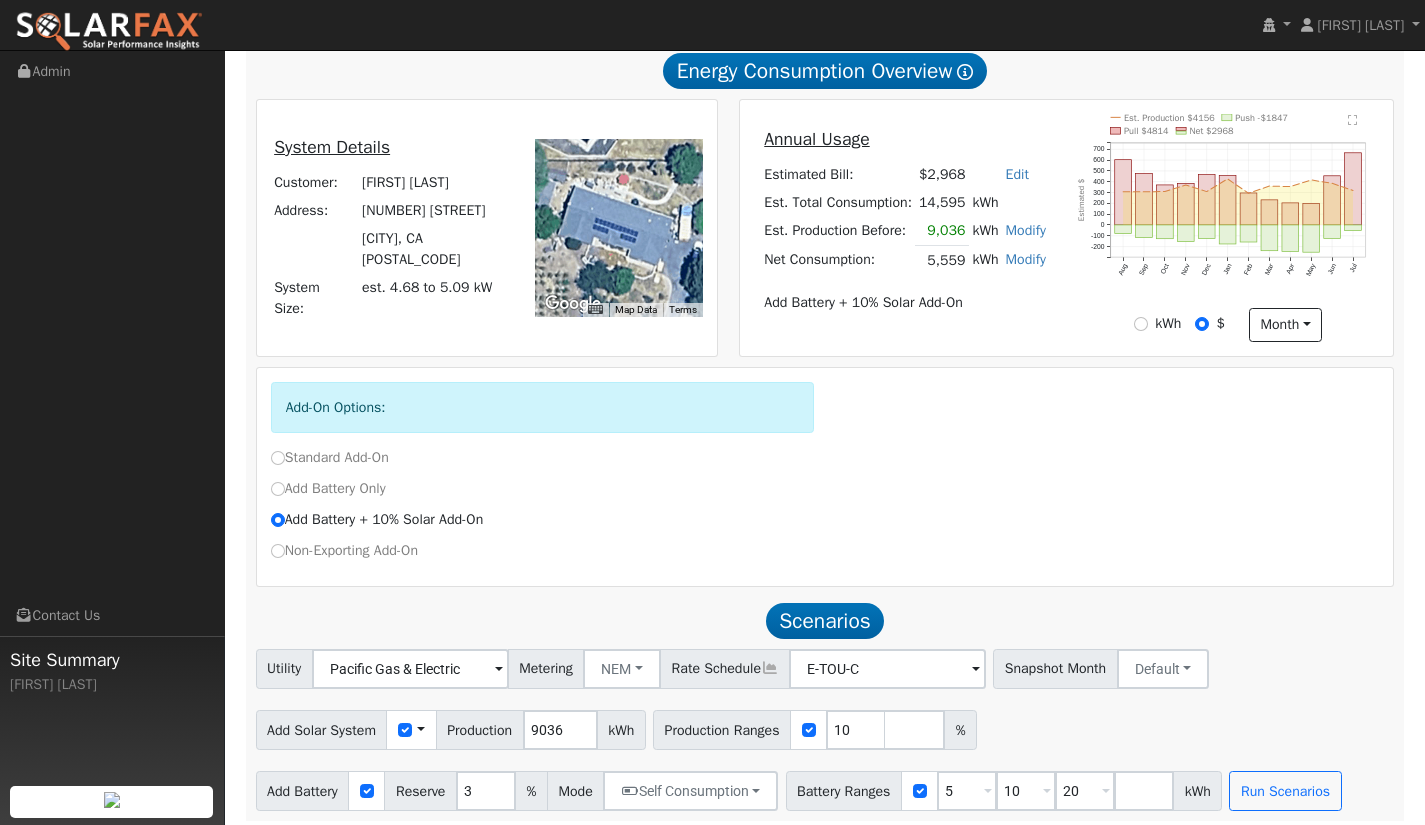 scroll, scrollTop: 460, scrollLeft: 0, axis: vertical 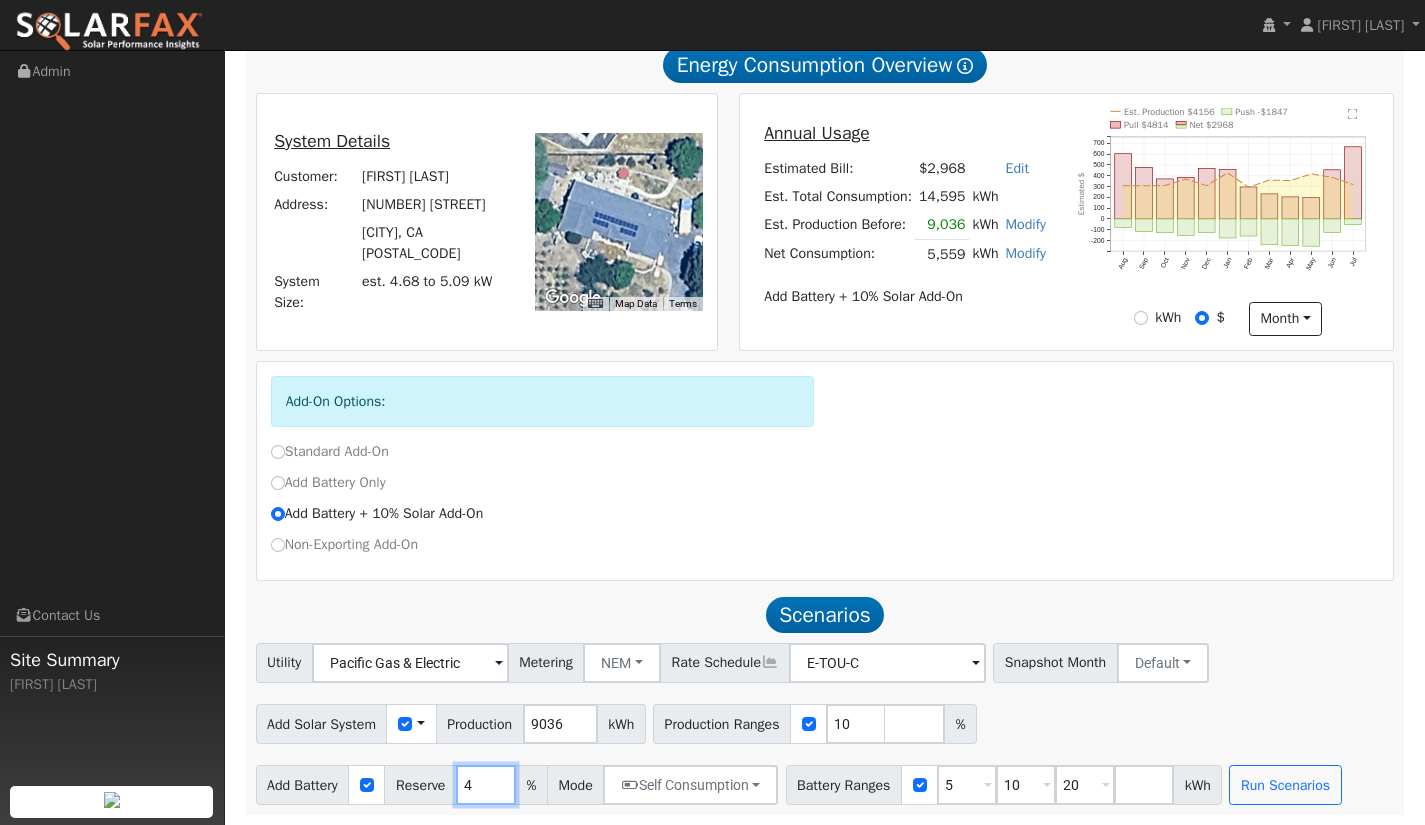 click on "4" at bounding box center [486, 785] 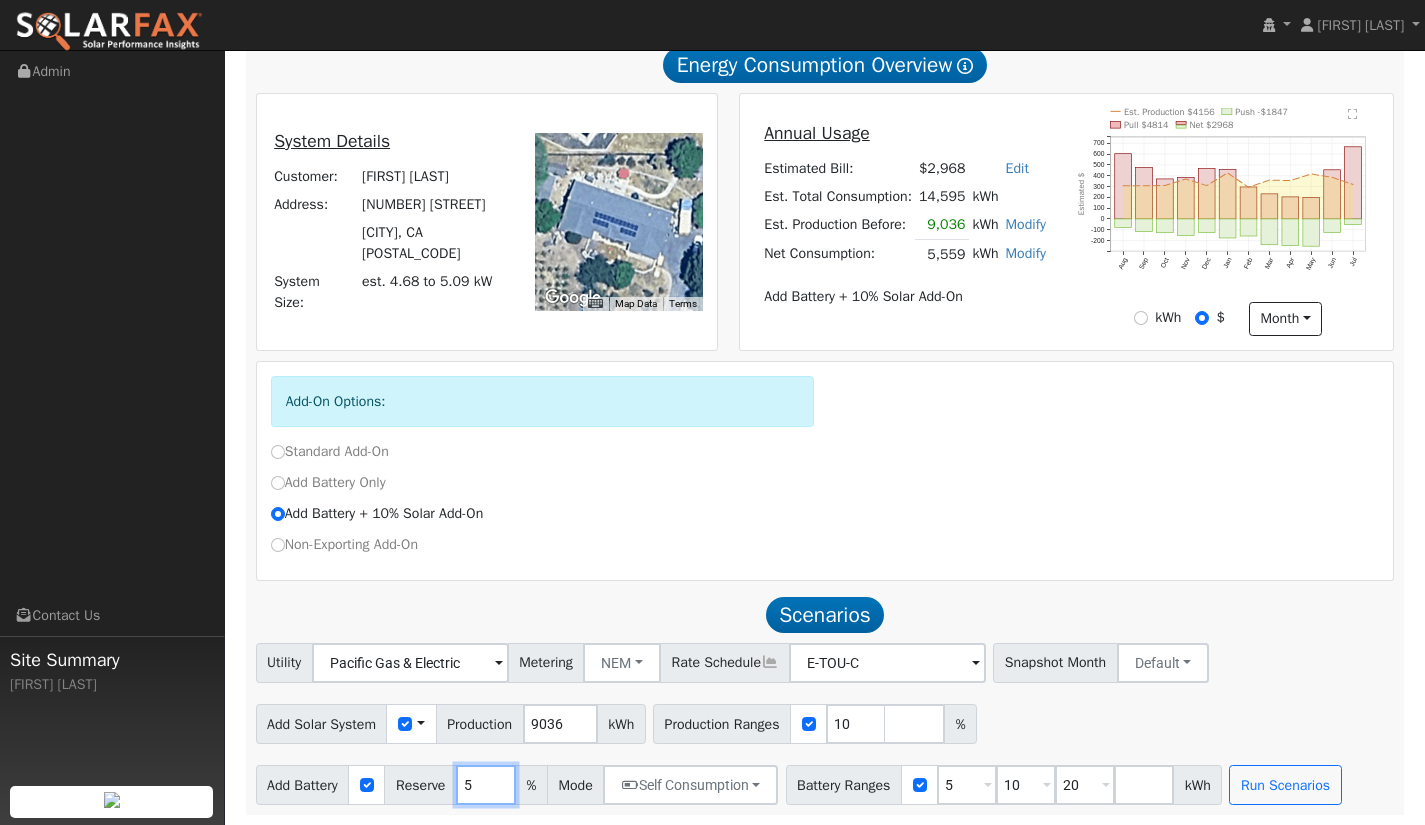 type on "5" 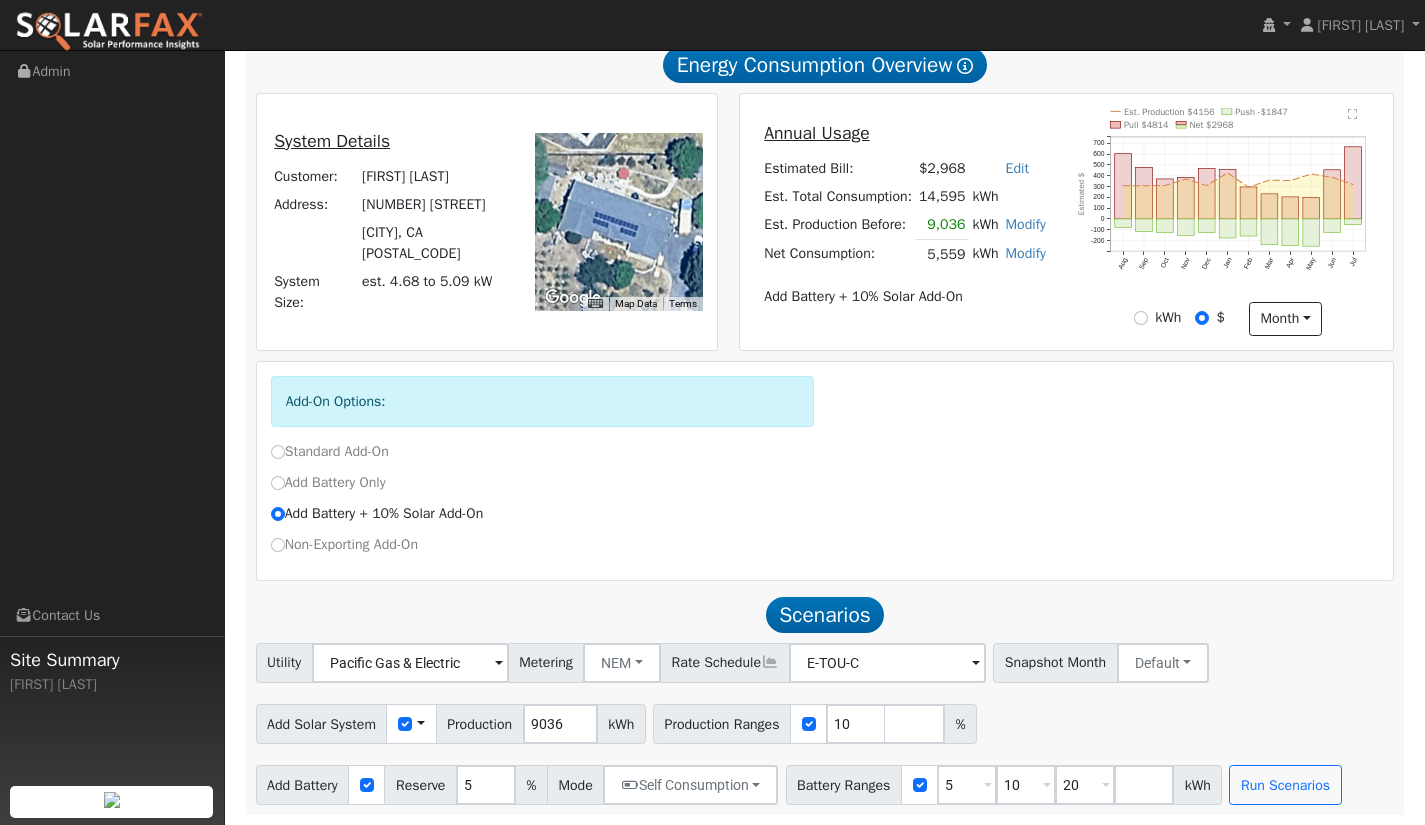 click on "Add Solar System Use CSV Data Production 9036 kWh Production Ranges 10 %" at bounding box center (825, 720) 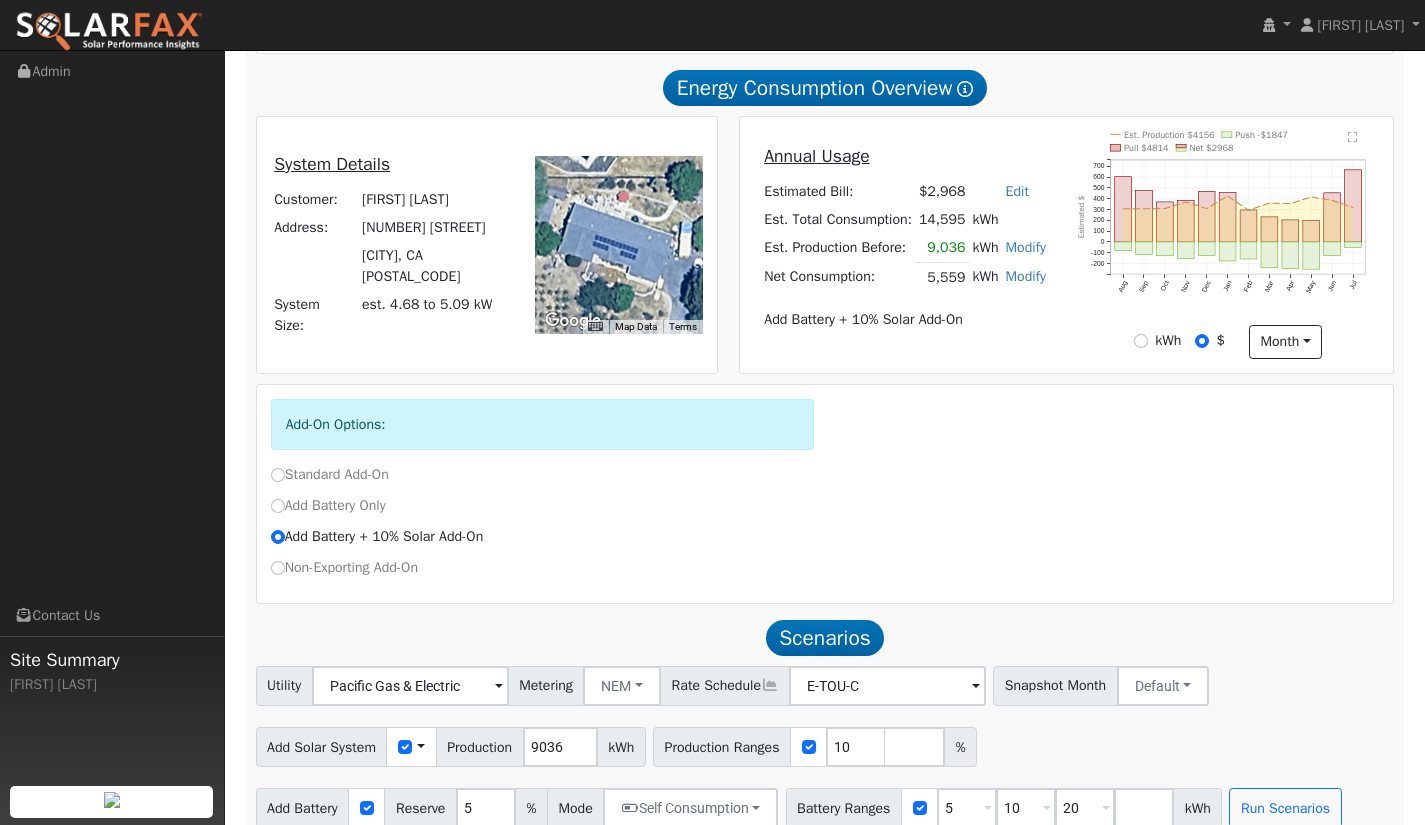 scroll, scrollTop: 460, scrollLeft: 0, axis: vertical 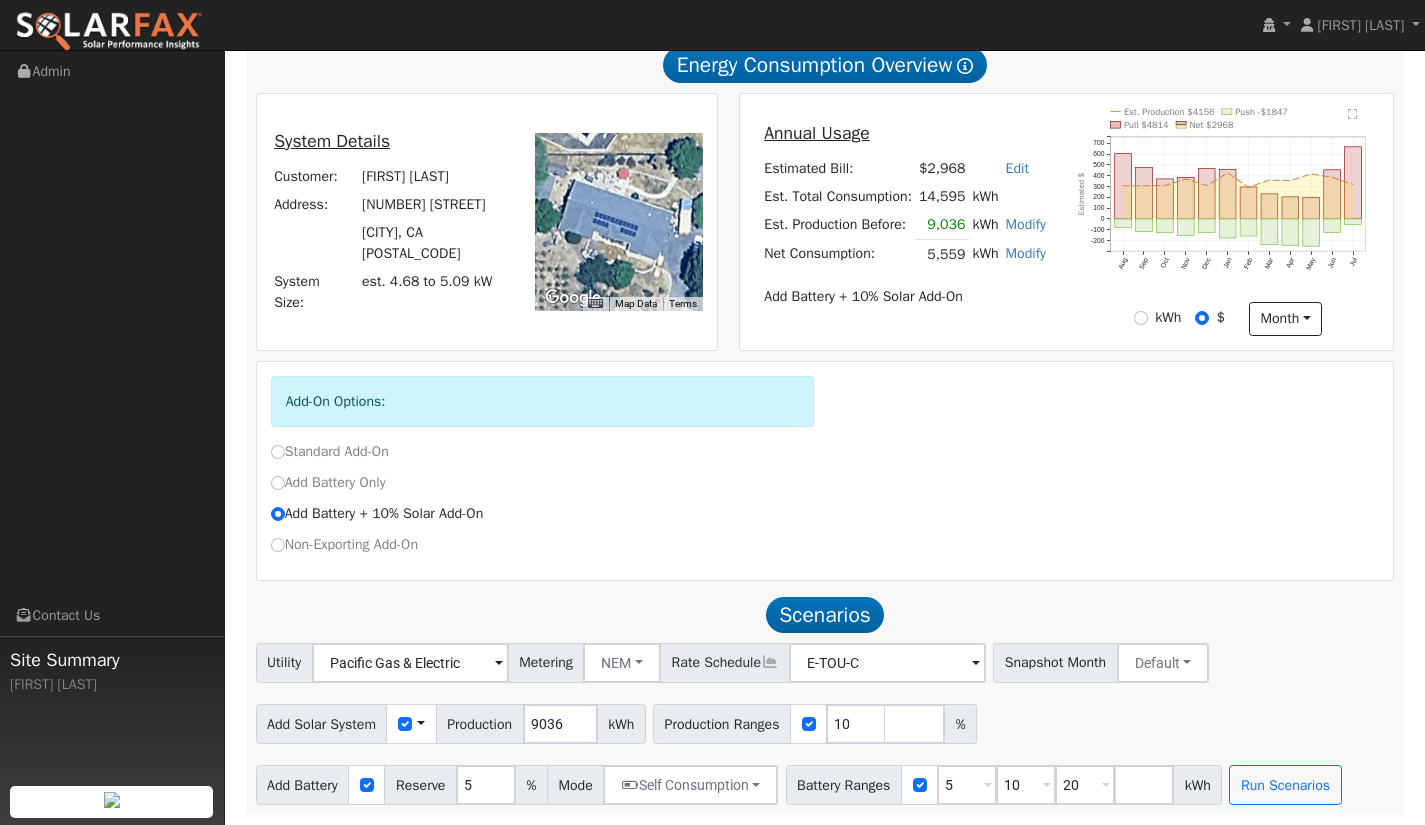 click at bounding box center (1106, 786) 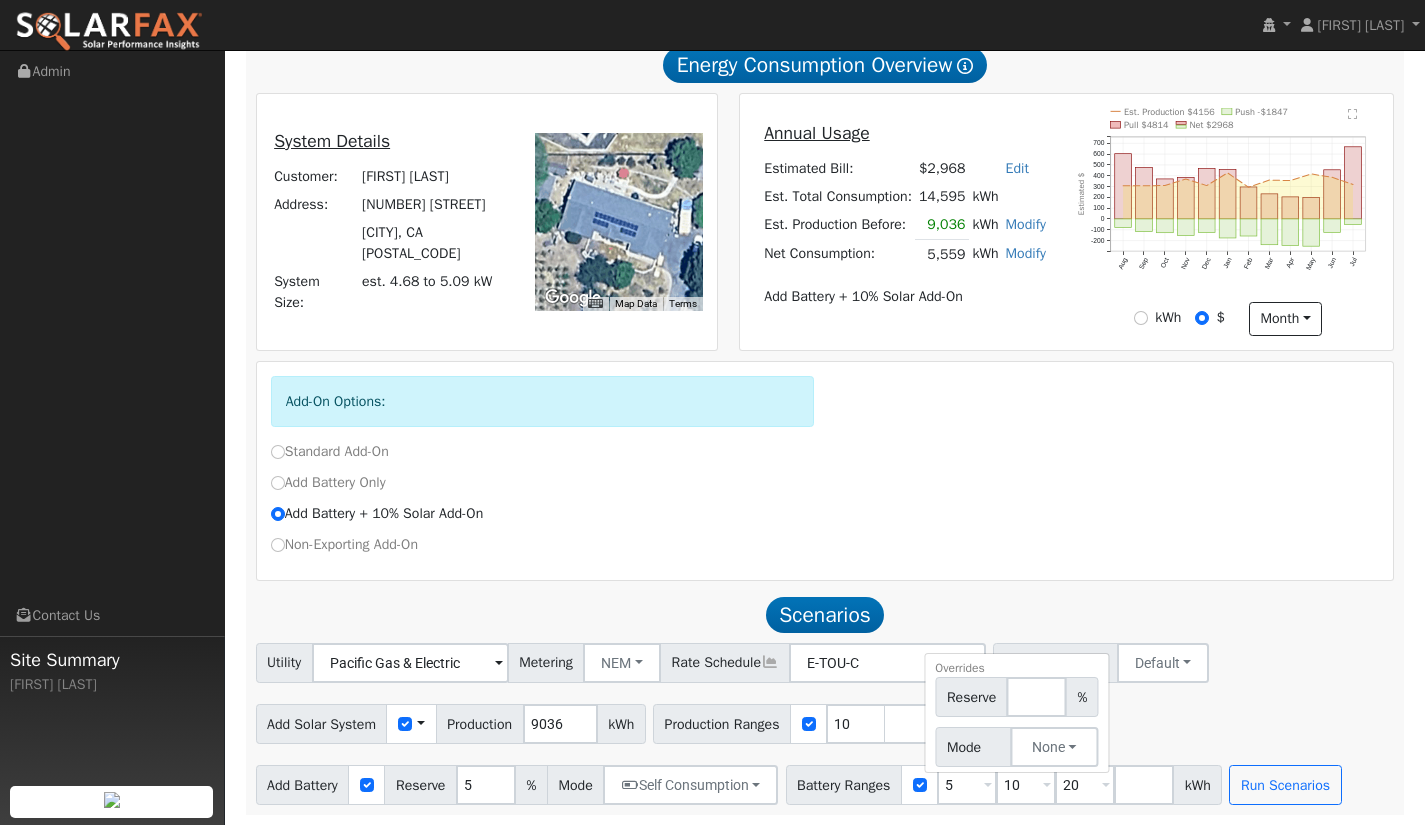 click at bounding box center (1106, 786) 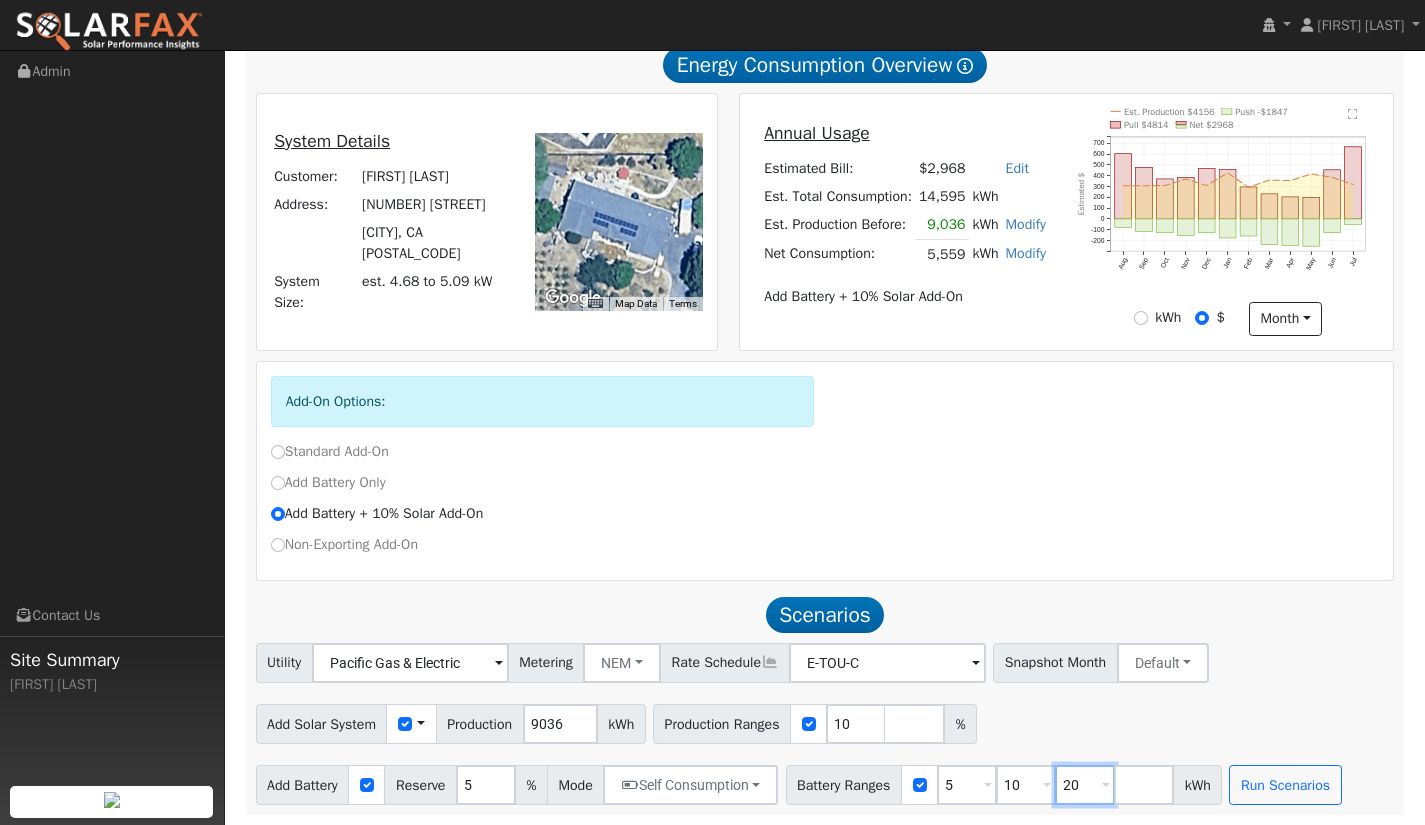 drag, startPoint x: 1092, startPoint y: 782, endPoint x: 1071, endPoint y: 782, distance: 21 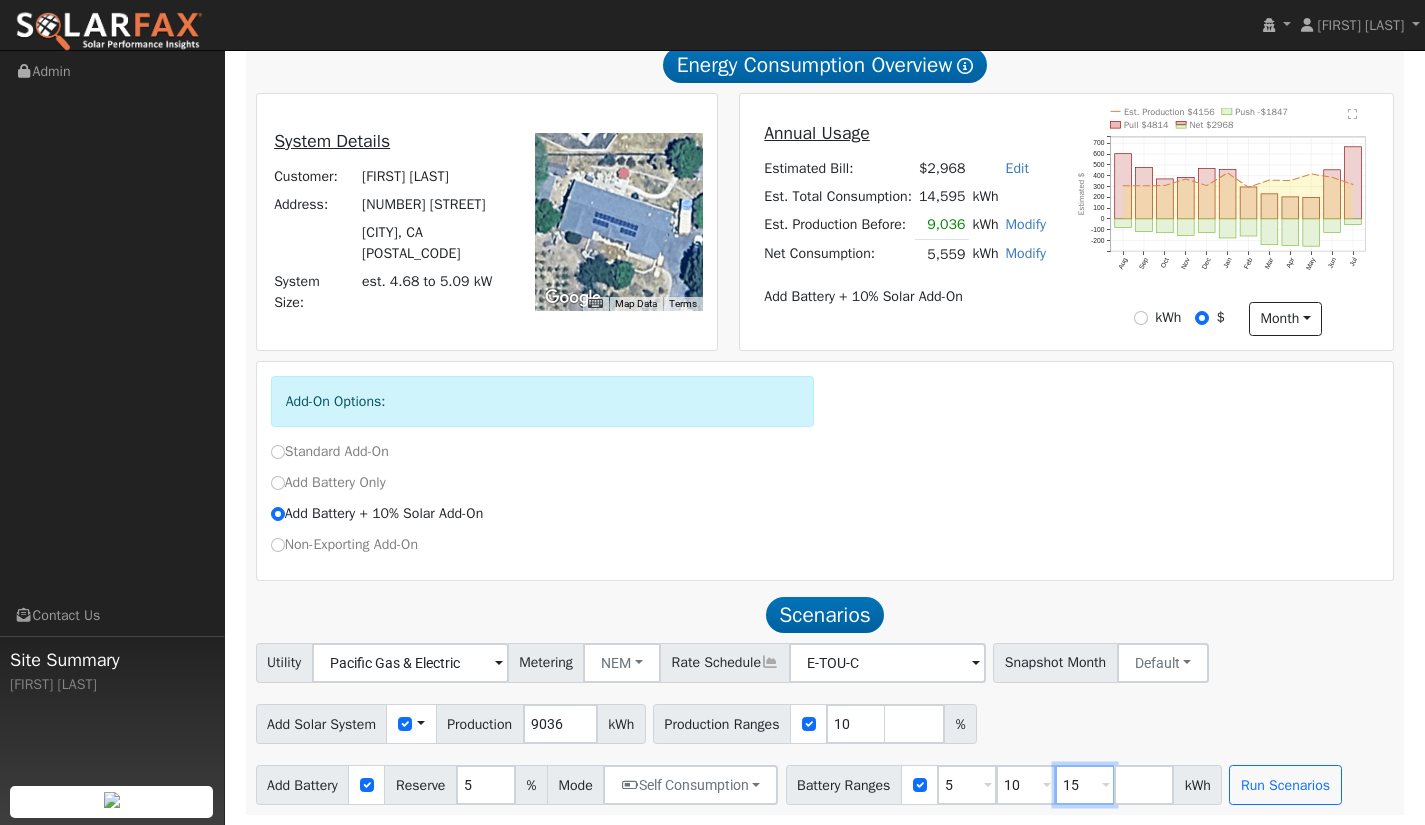 type on "15" 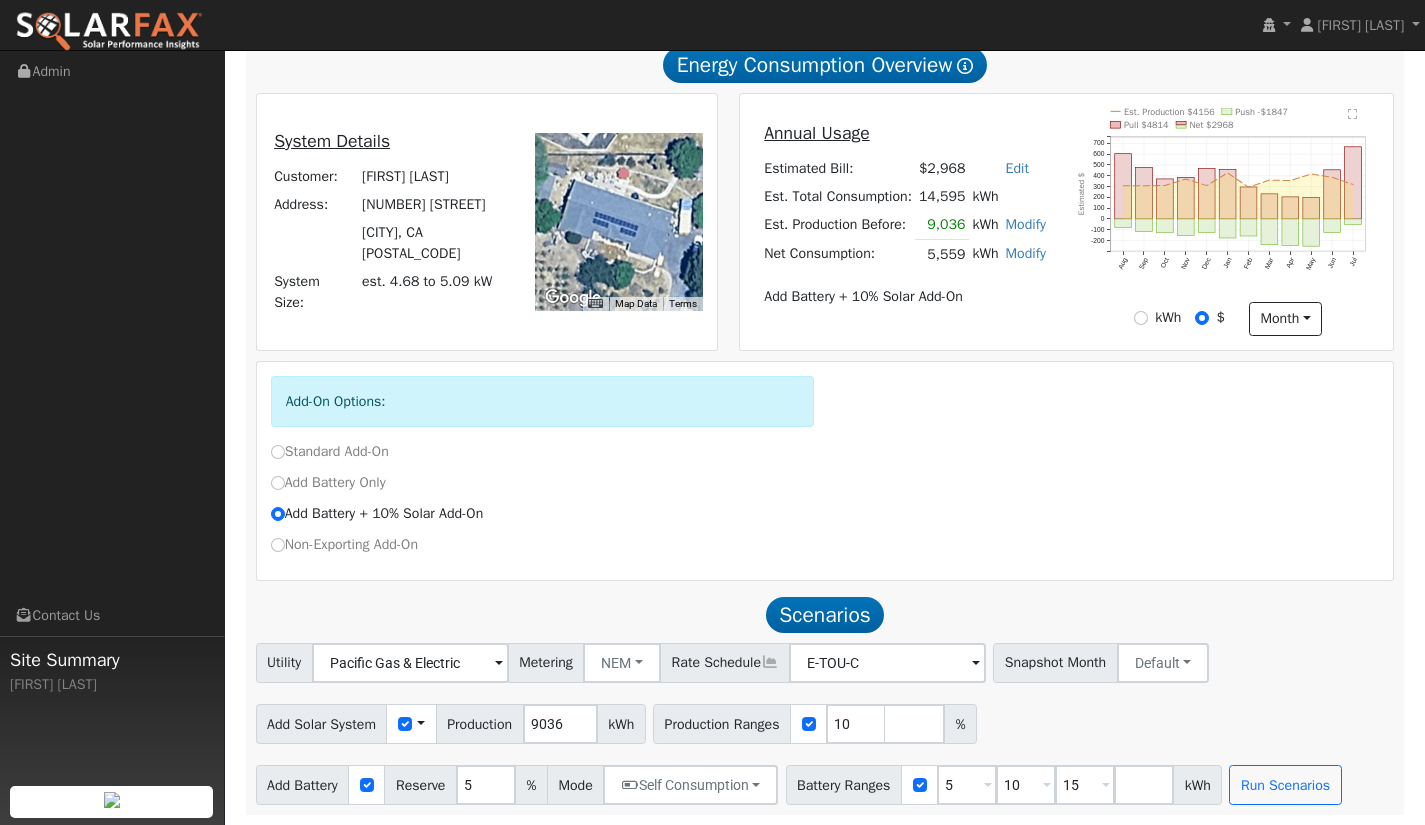click at bounding box center [1106, 786] 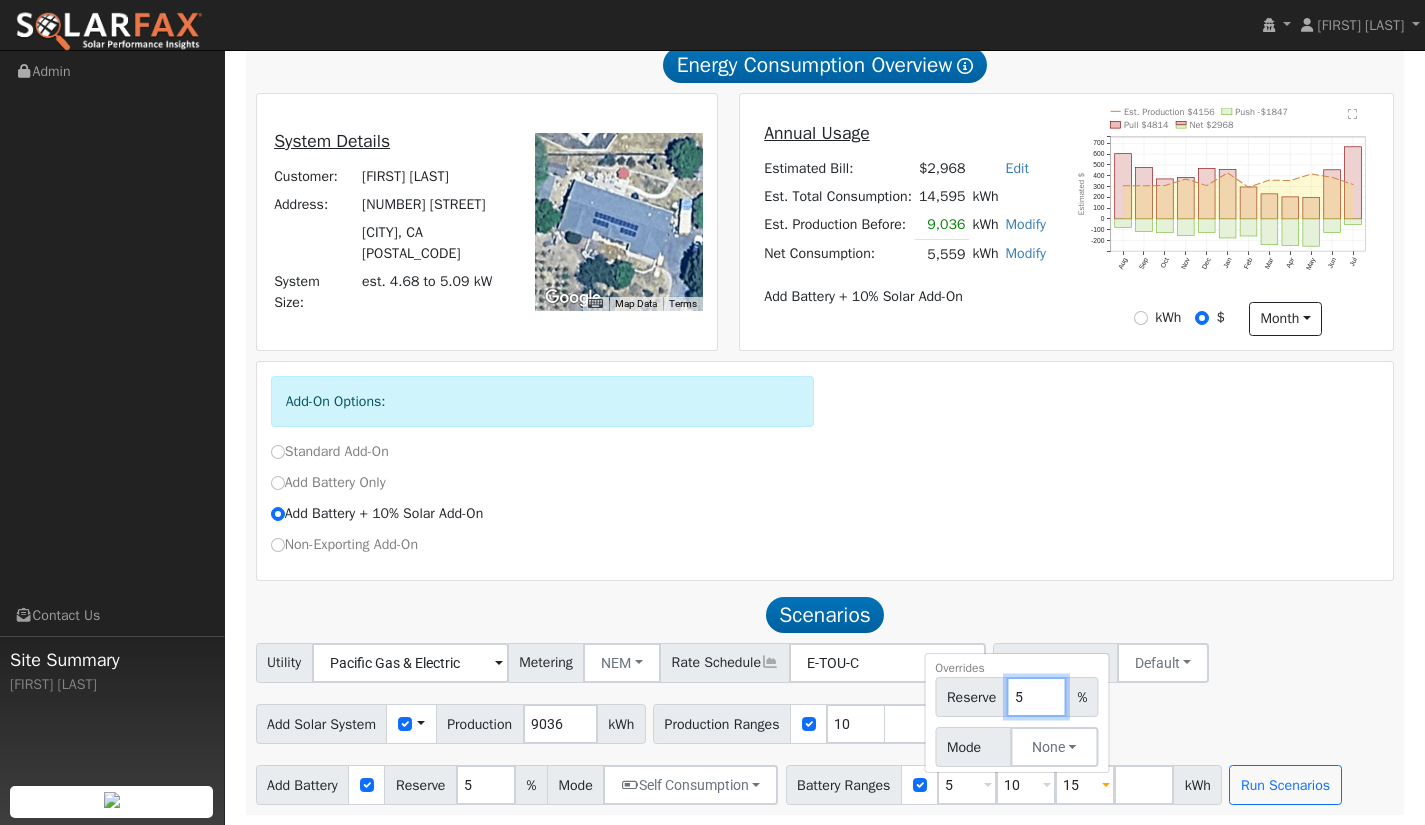 type on "5" 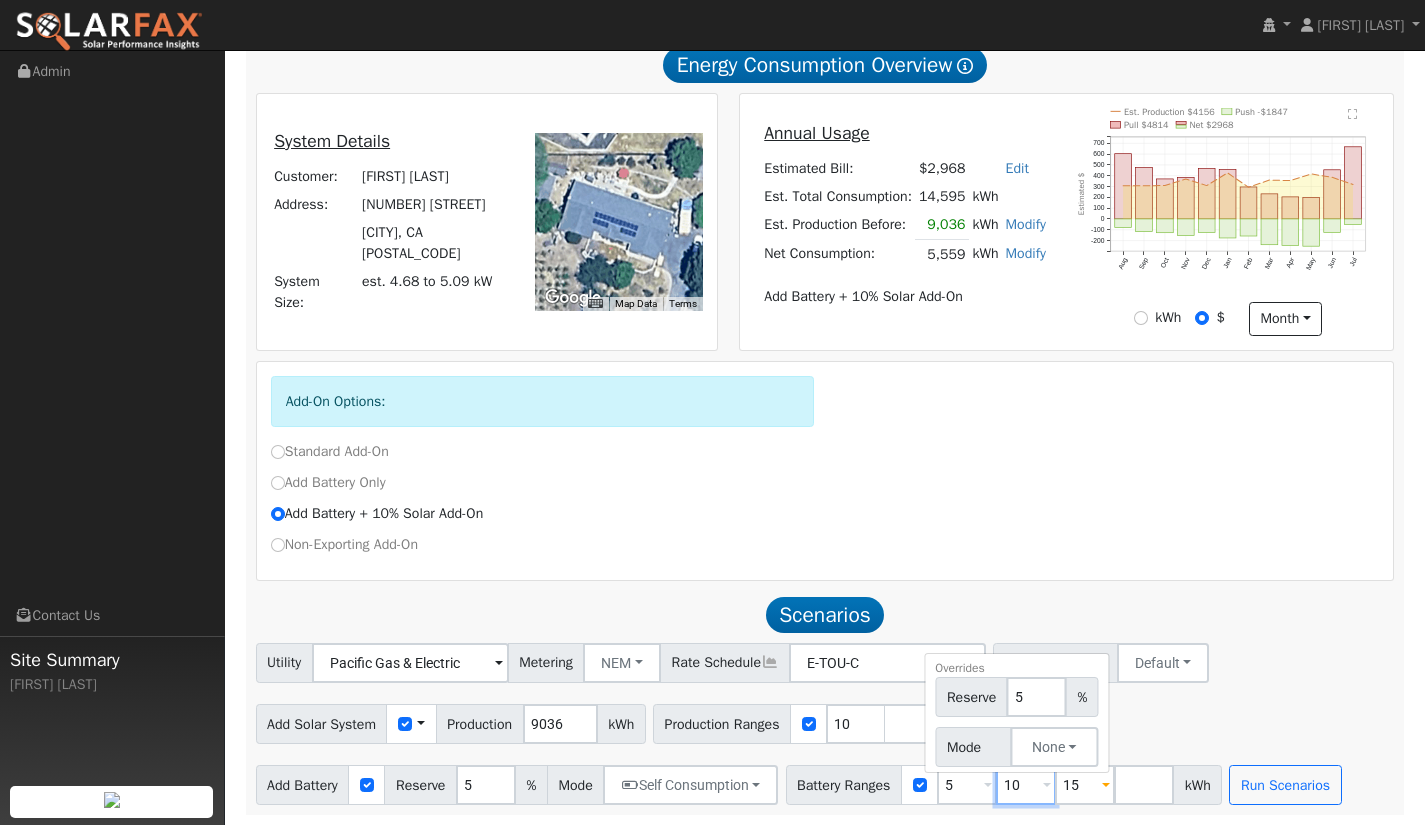 click on "10" at bounding box center (1026, 785) 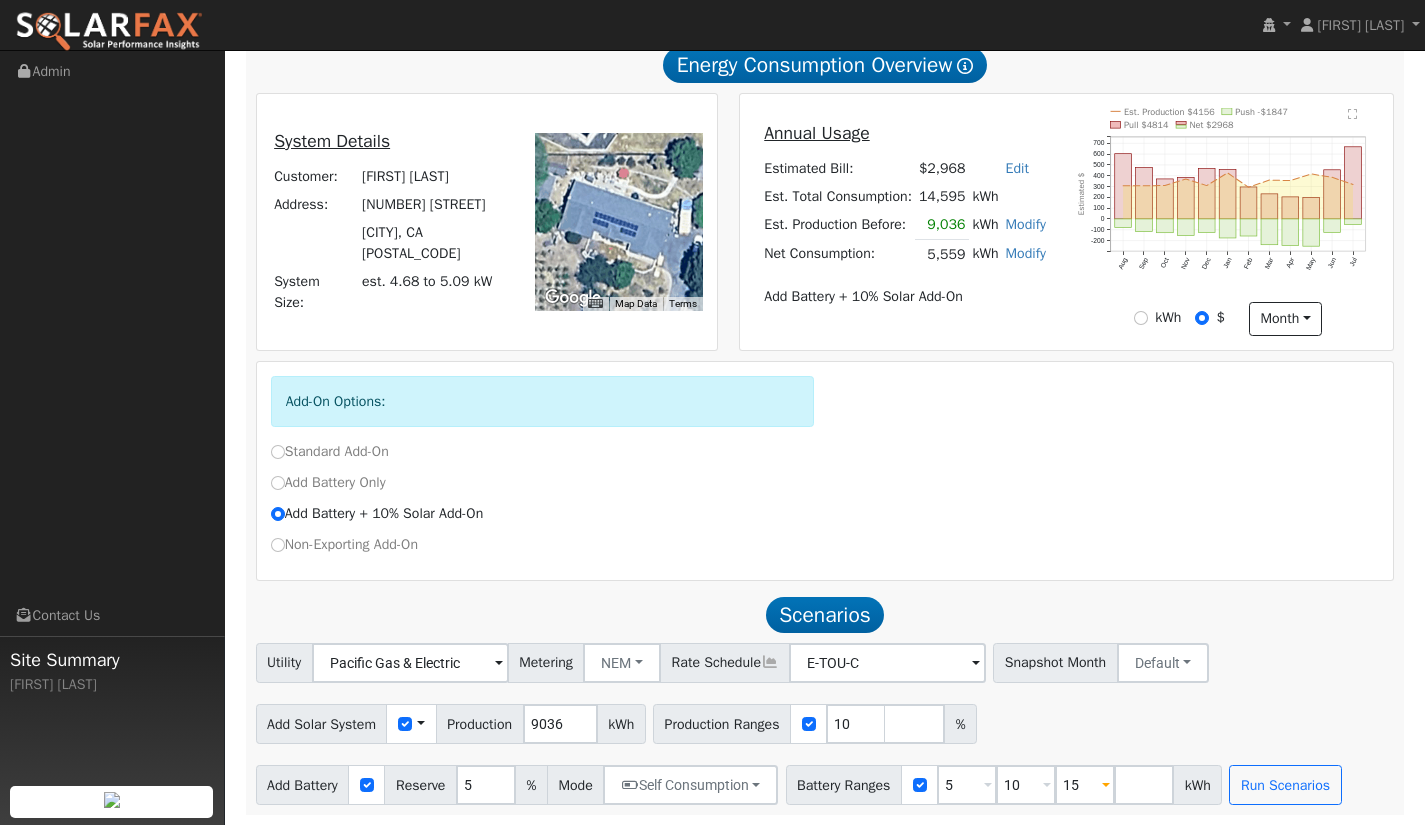 click at bounding box center (1047, 786) 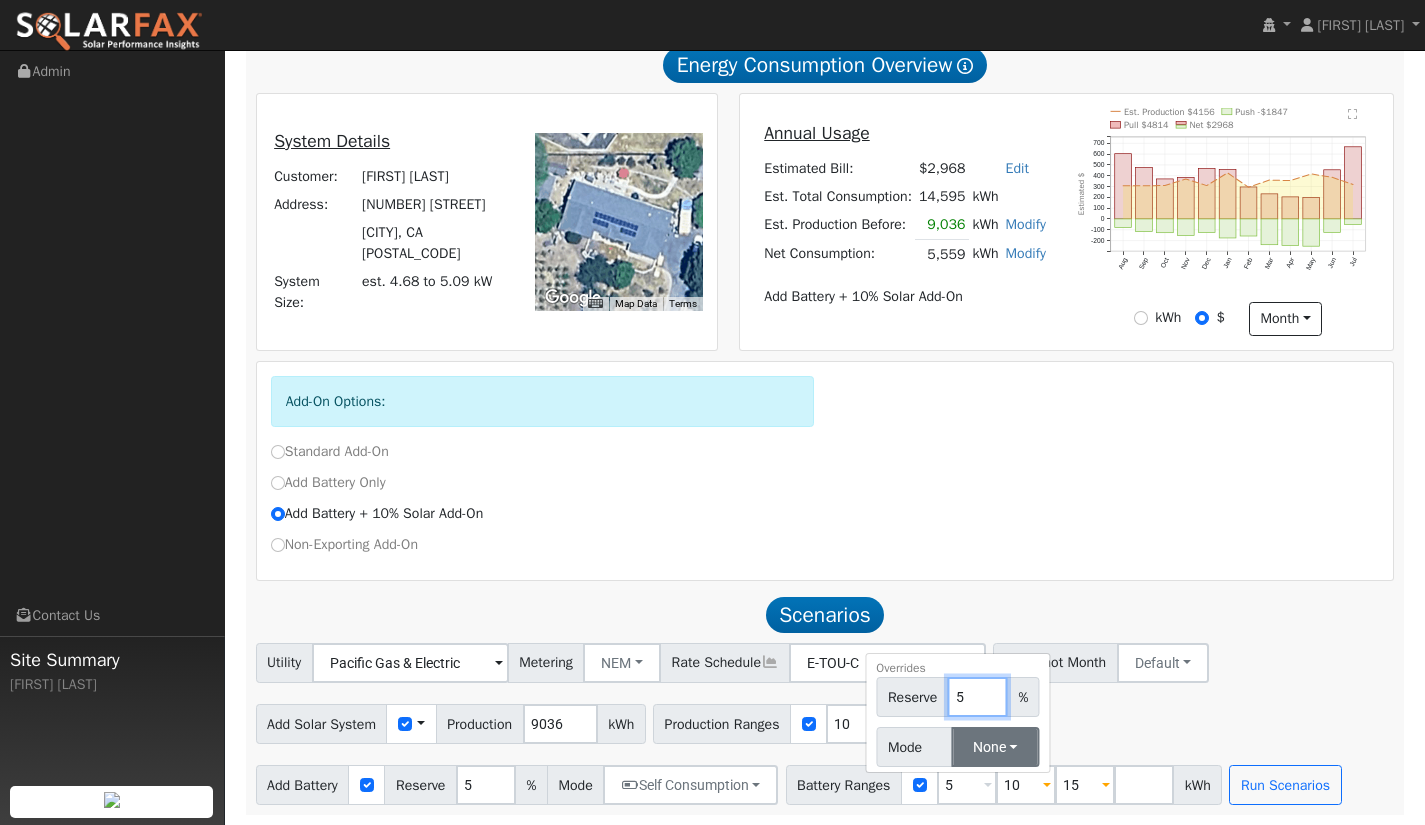 type on "5" 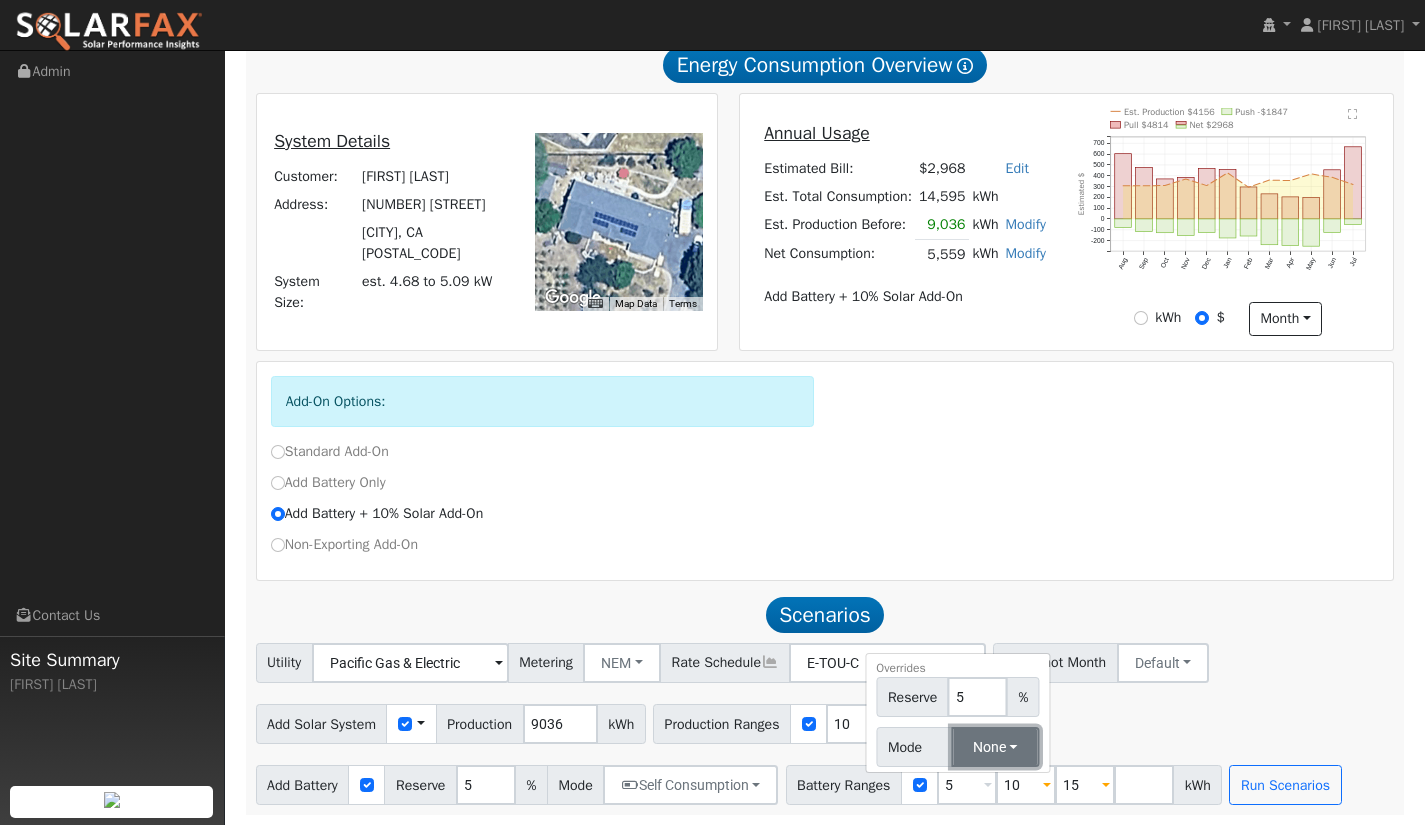 click on "None" at bounding box center [995, 747] 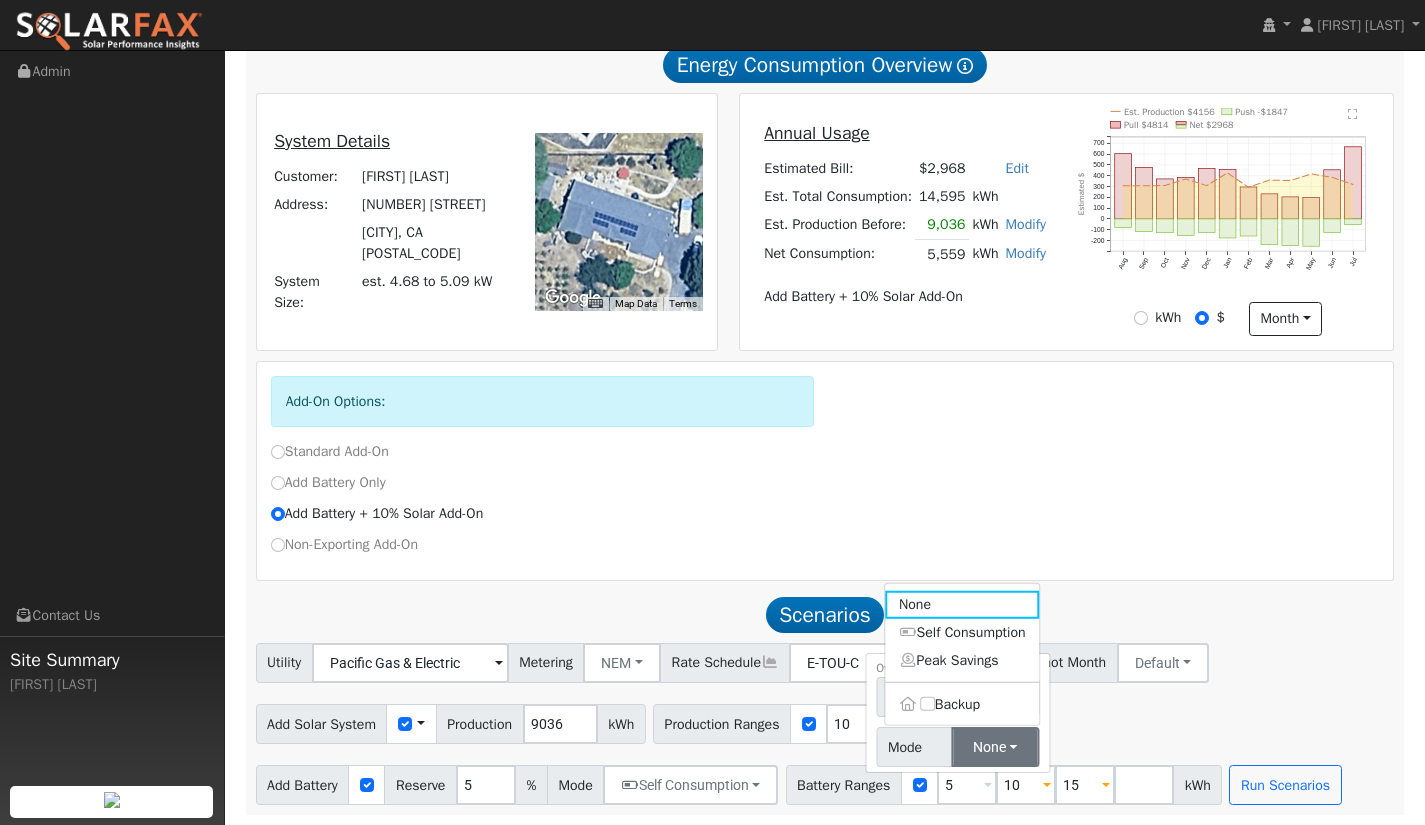 click on "Add Solar System Use CSV Data Production 9036 kWh Production Ranges 10 %" at bounding box center [825, 720] 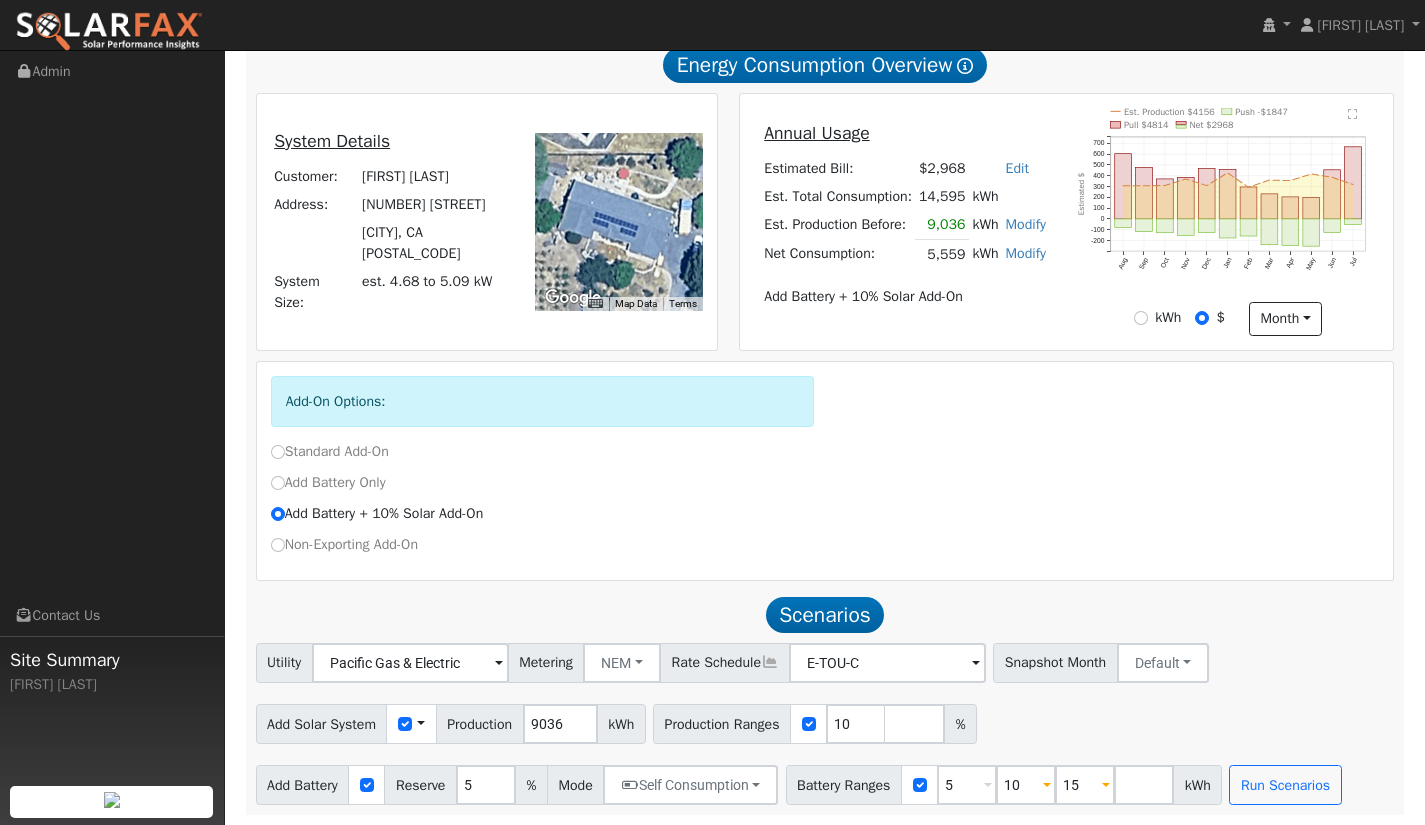 click at bounding box center (988, 786) 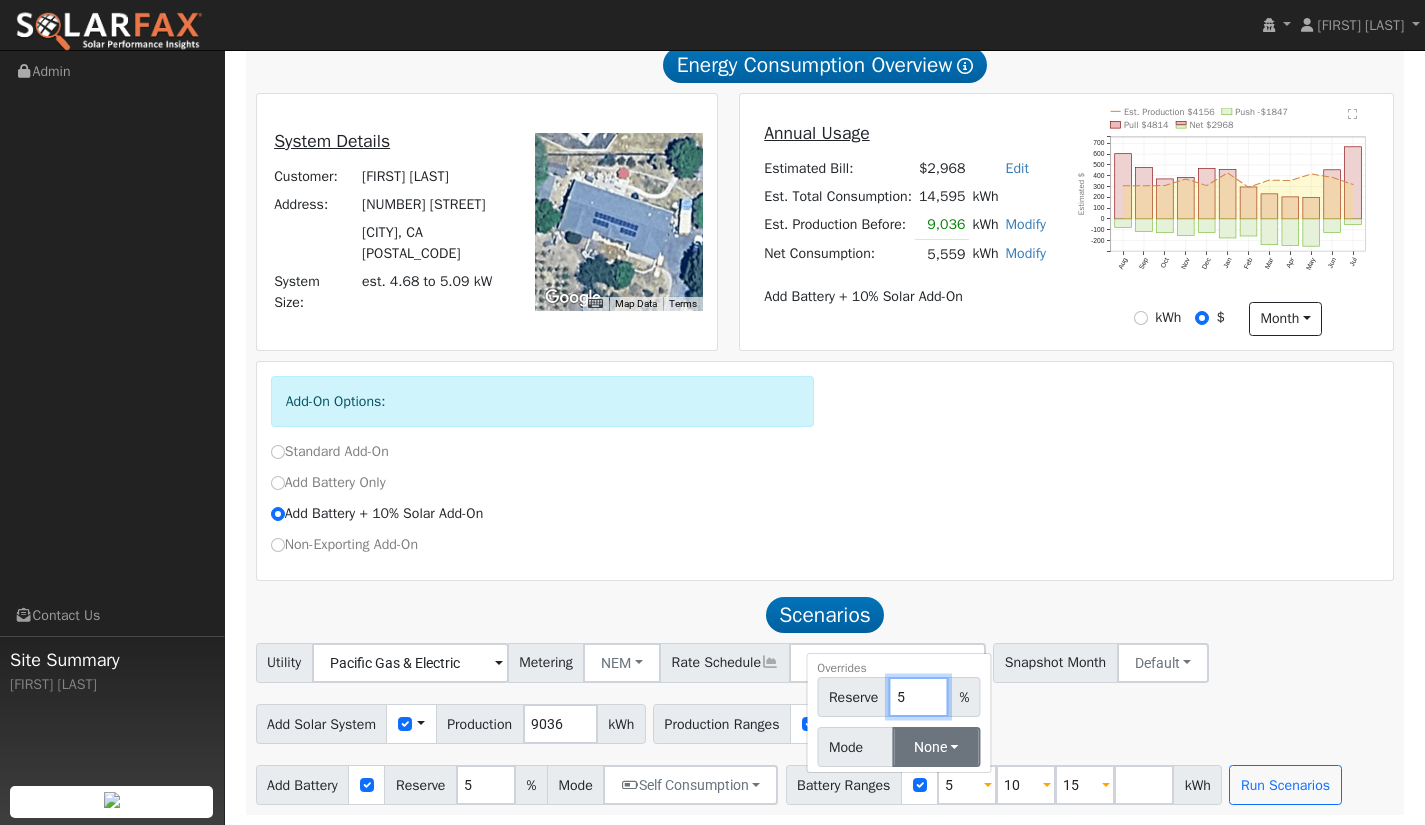 type on "5" 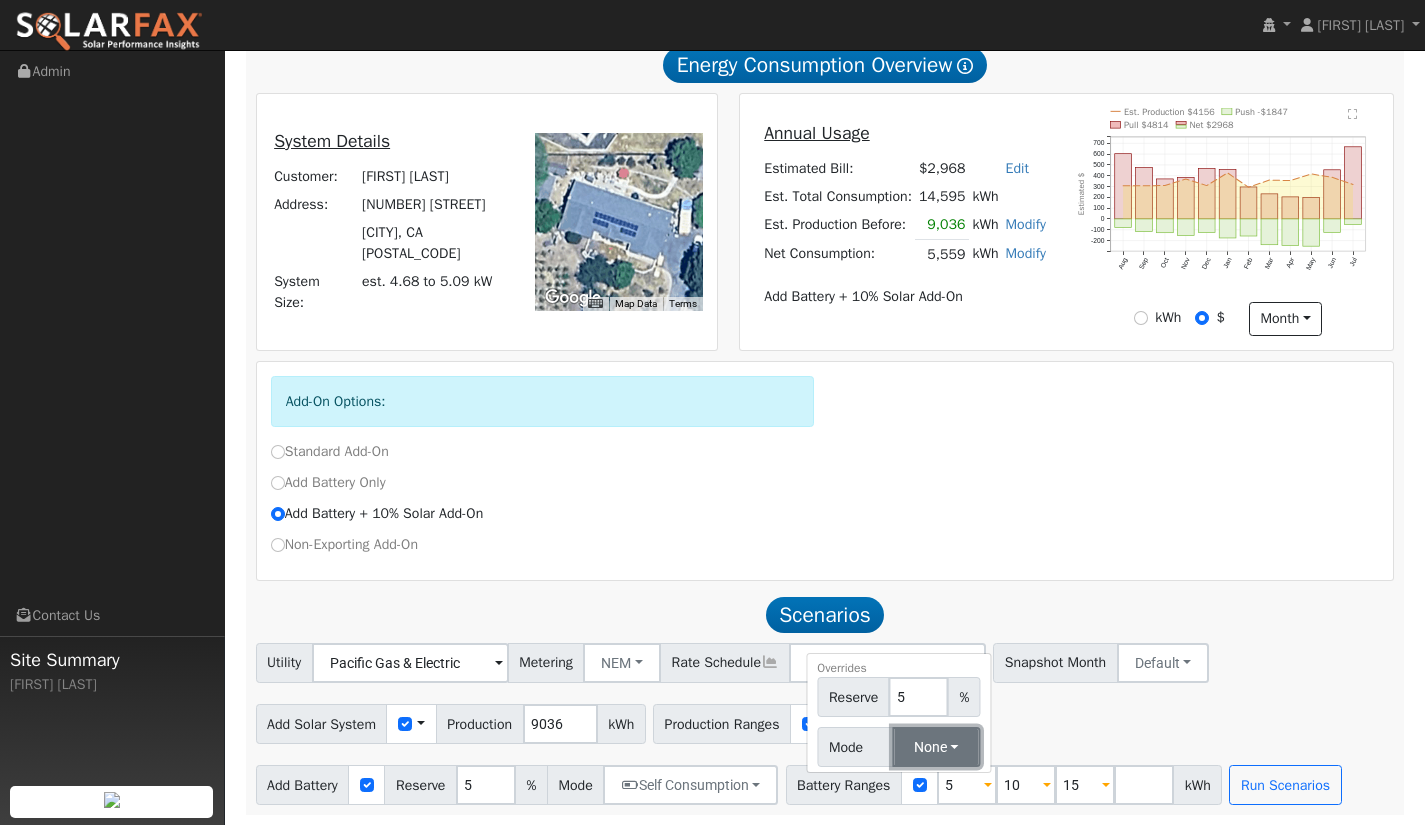 click on "None" at bounding box center [936, 747] 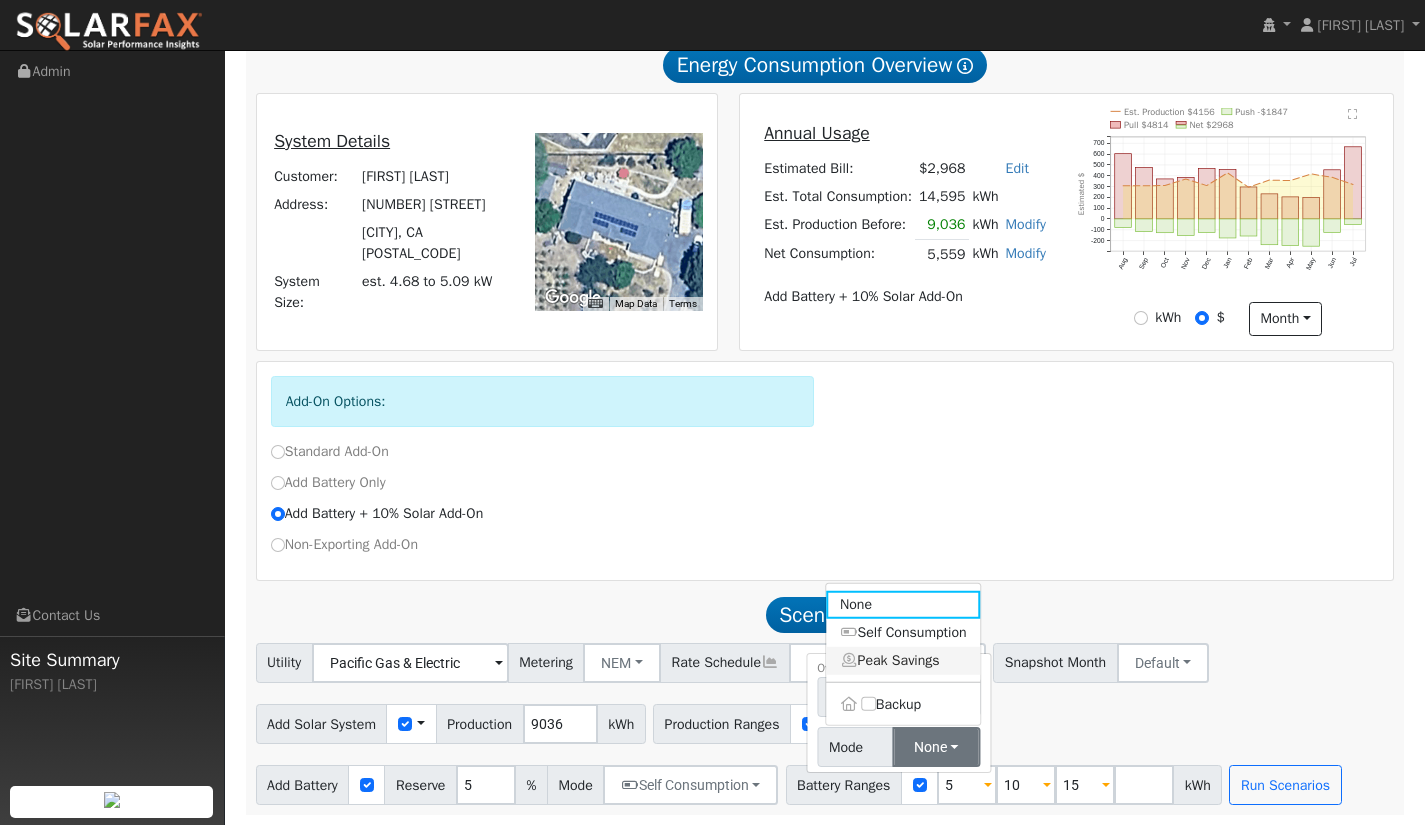 click on "Peak Savings" at bounding box center (903, 661) 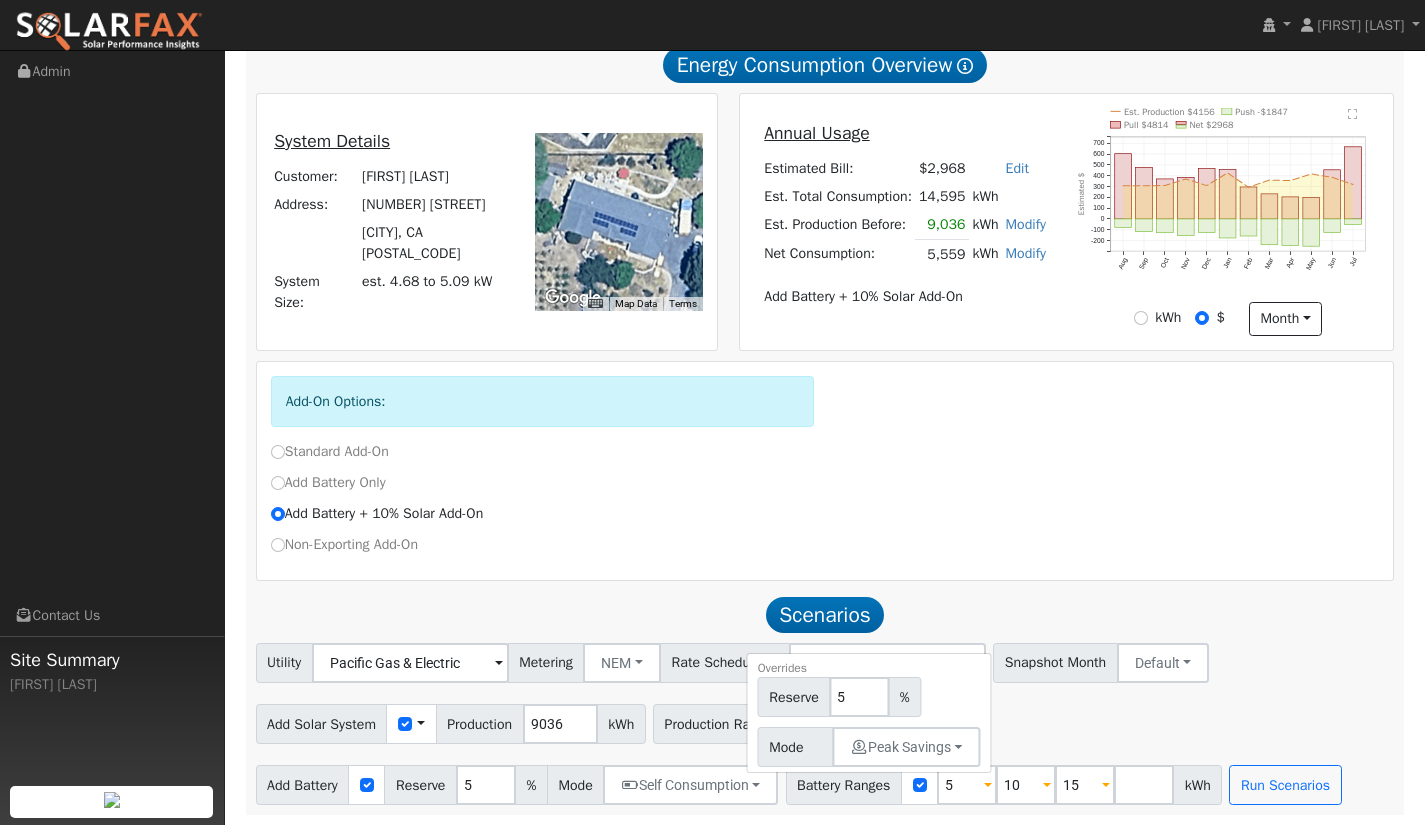 click at bounding box center (1047, 786) 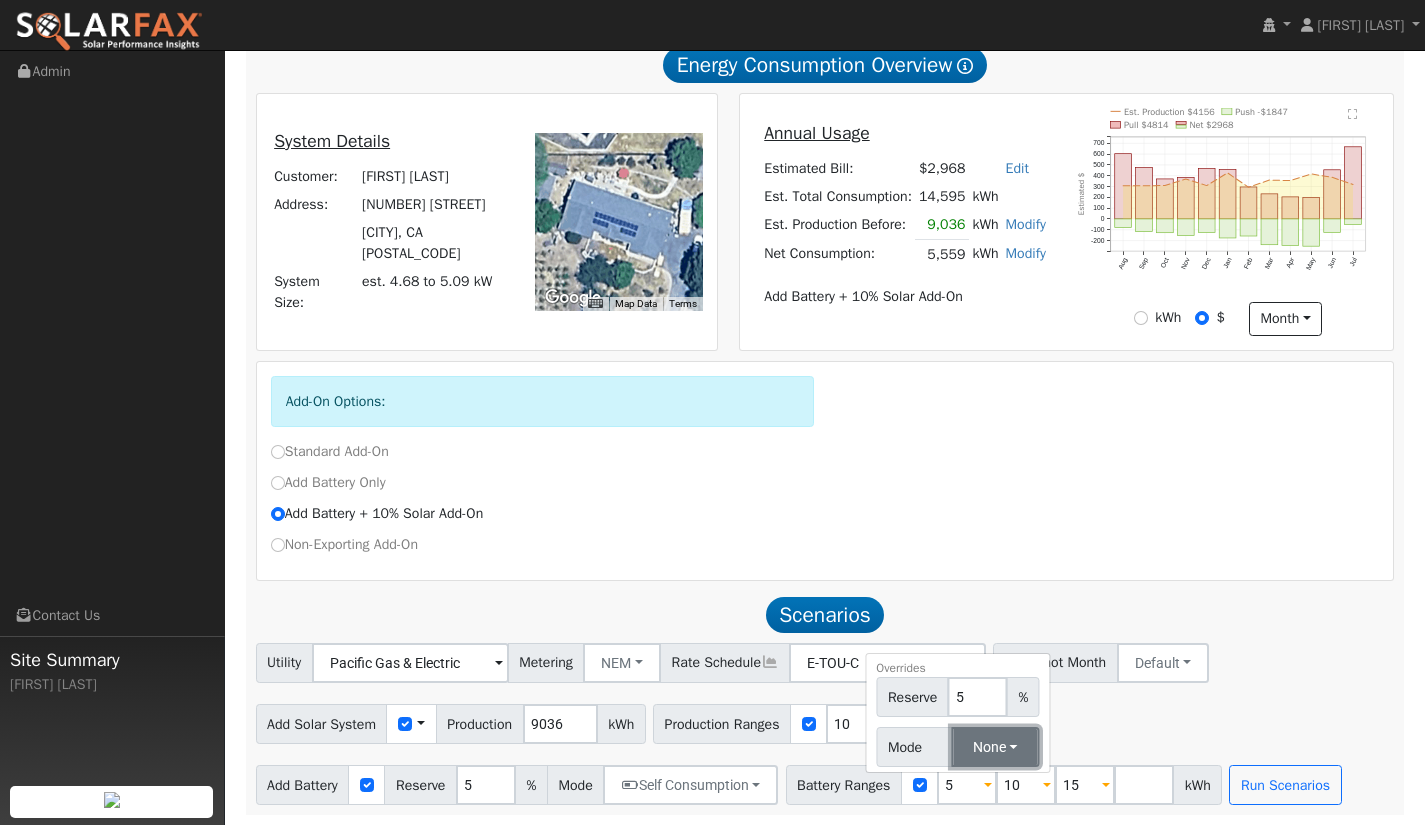 click on "None" at bounding box center (995, 747) 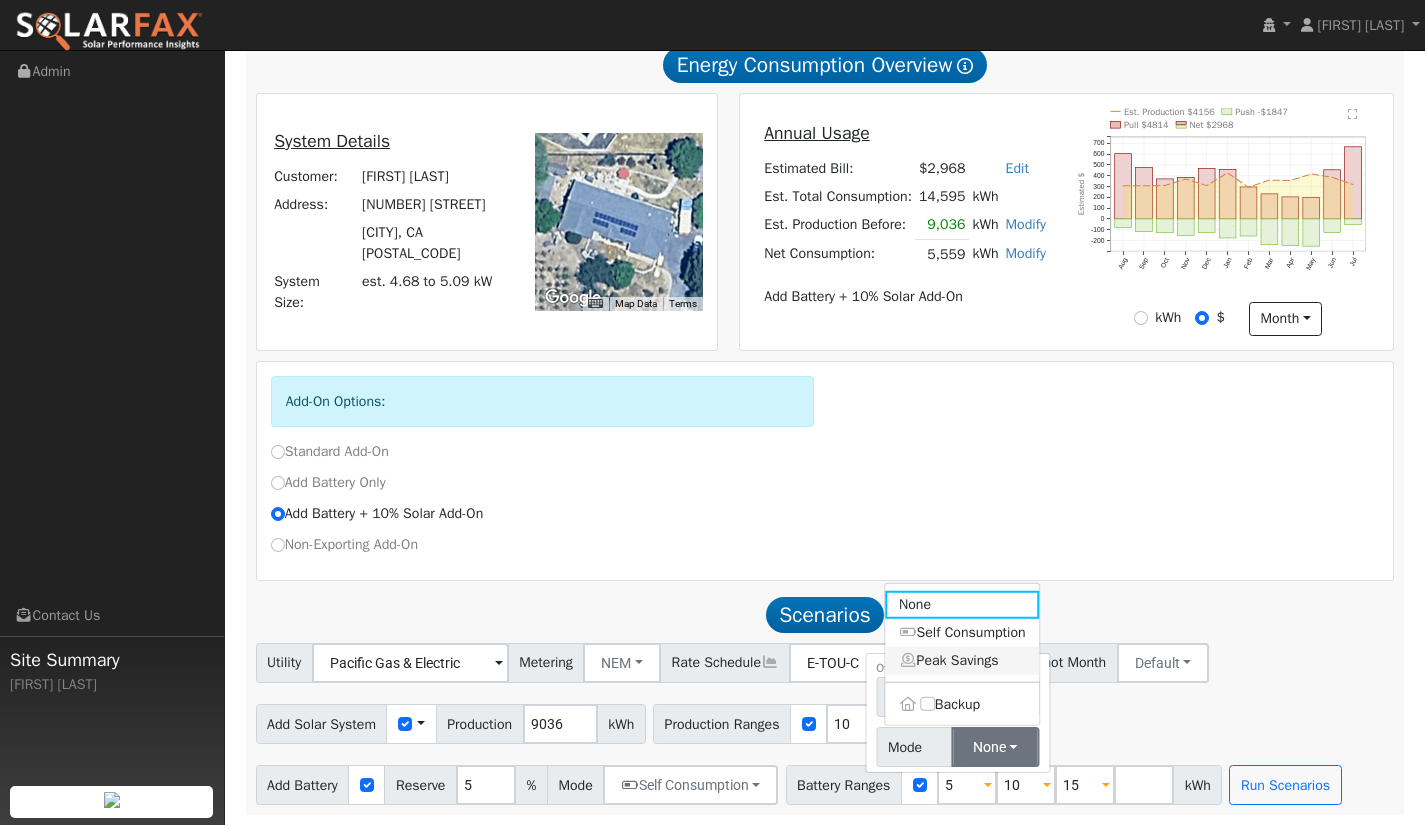 click on "Peak Savings" at bounding box center [962, 661] 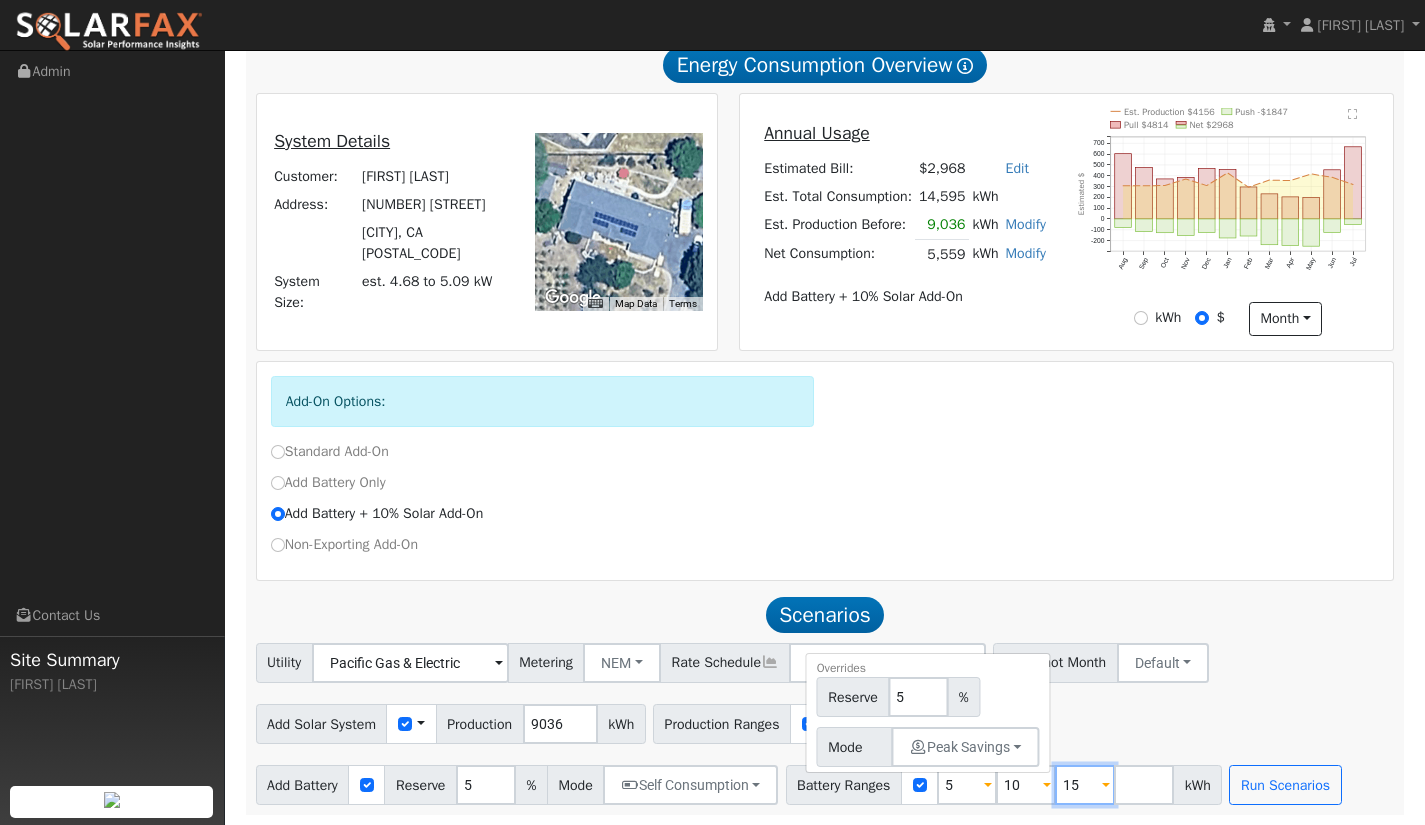 click on "15" at bounding box center [1085, 785] 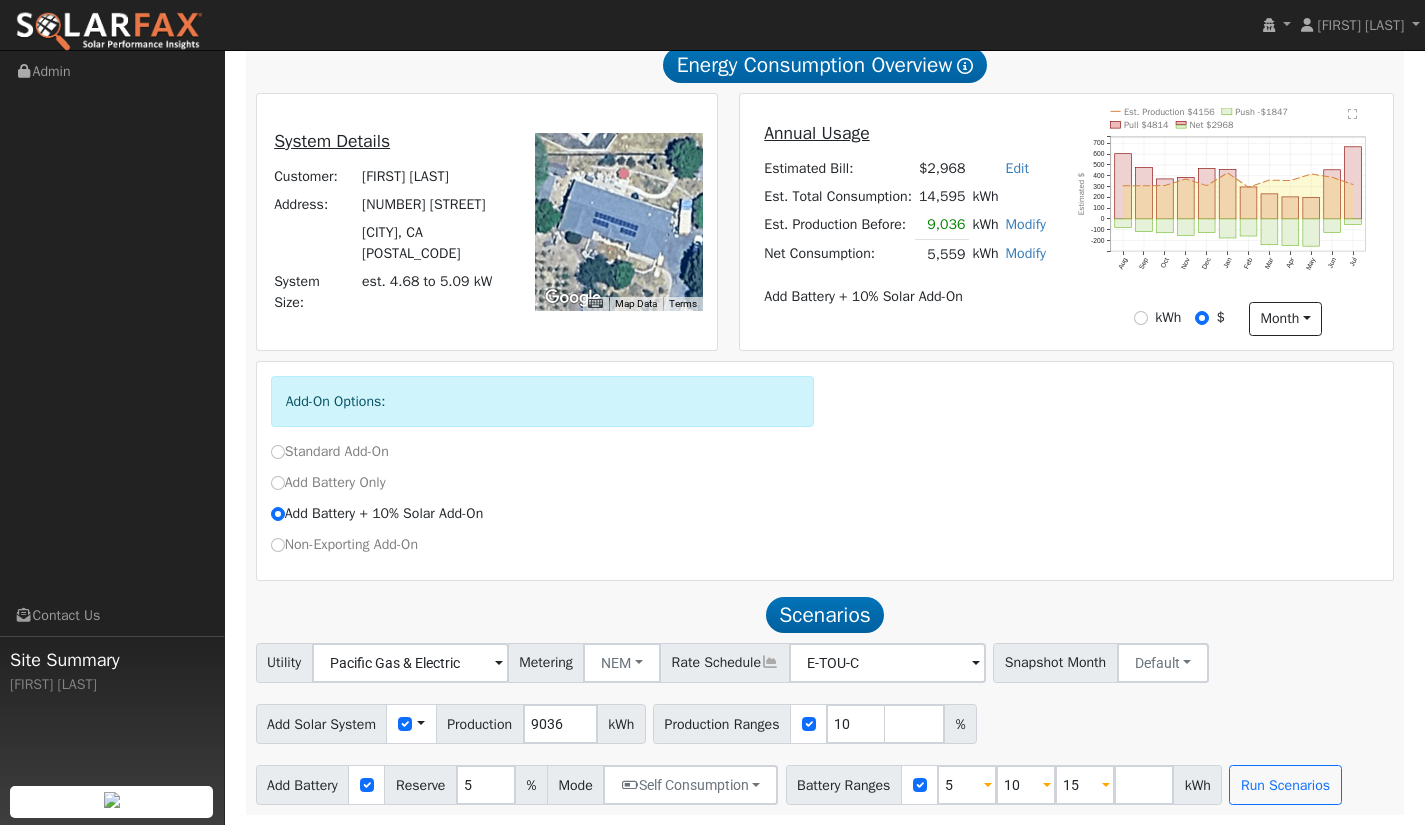 click at bounding box center (1106, 786) 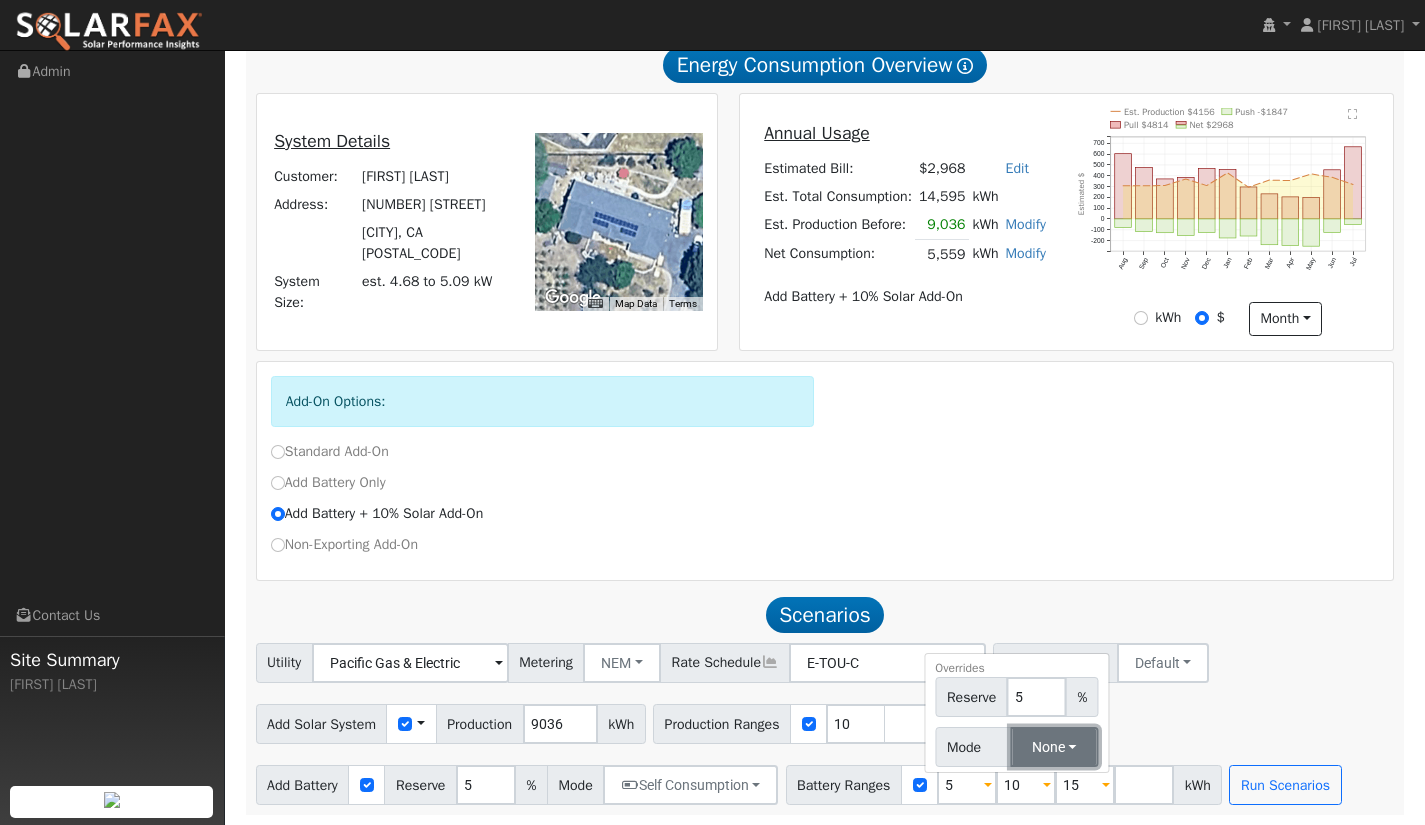 click on "None" at bounding box center (1054, 747) 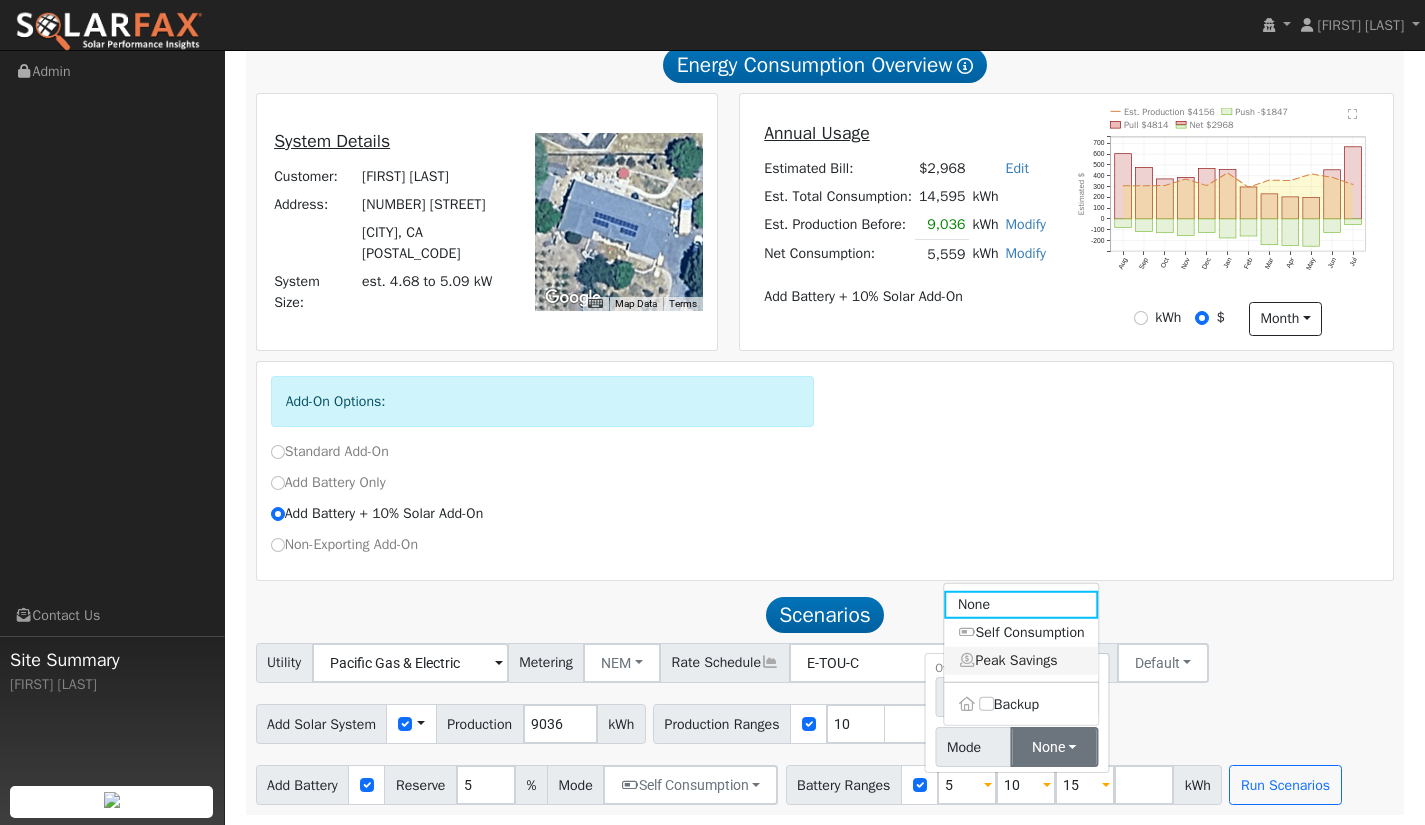 click on "Peak Savings" at bounding box center [1021, 661] 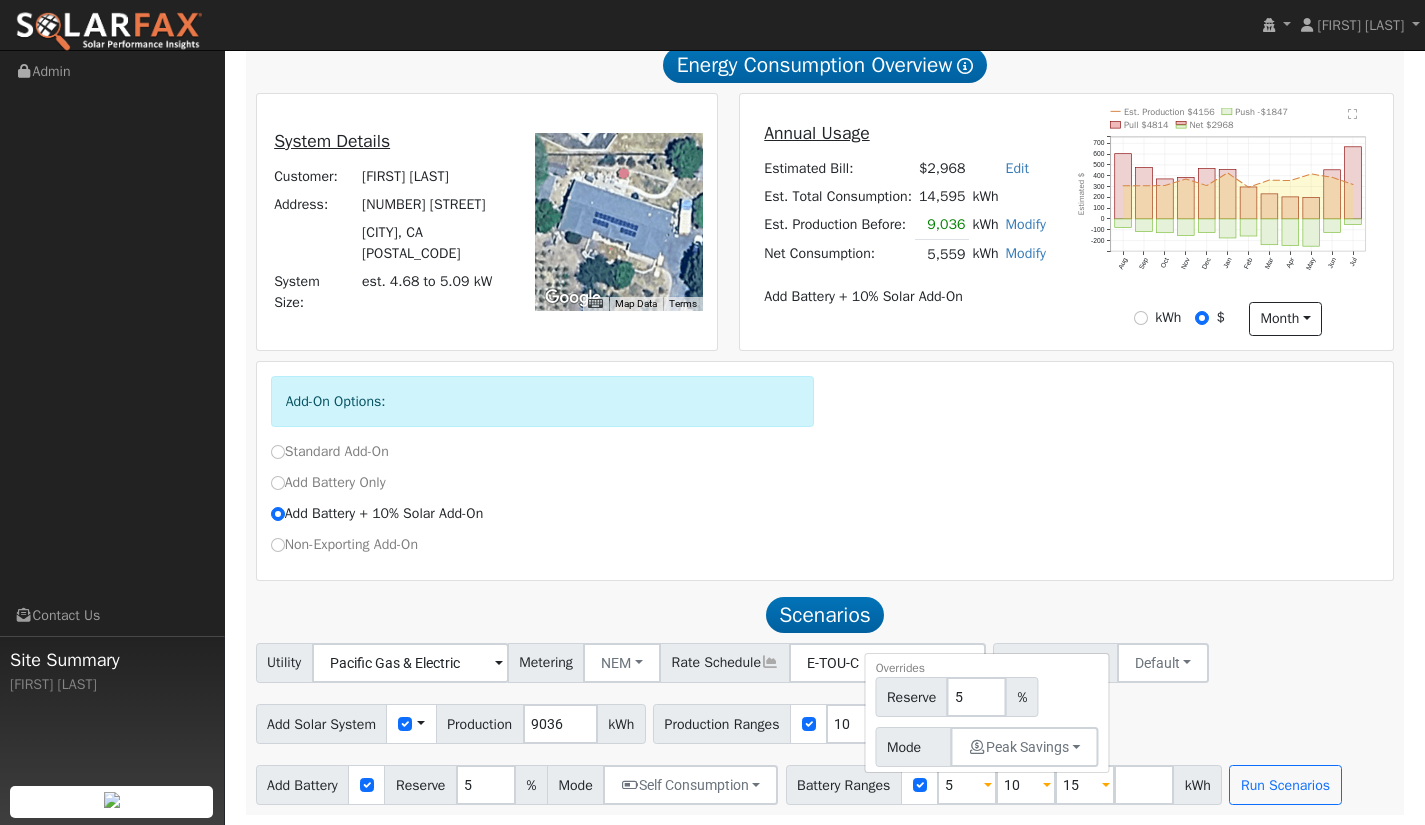 drag, startPoint x: 1207, startPoint y: 730, endPoint x: 1254, endPoint y: 760, distance: 55.758408 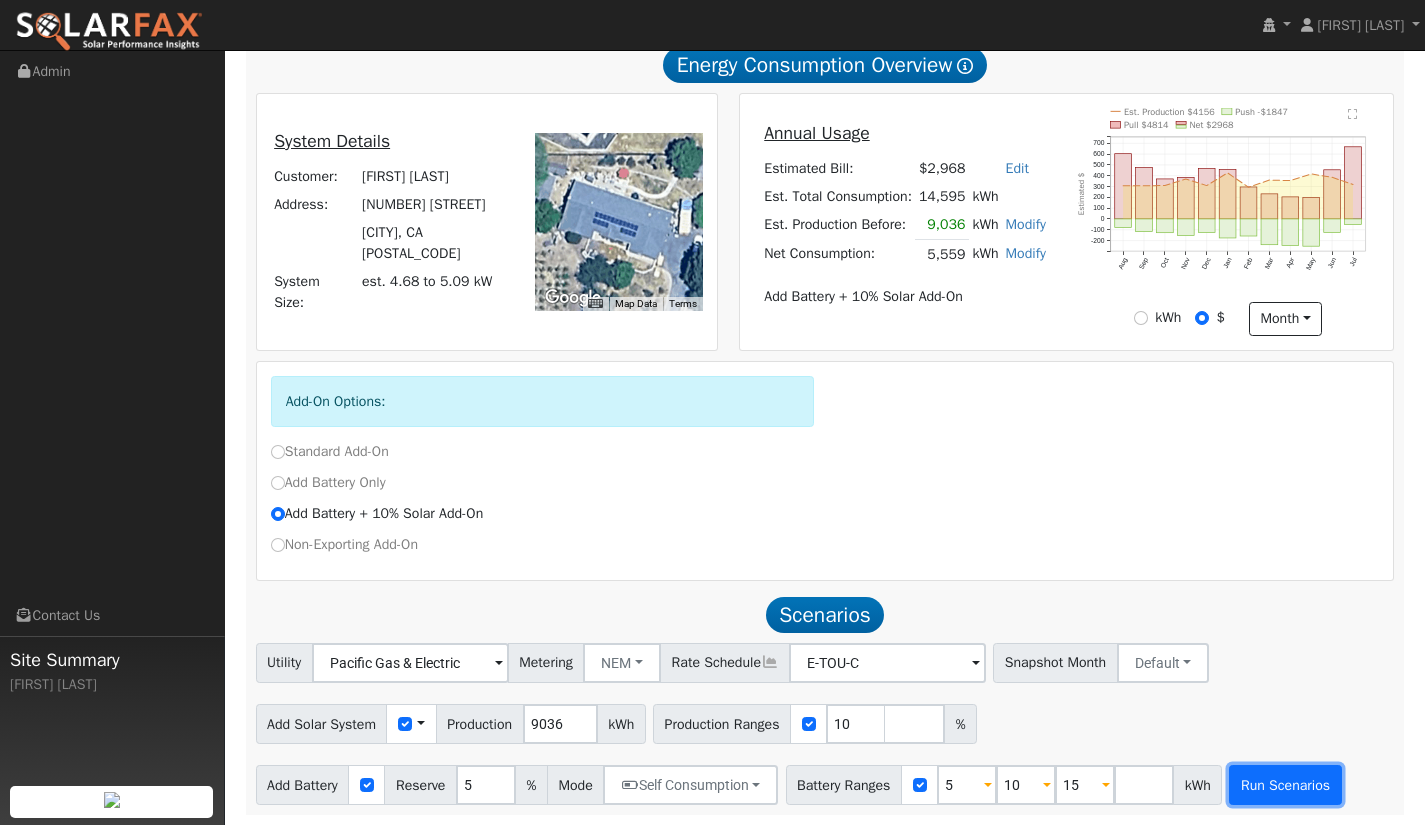 click on "Run Scenarios" at bounding box center (1285, 785) 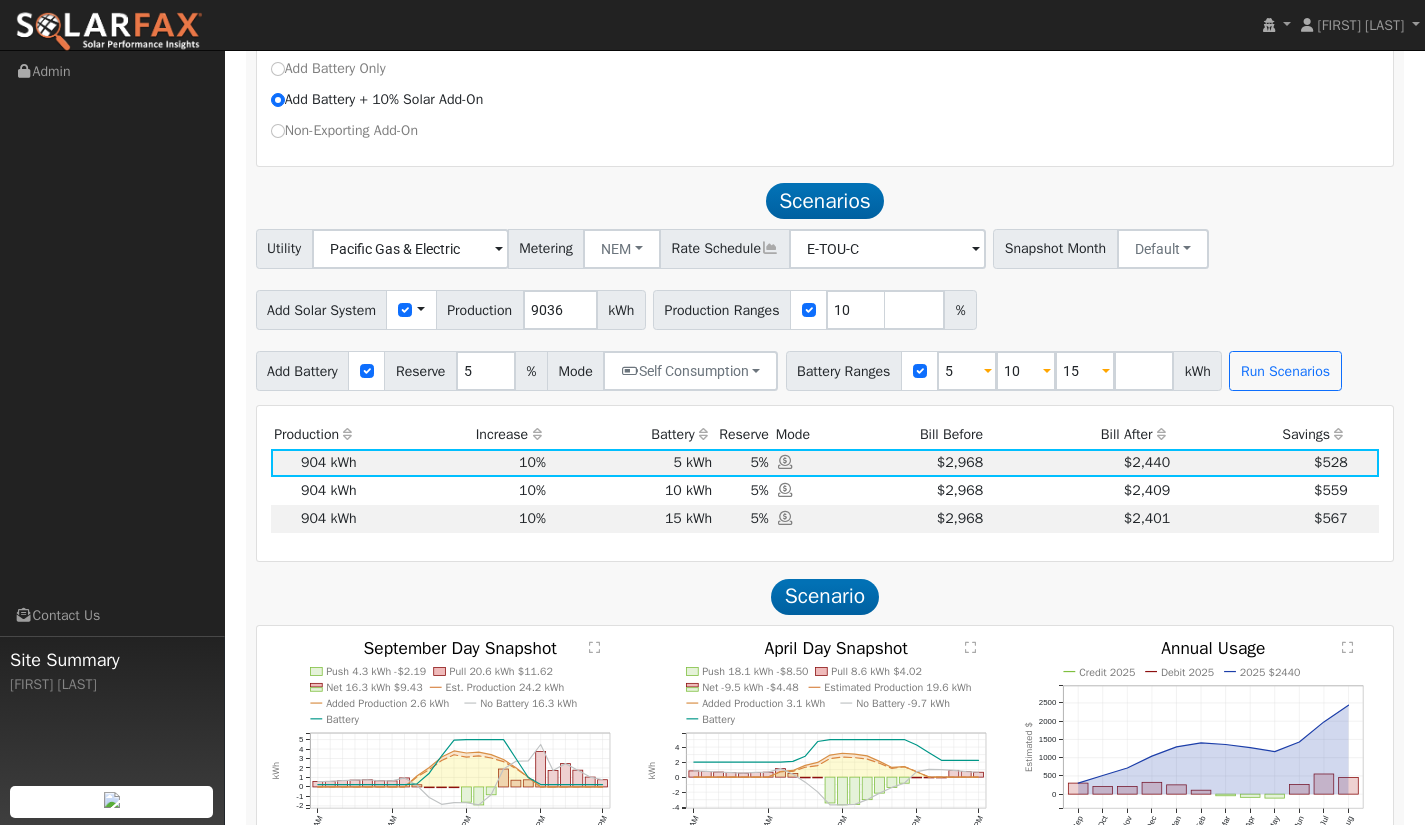 scroll, scrollTop: 905, scrollLeft: 0, axis: vertical 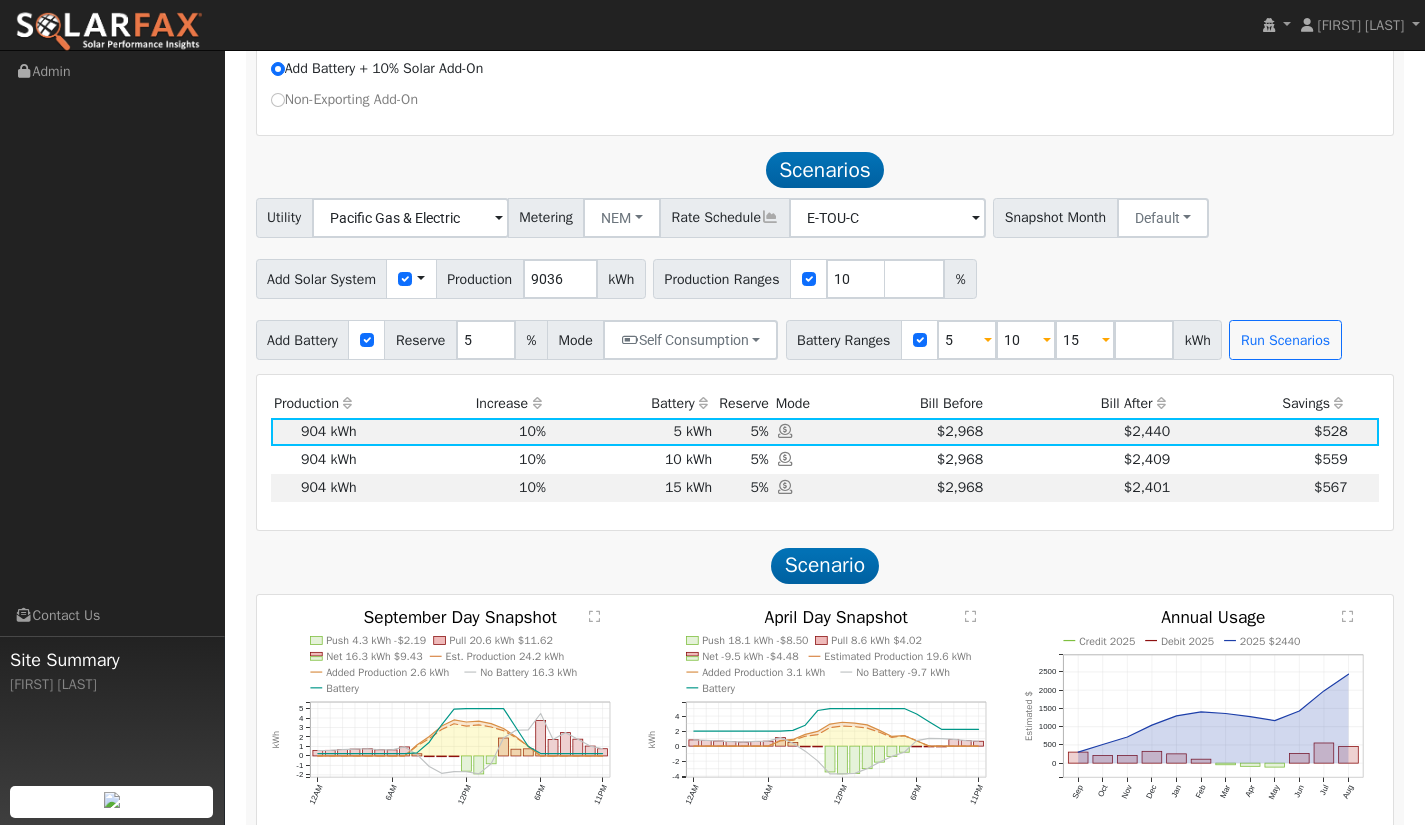 click at bounding box center [499, 219] 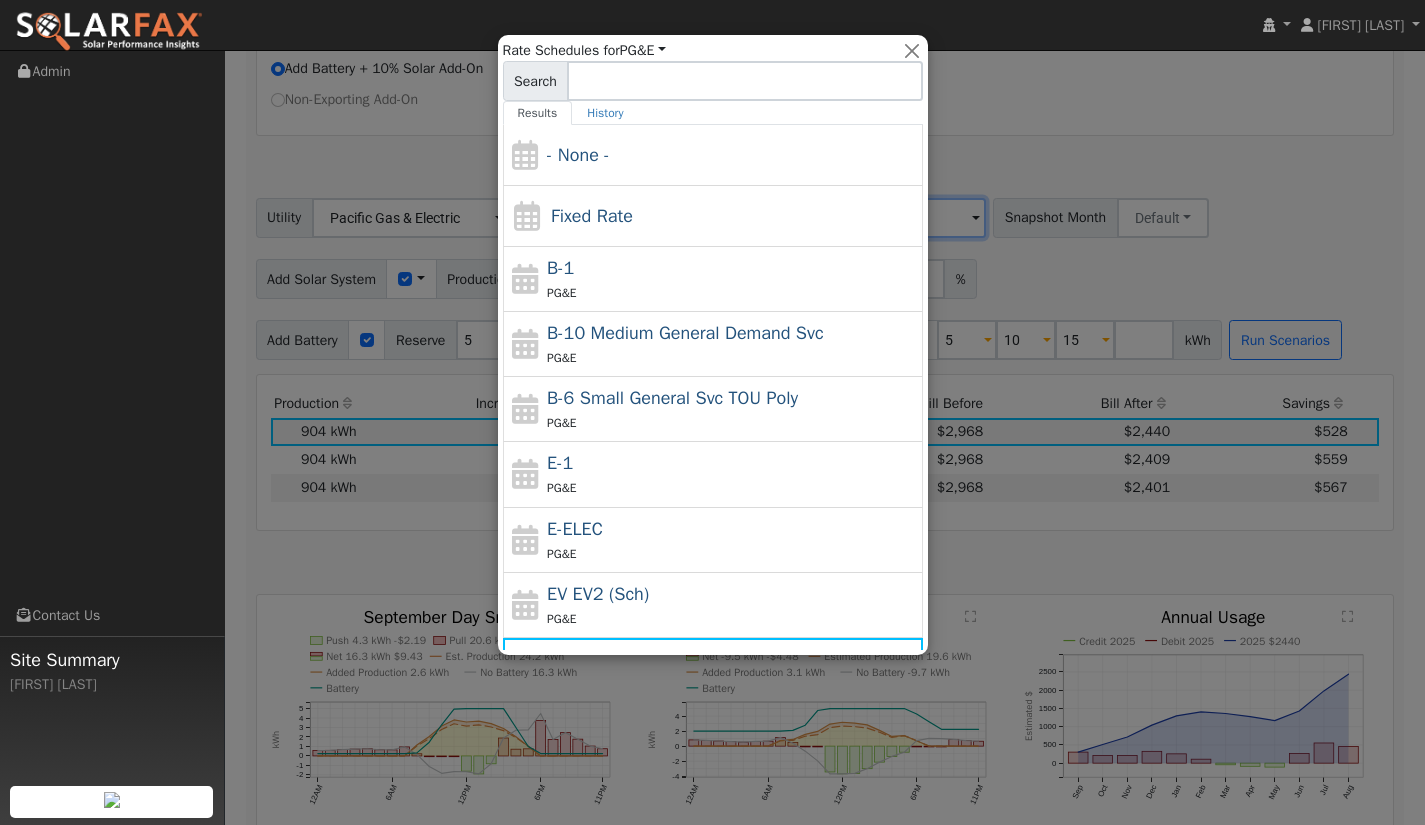 click at bounding box center (712, 412) 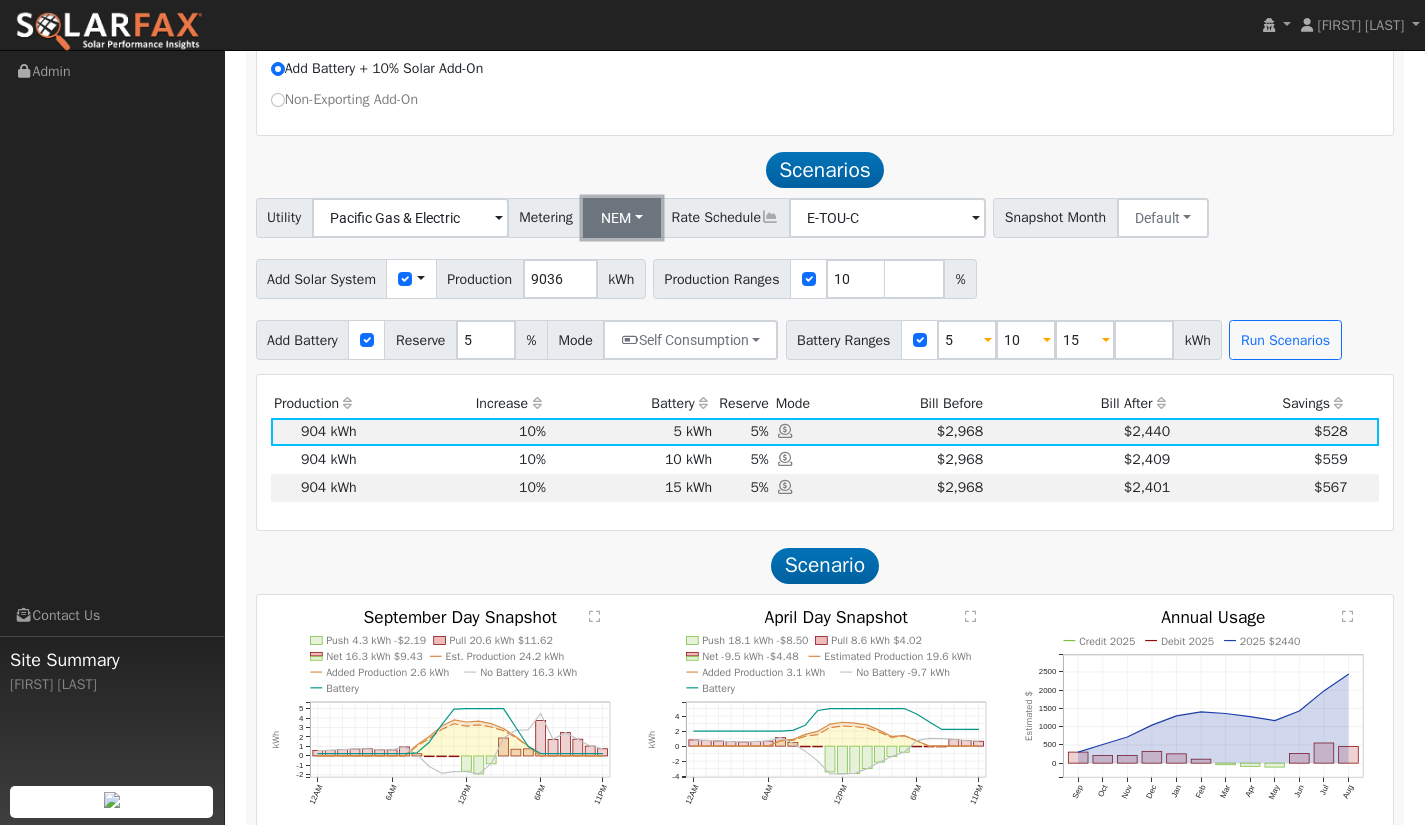 click on "NEM" at bounding box center [622, 218] 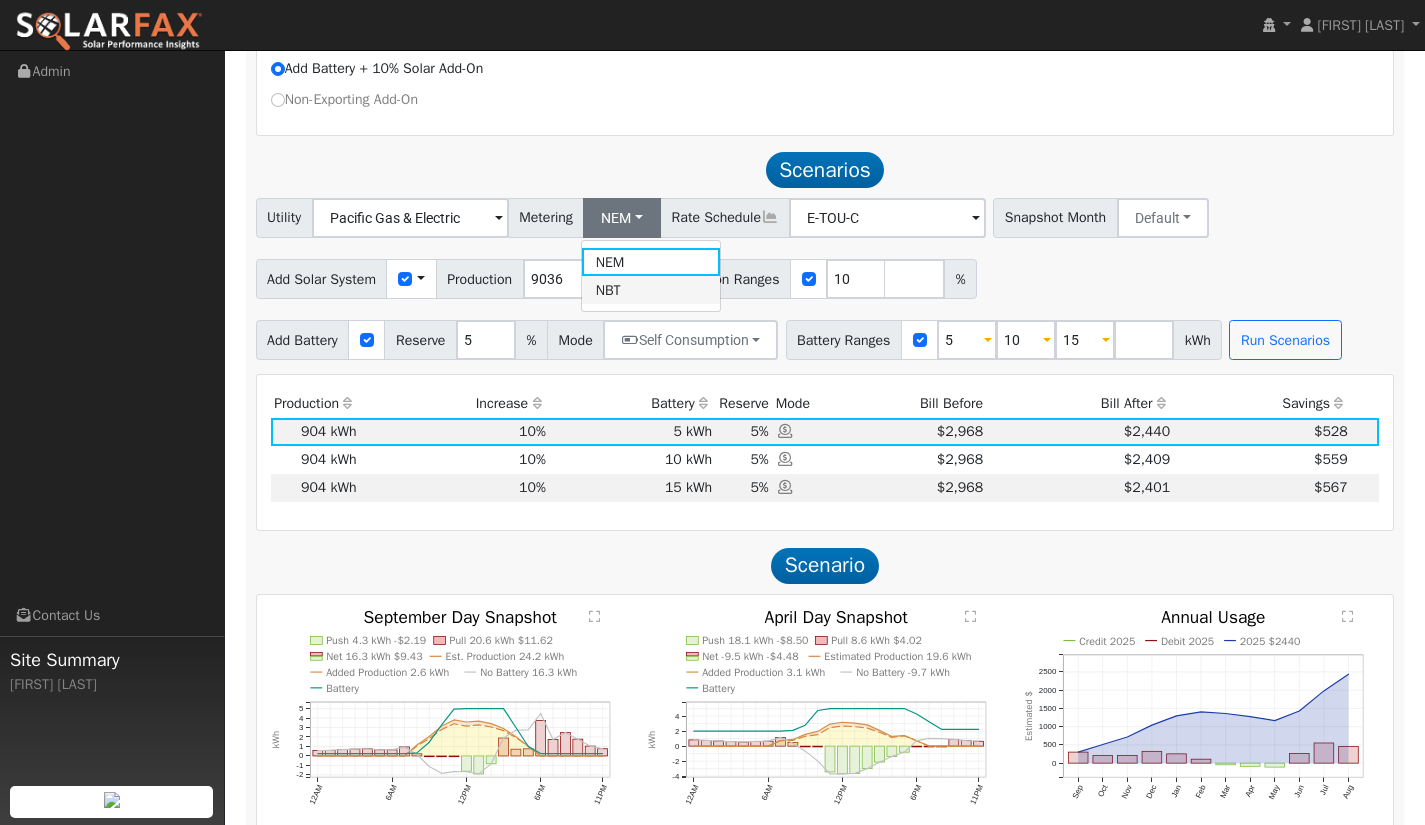 click on "NBT" at bounding box center [651, 290] 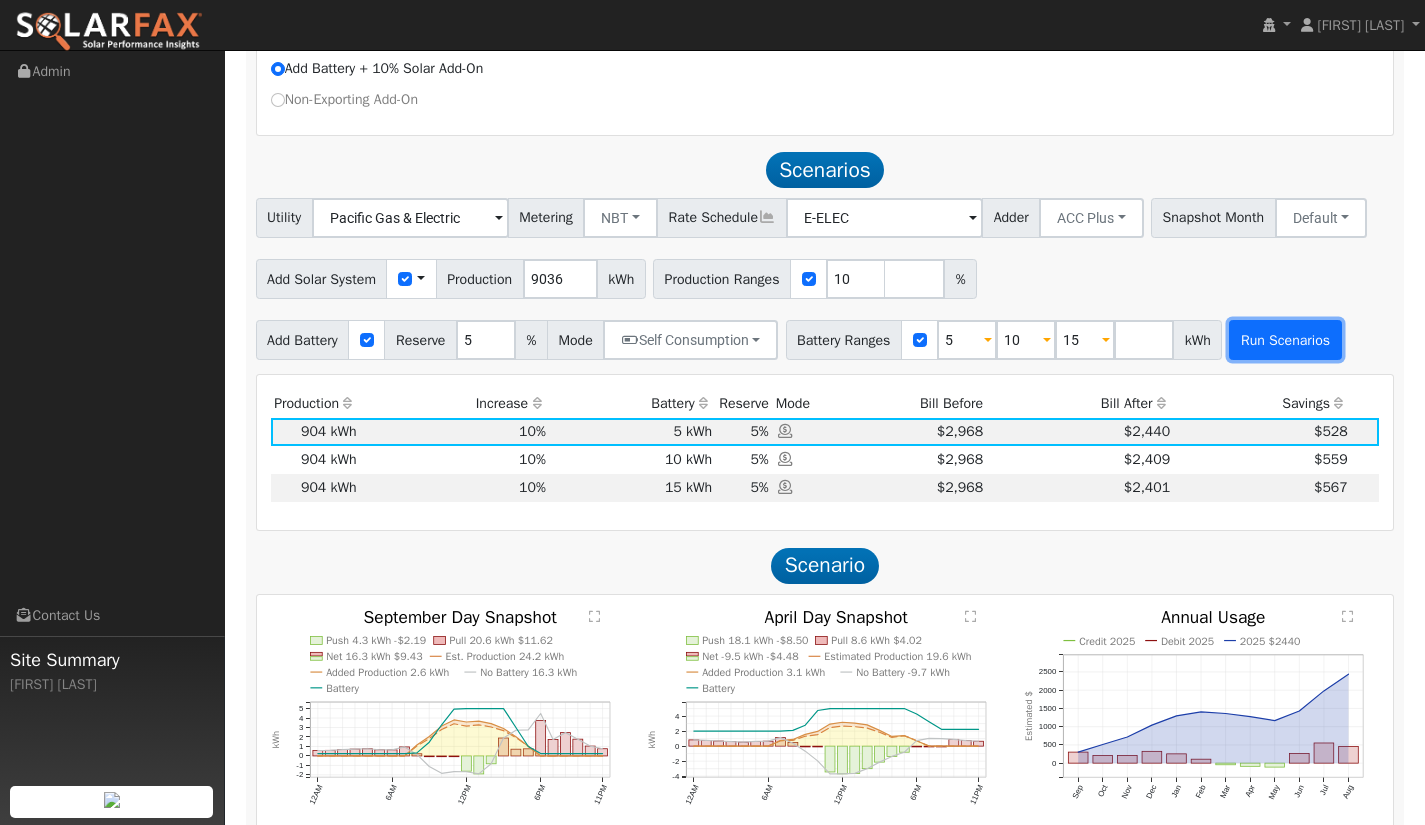 click on "Run Scenarios" at bounding box center (1285, 340) 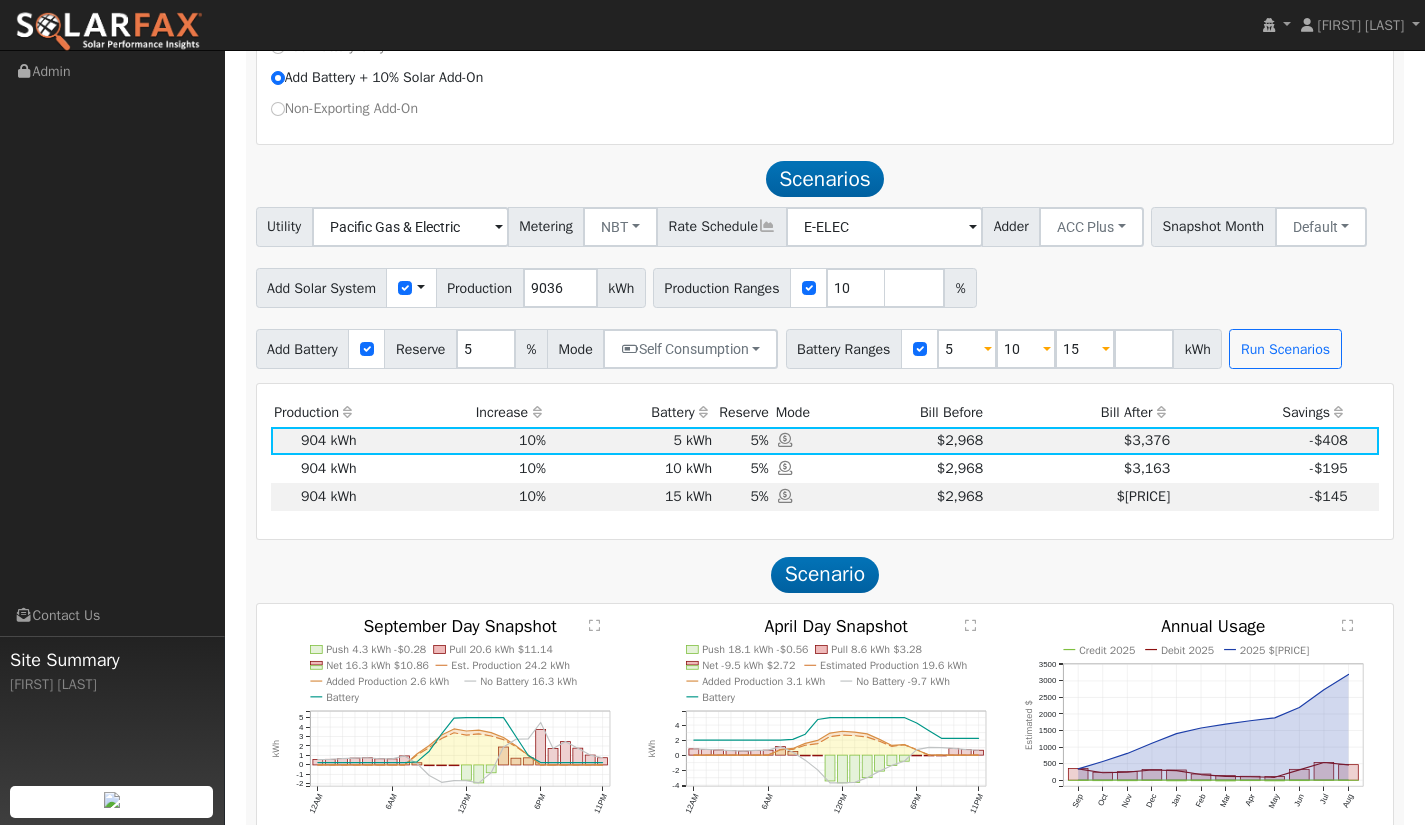 scroll, scrollTop: 895, scrollLeft: 0, axis: vertical 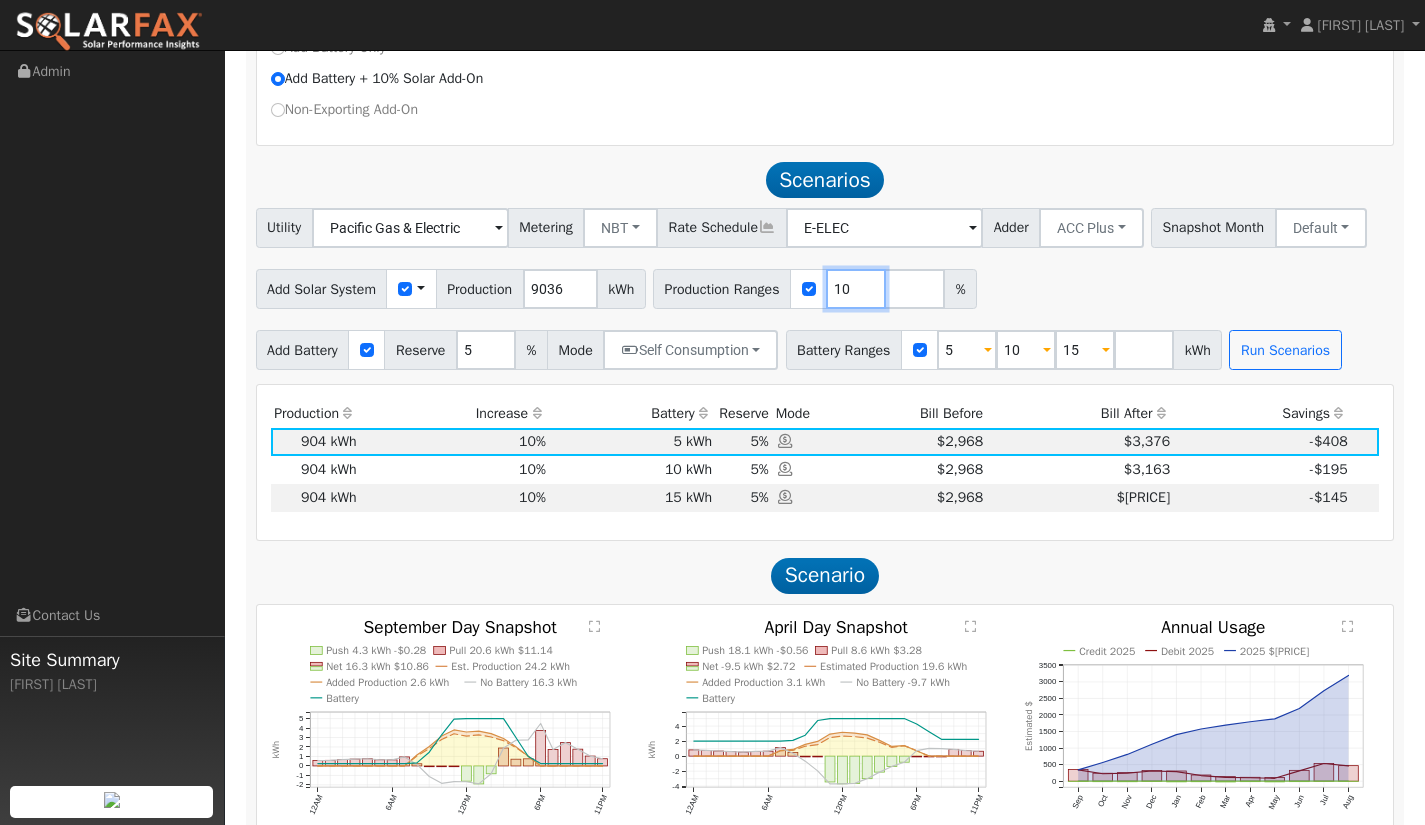 drag, startPoint x: 867, startPoint y: 289, endPoint x: 831, endPoint y: 290, distance: 36.013885 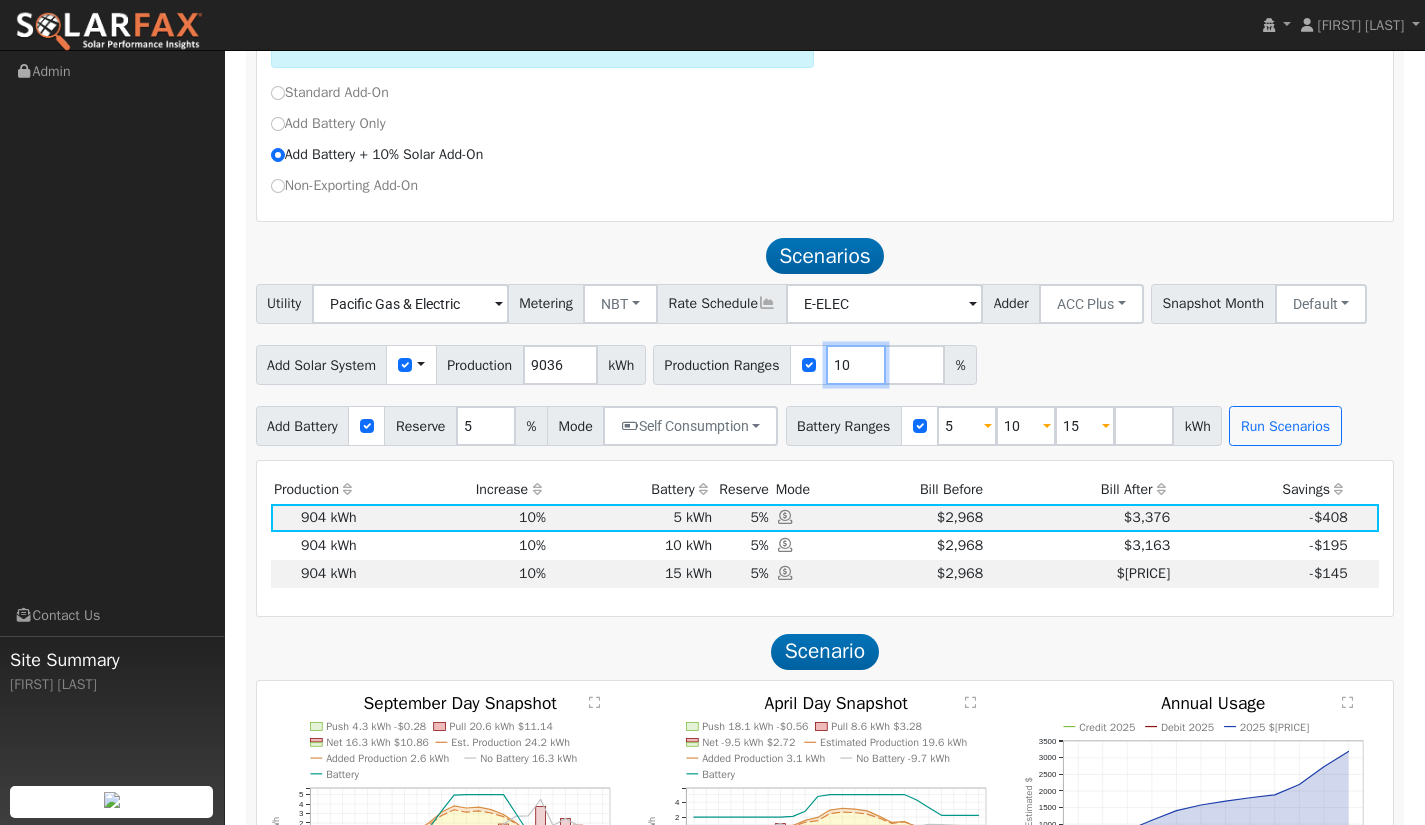 scroll, scrollTop: 795, scrollLeft: 0, axis: vertical 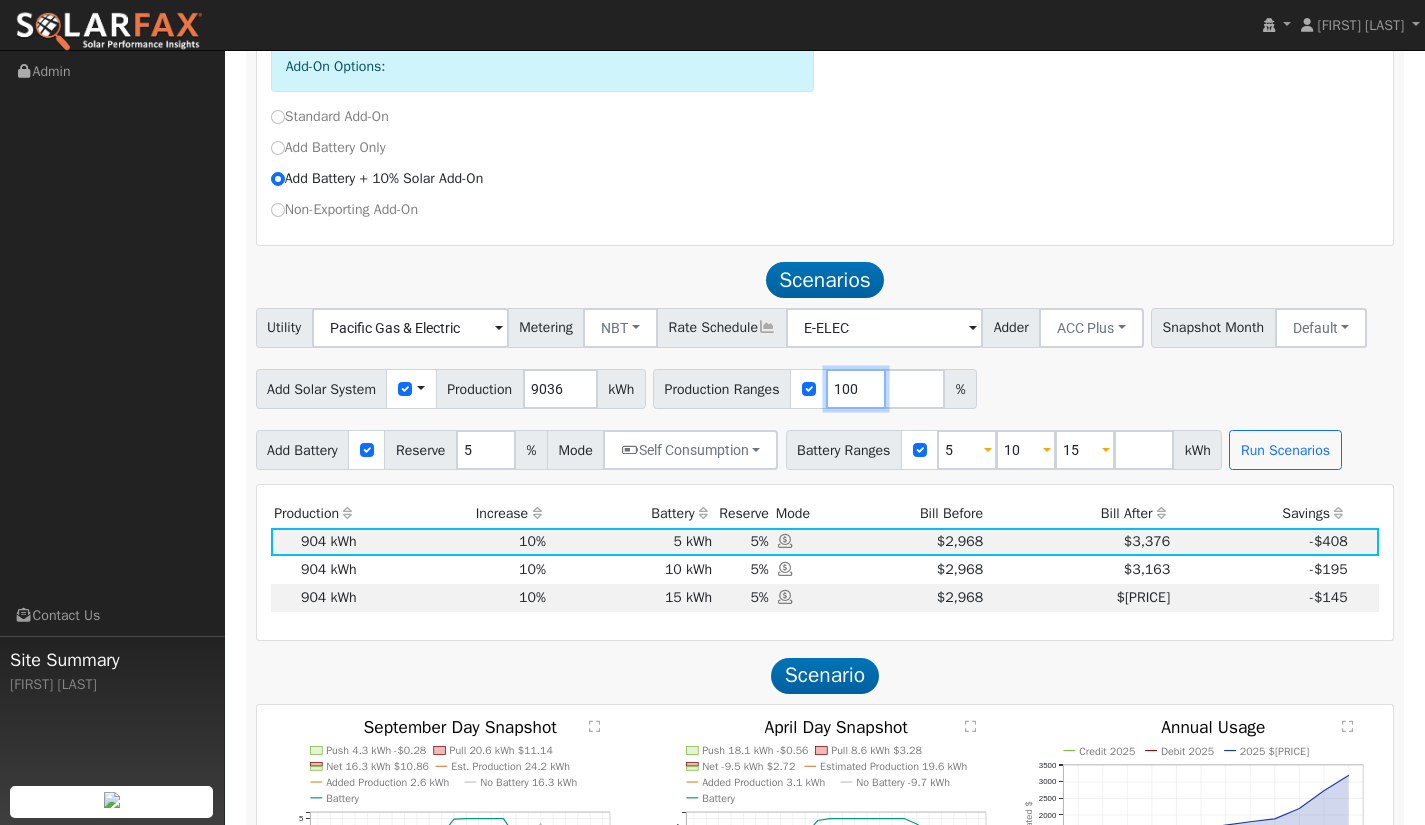 click on "Production Ranges 100 %" at bounding box center [815, 389] 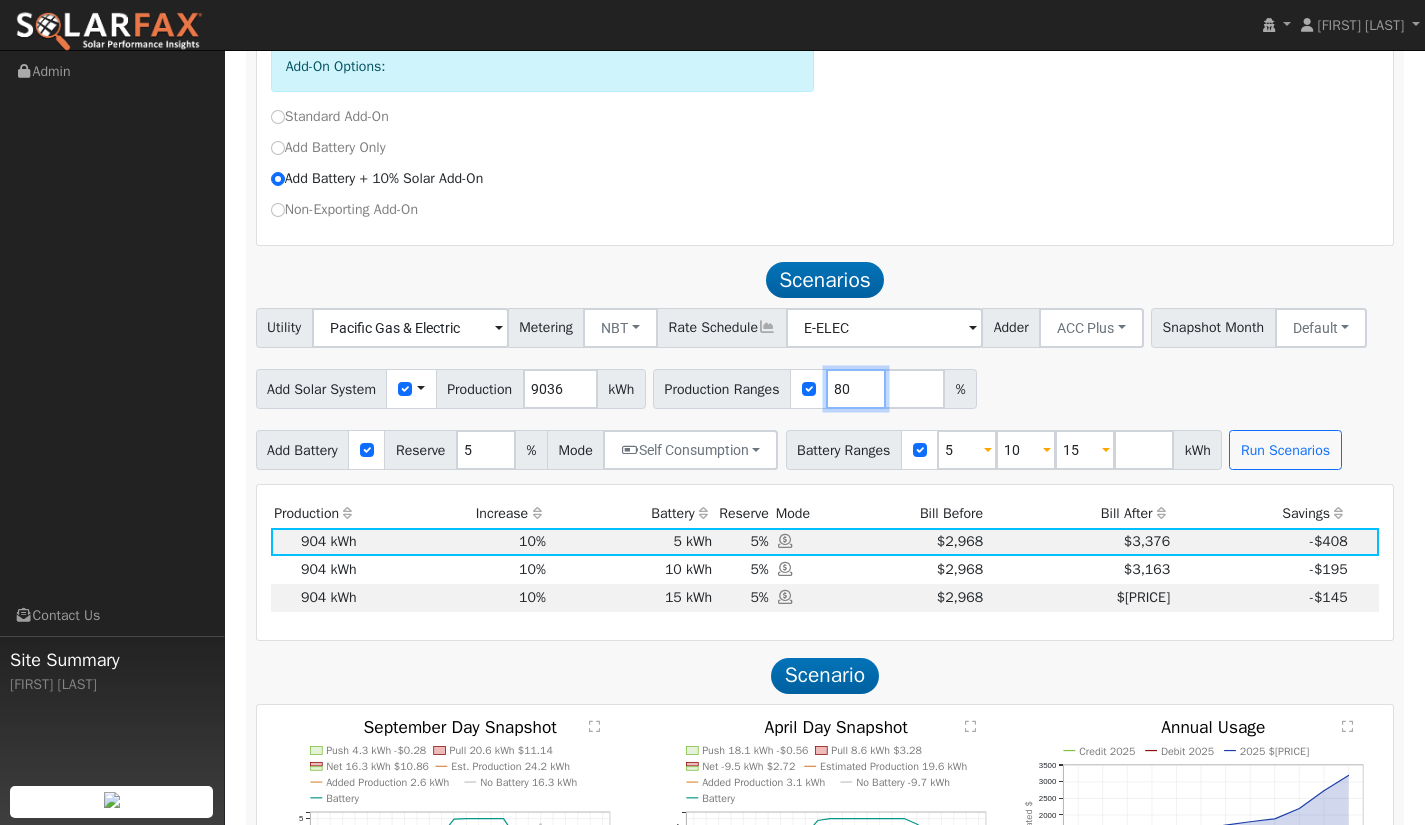type on "80" 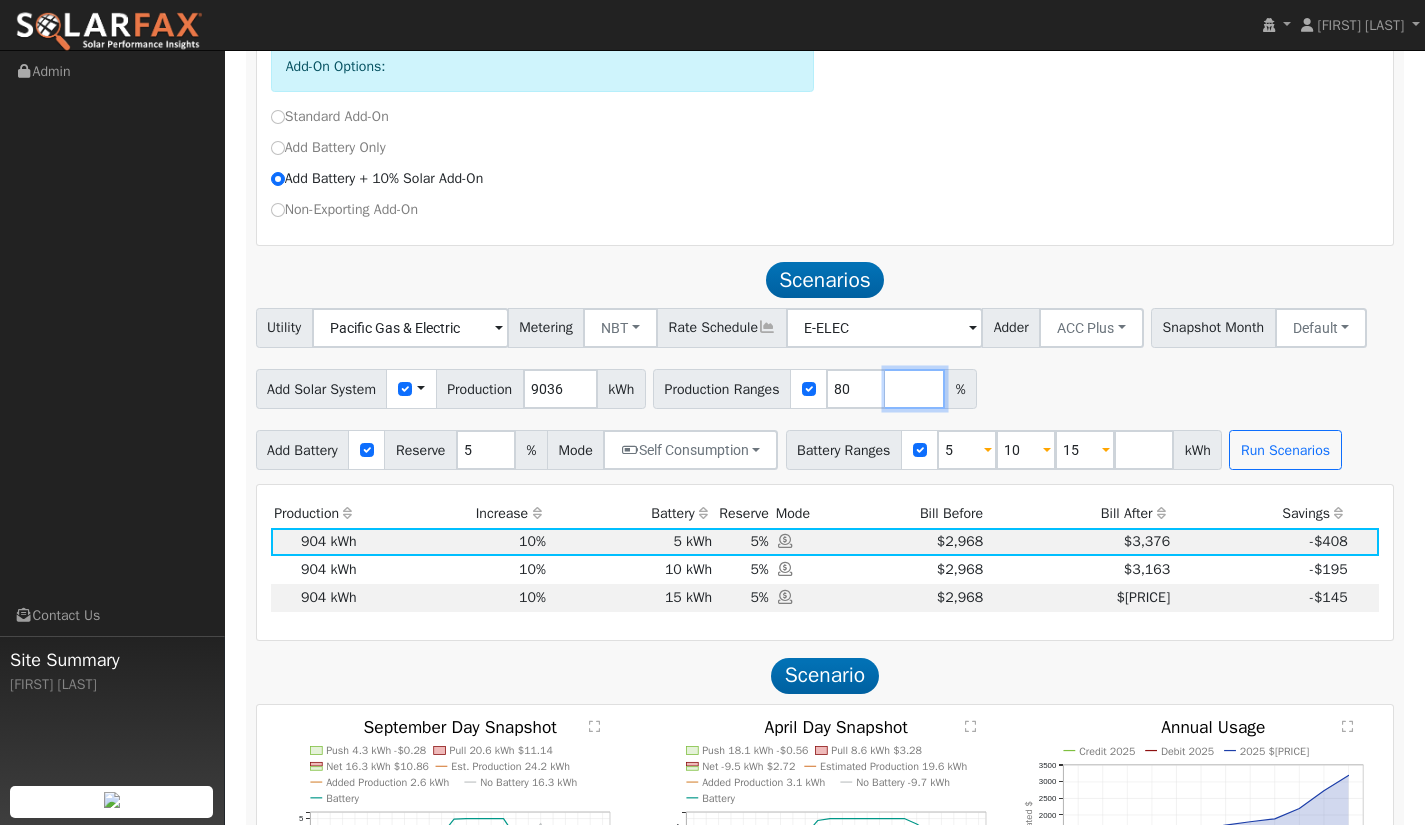 click at bounding box center [915, 389] 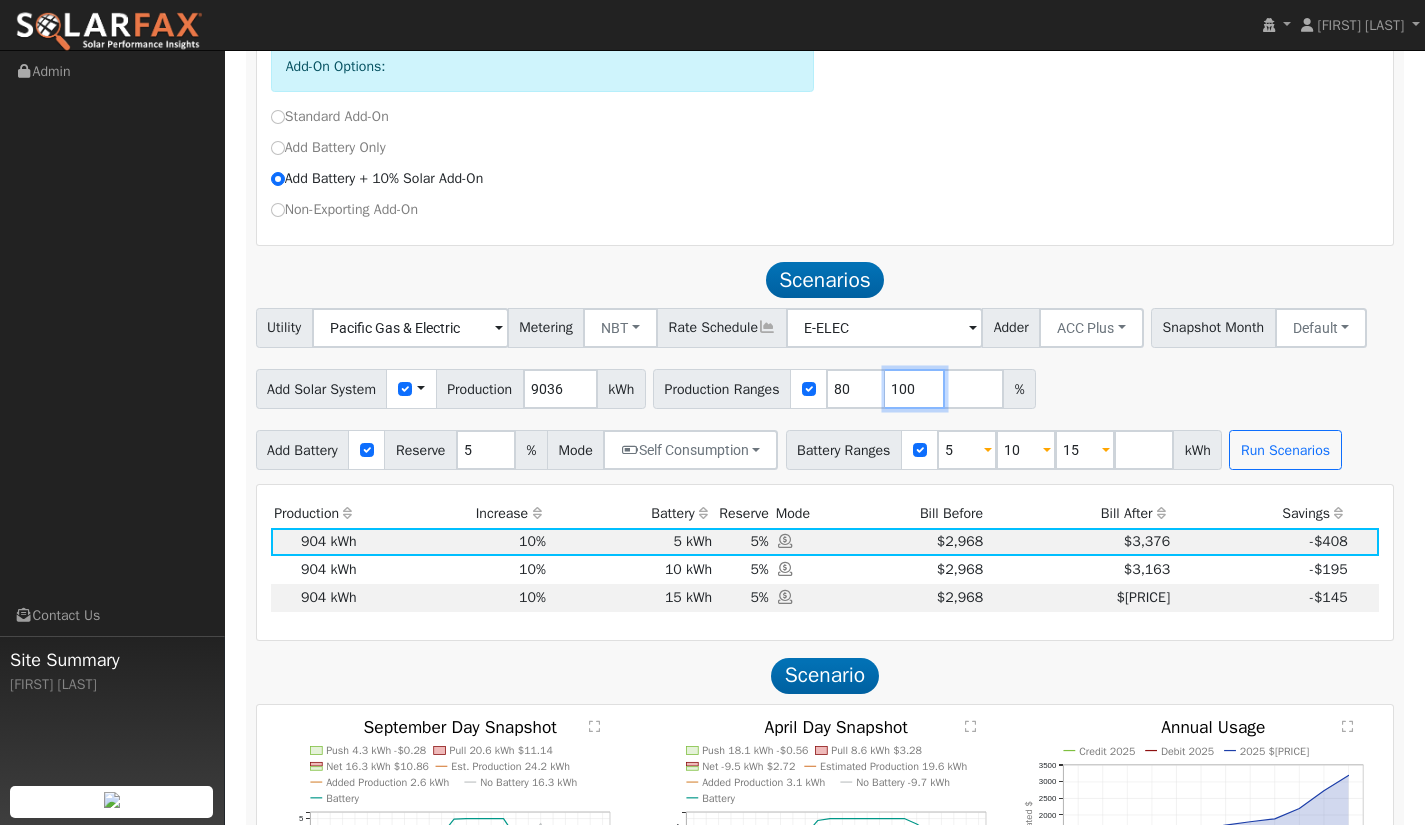 type on "100" 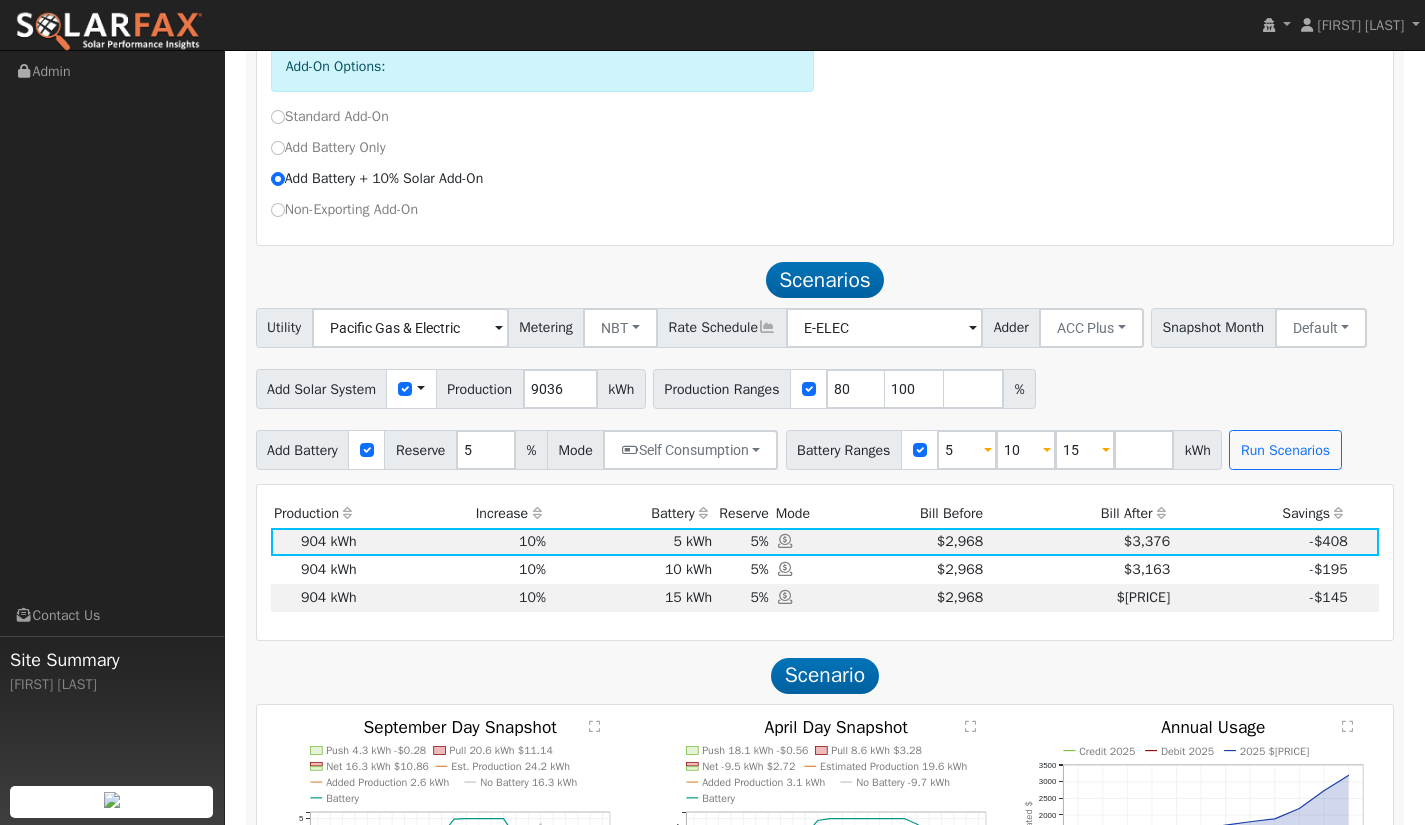 click on "Add Solar System Use CSV Data Production [NUMBER] kWh Production Ranges 80 100 %" at bounding box center [825, 385] 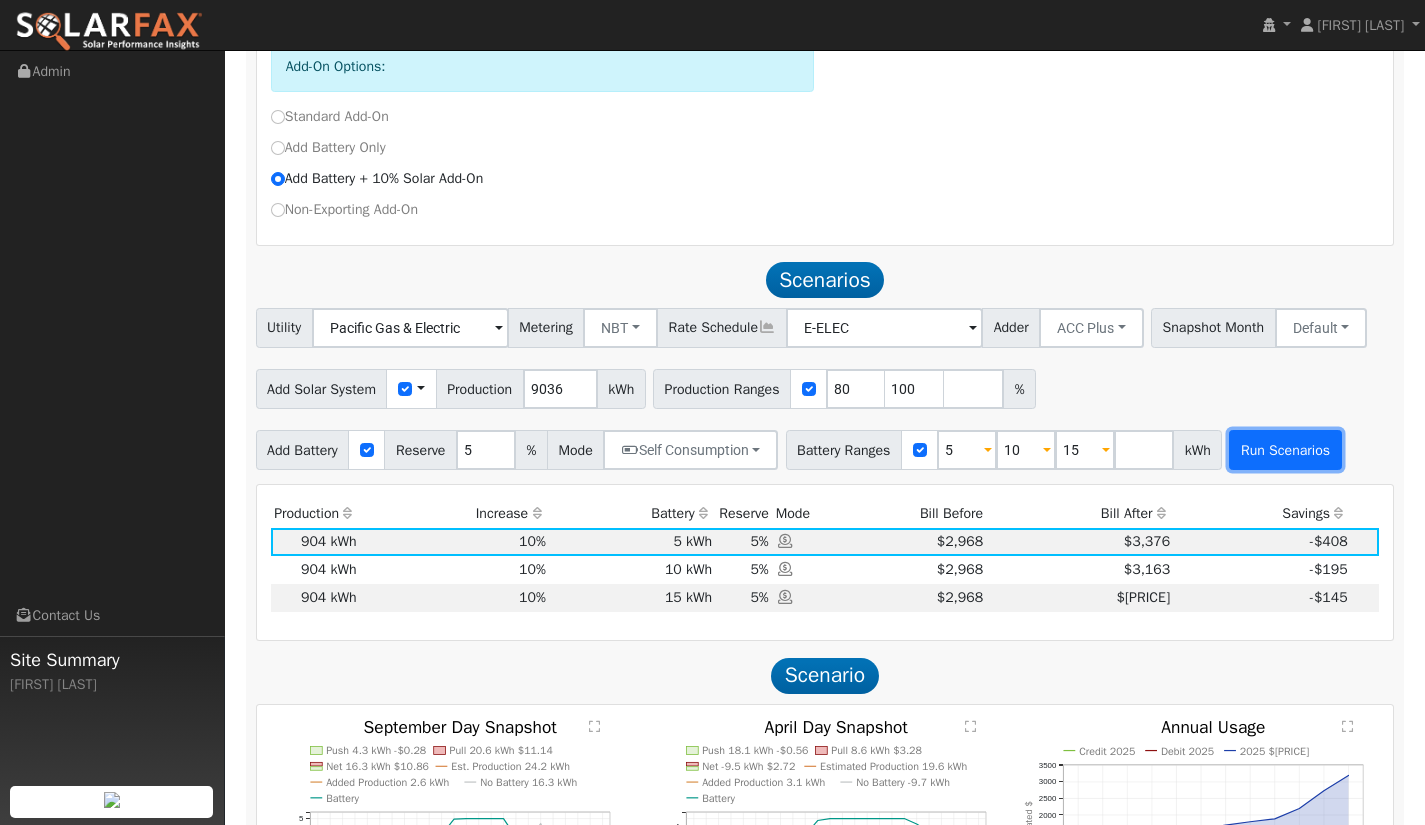 click on "Run Scenarios" at bounding box center [1285, 450] 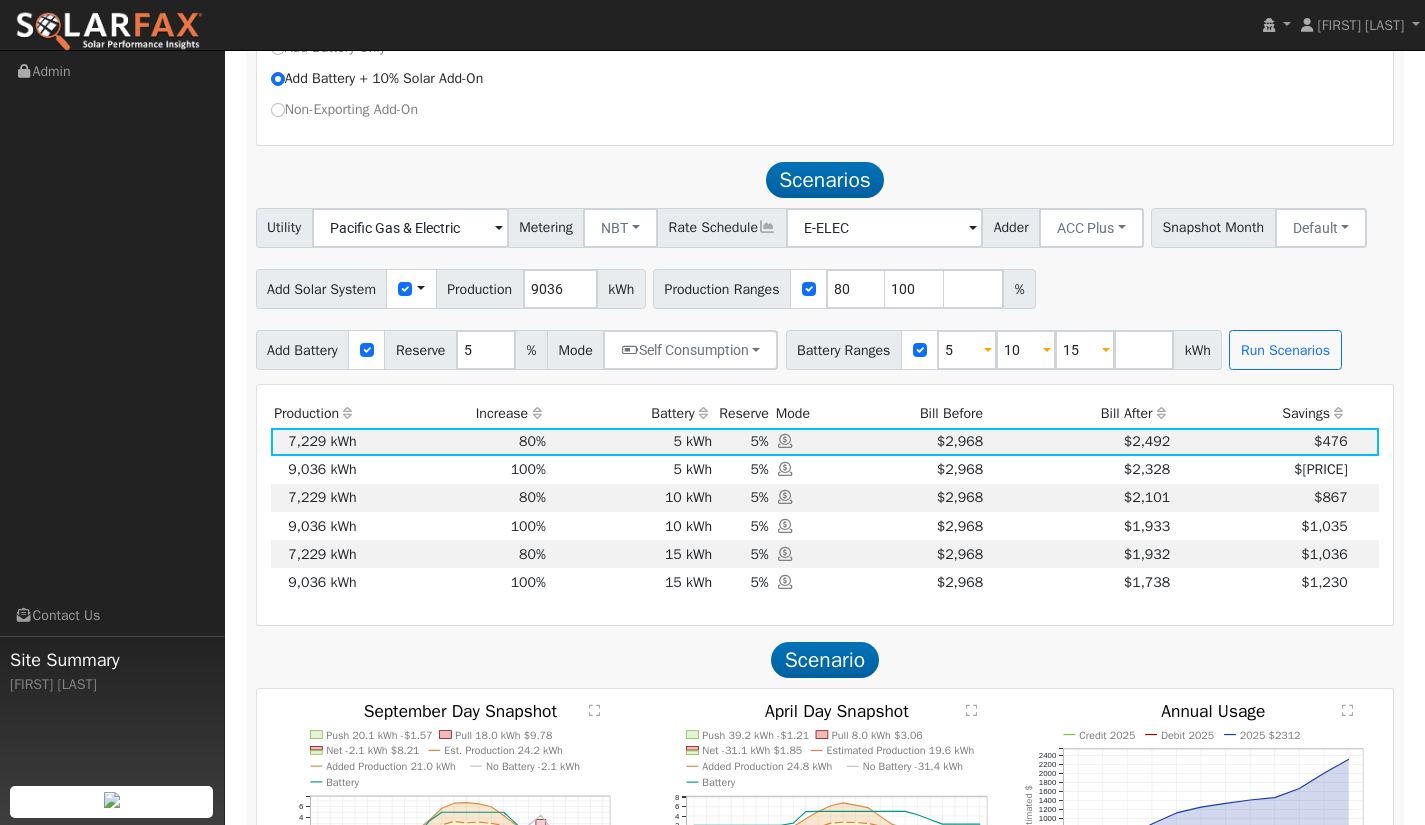 scroll, scrollTop: 995, scrollLeft: 0, axis: vertical 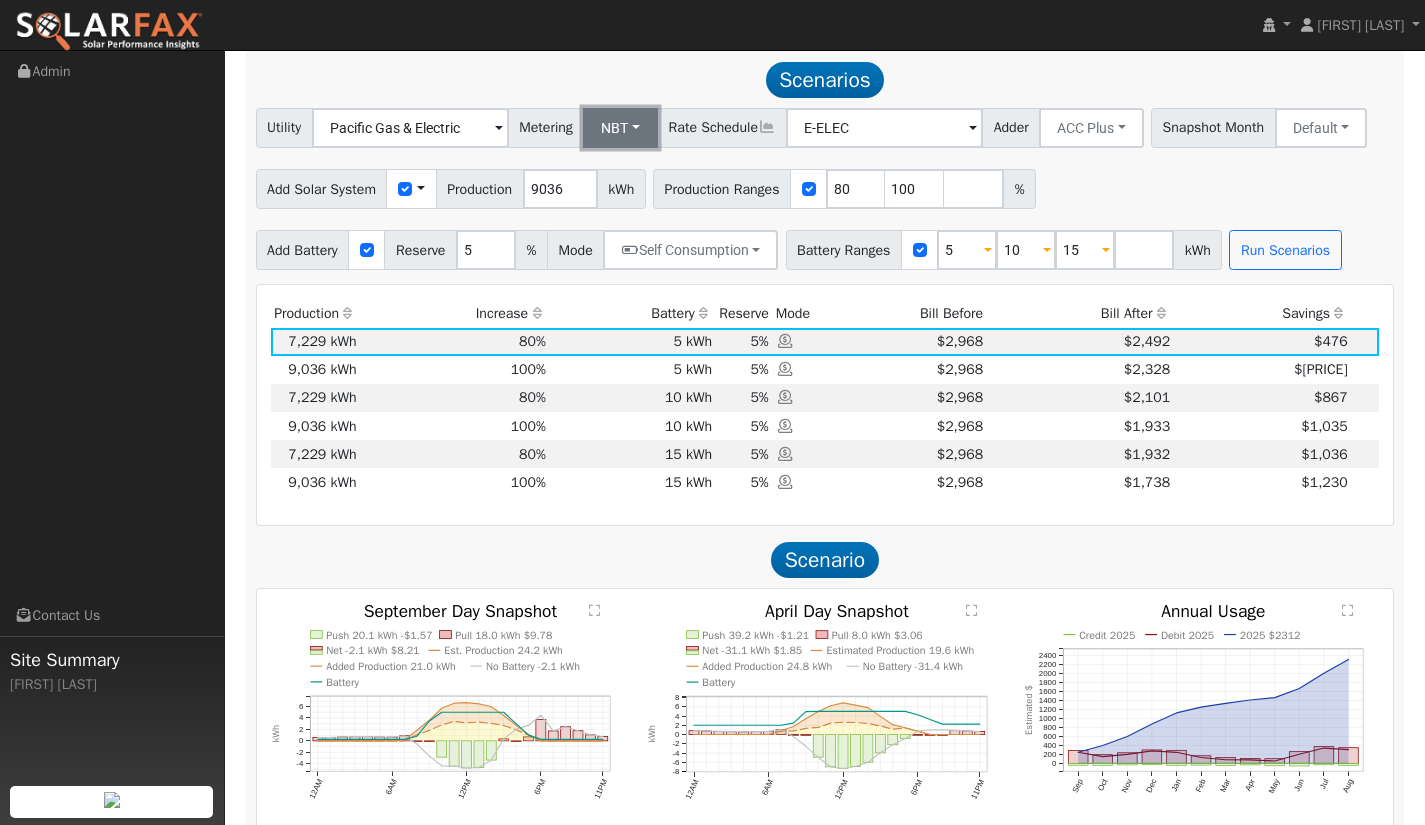click on "NBT" at bounding box center (620, 128) 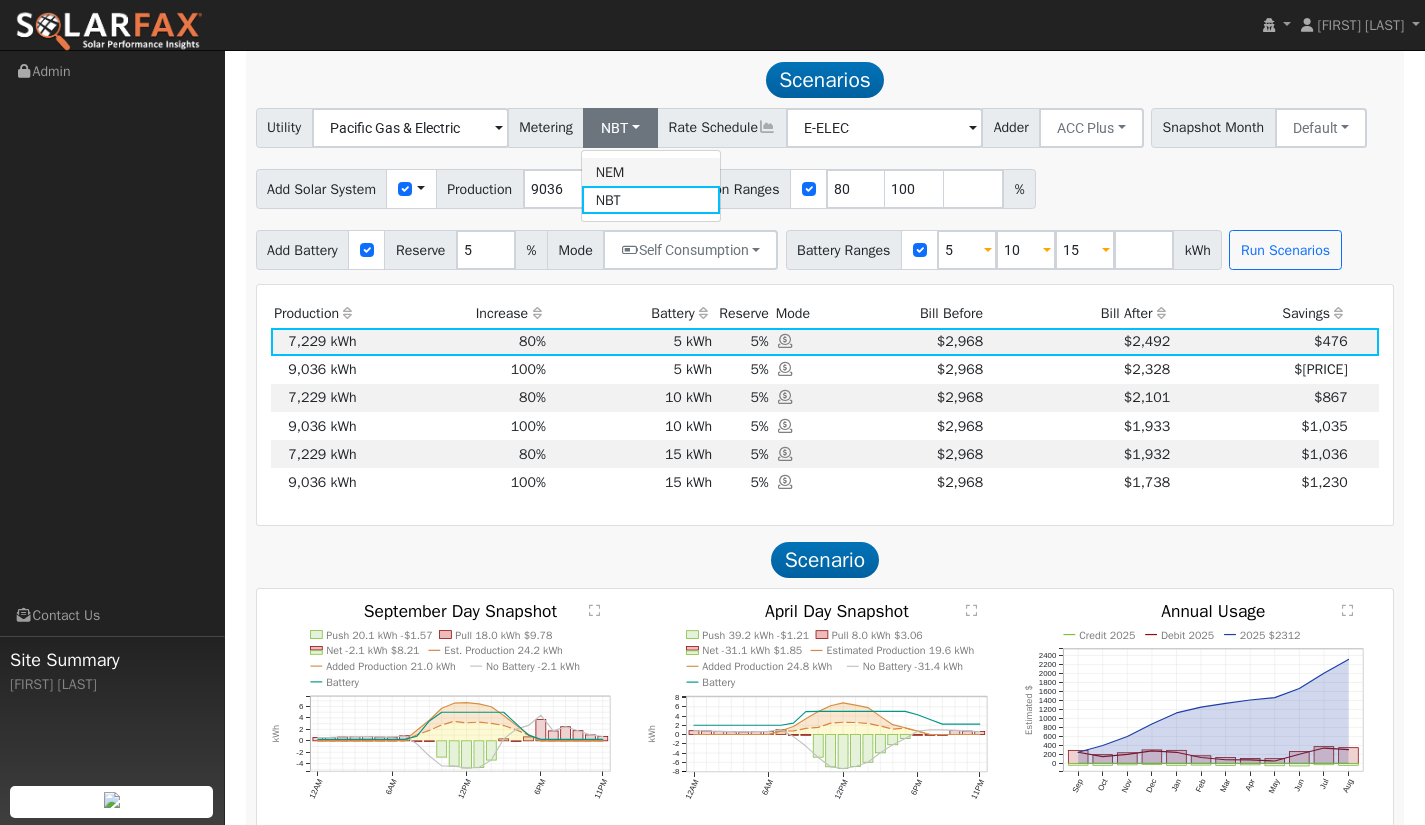 click on "NEM" at bounding box center (651, 172) 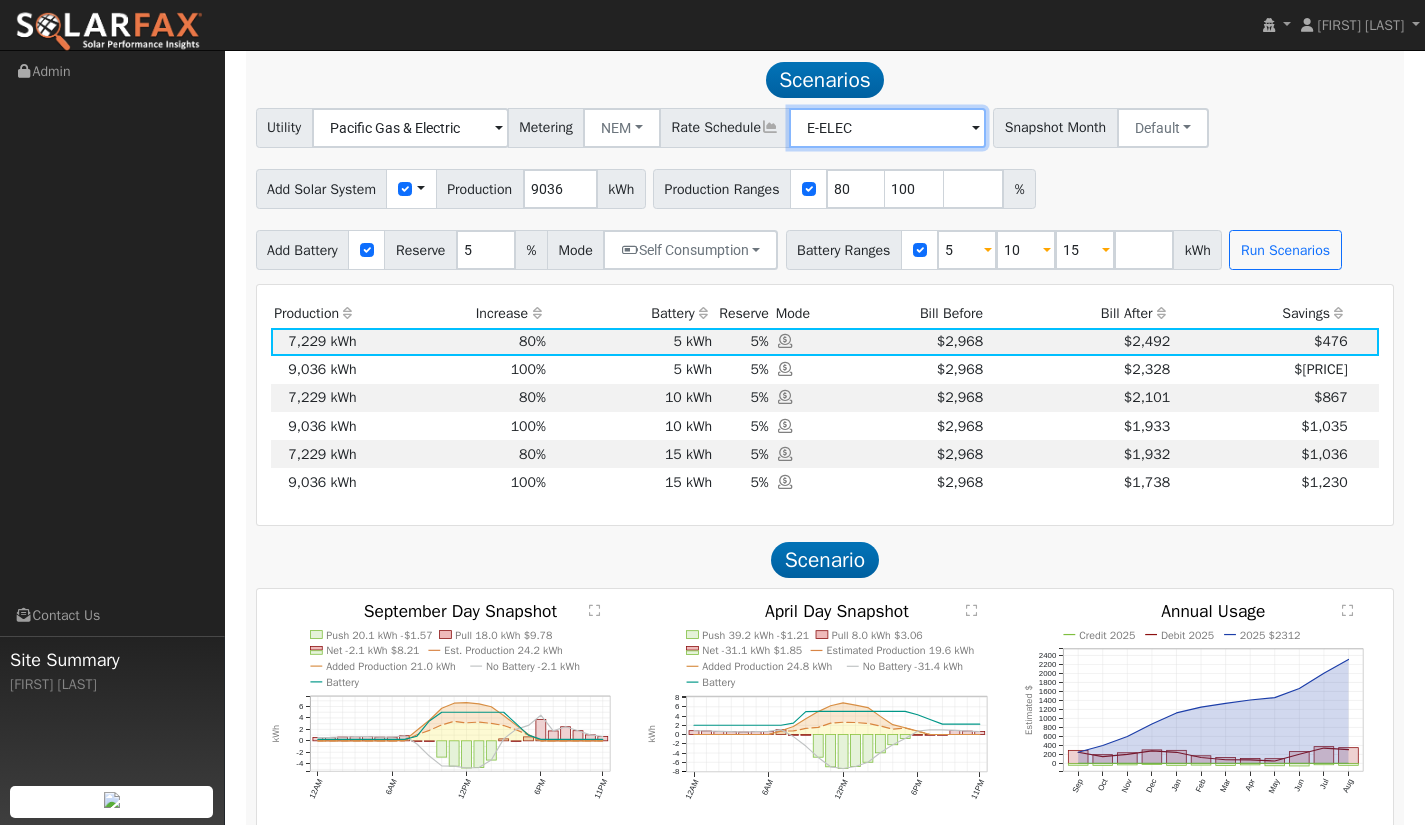 click on "E-ELEC" at bounding box center [410, 128] 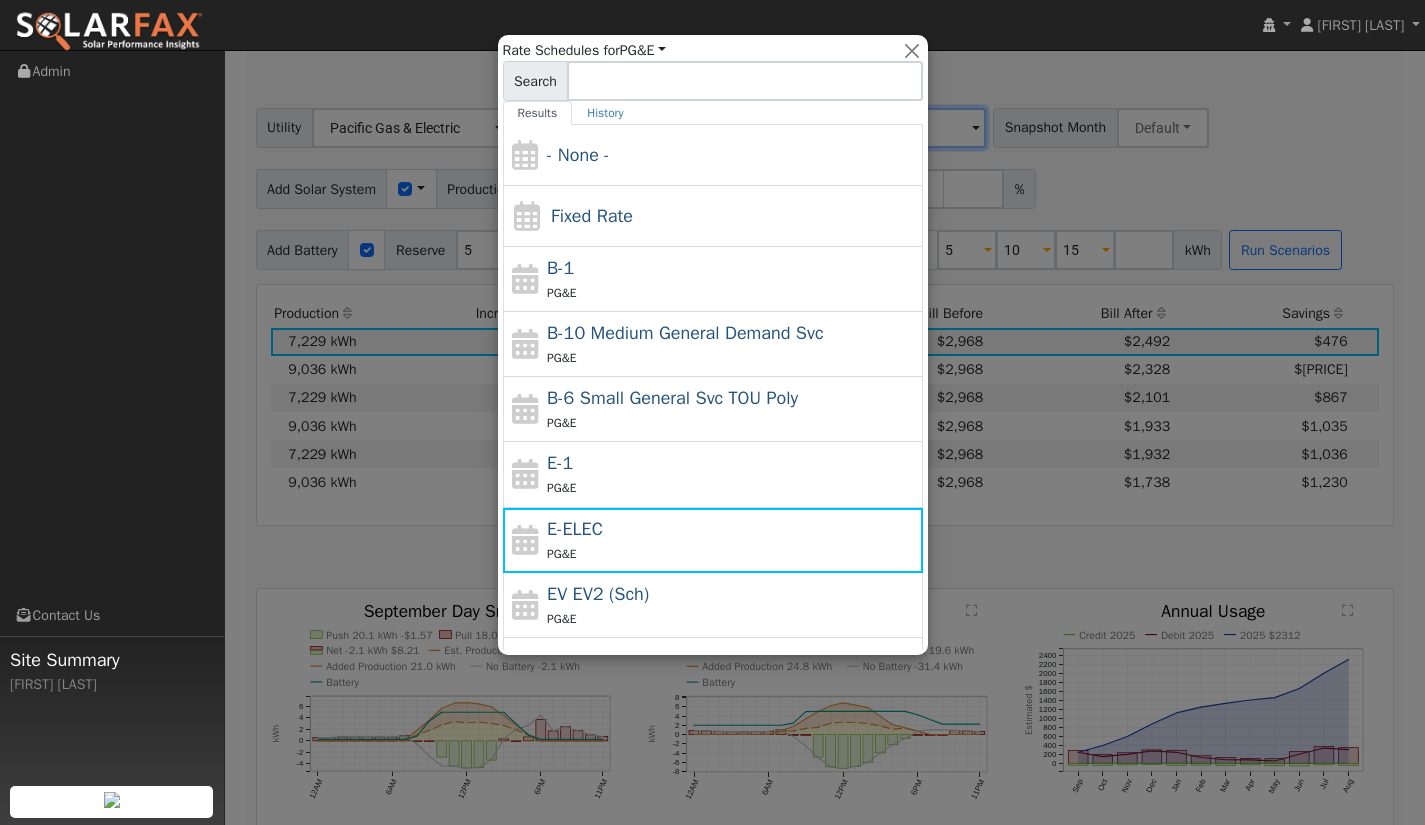 click at bounding box center (712, 412) 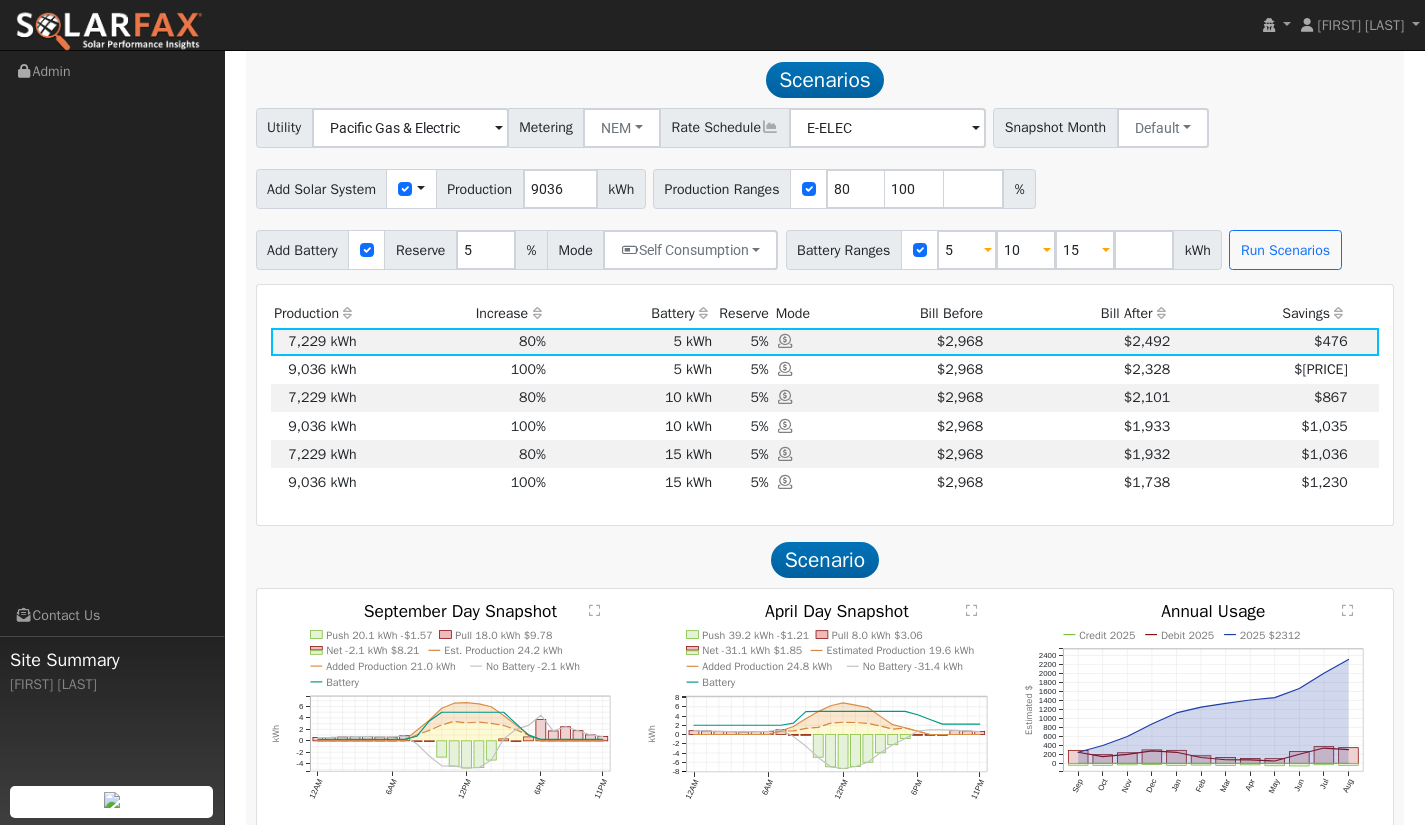 click at bounding box center (499, 129) 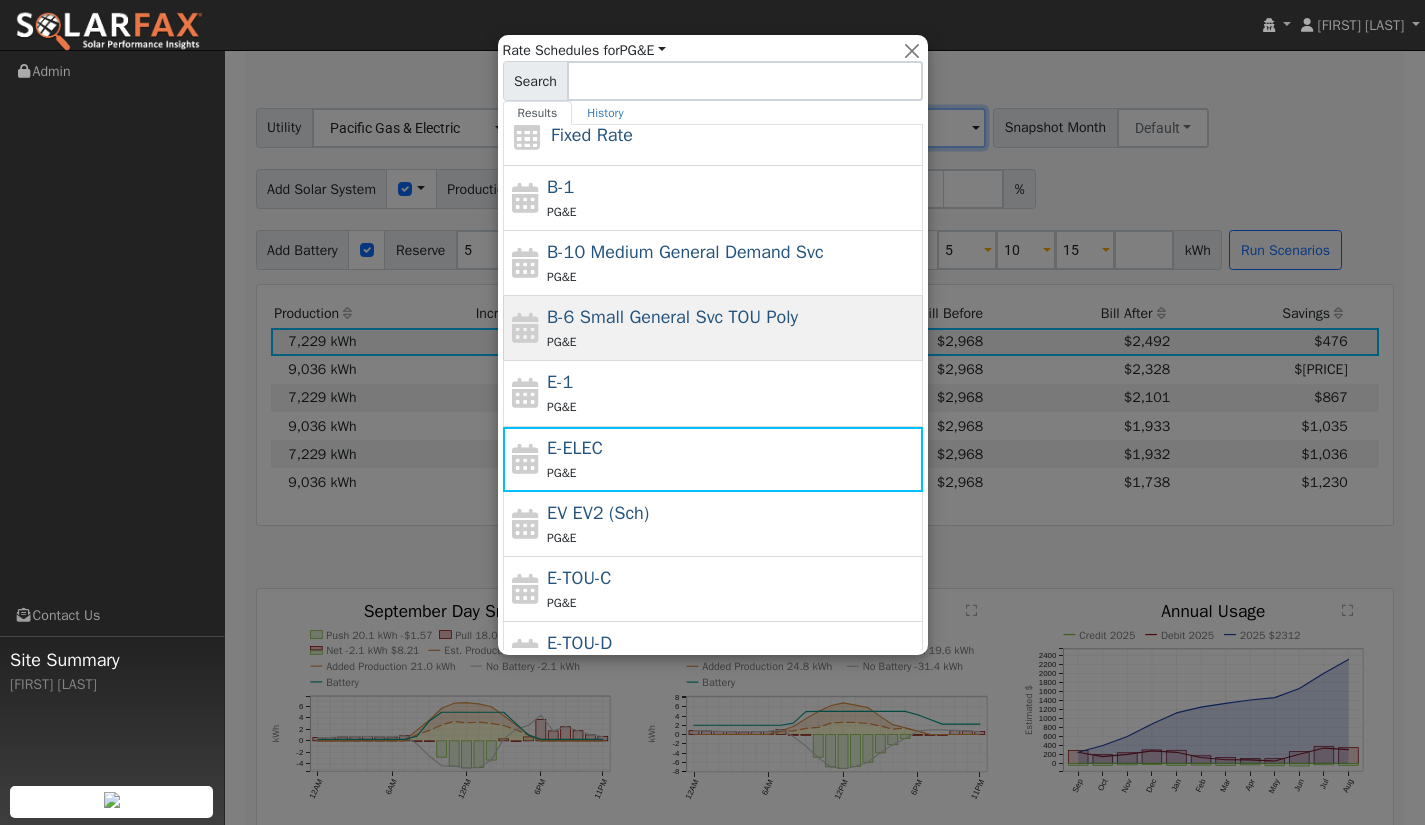 scroll, scrollTop: 100, scrollLeft: 0, axis: vertical 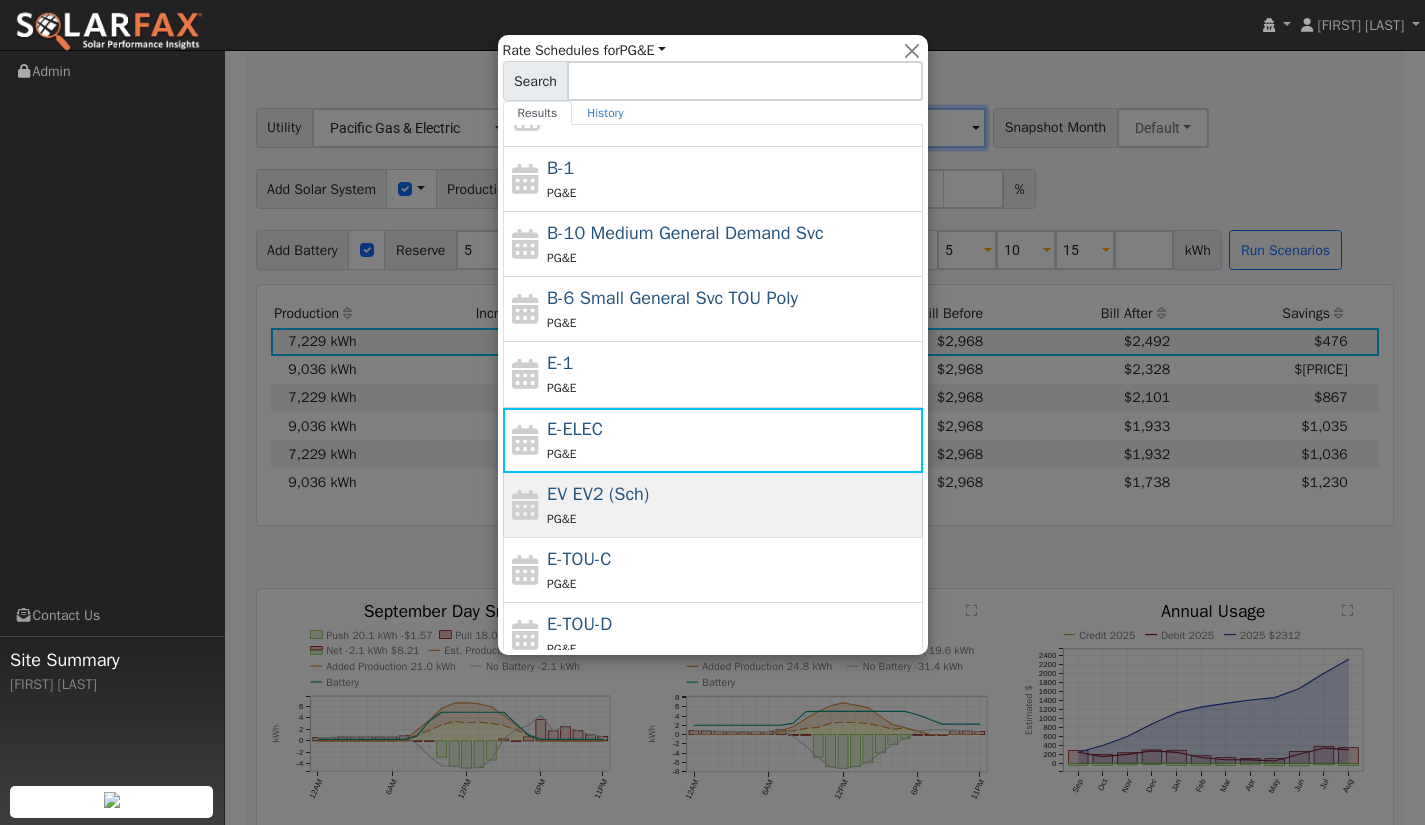click on "PG&E" at bounding box center (732, 518) 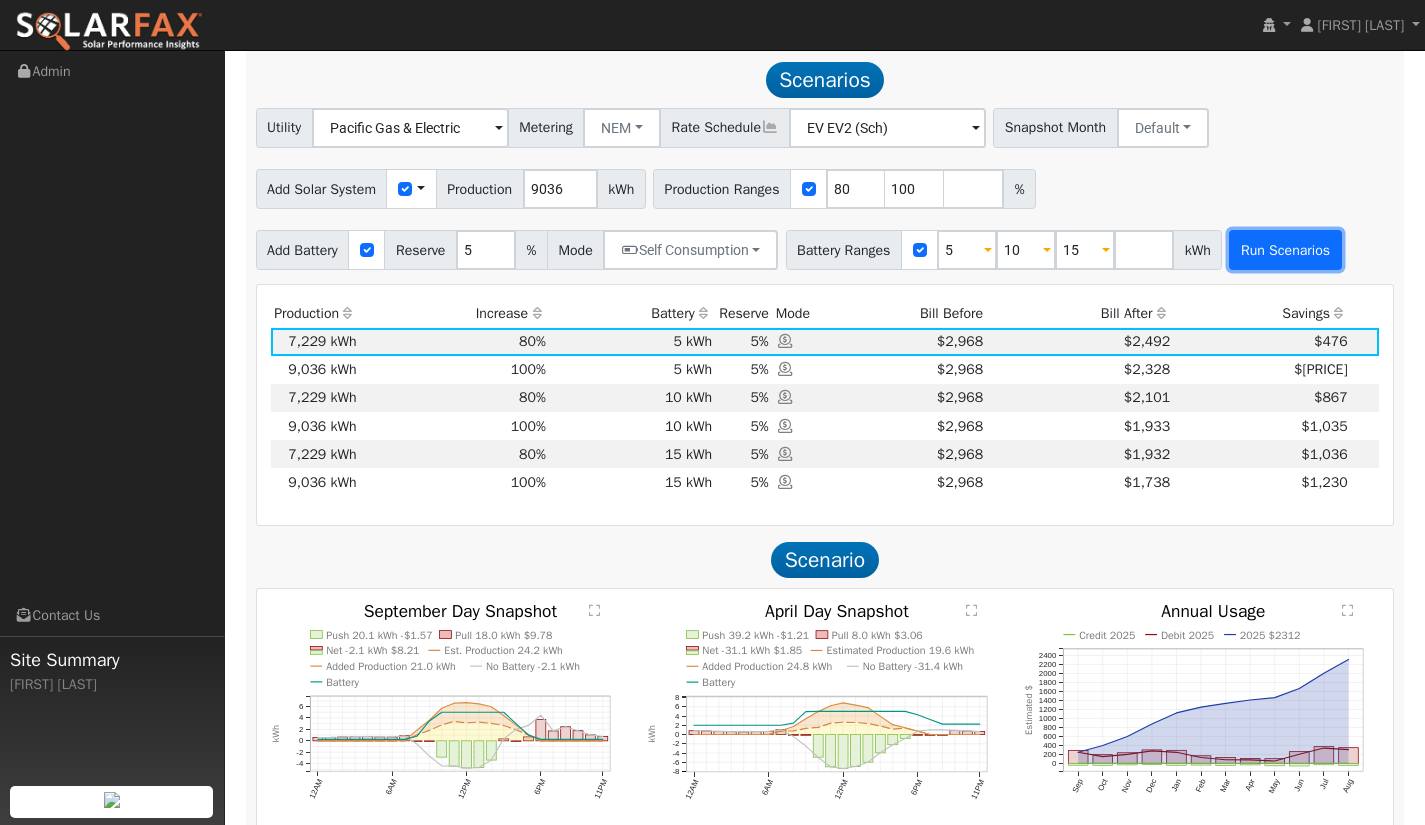 click on "Run Scenarios" at bounding box center (1285, 250) 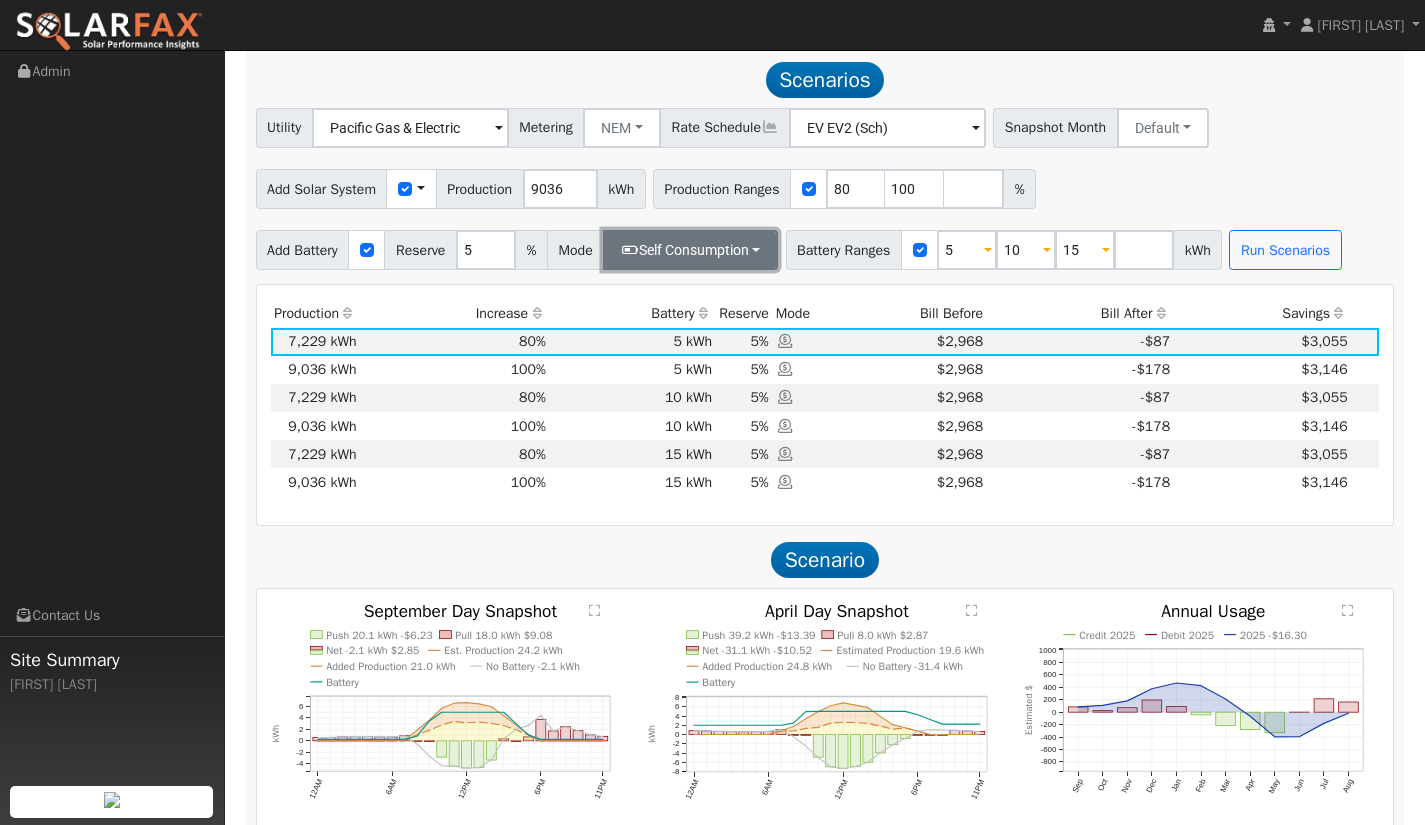 click on "Self Consumption" at bounding box center [690, 250] 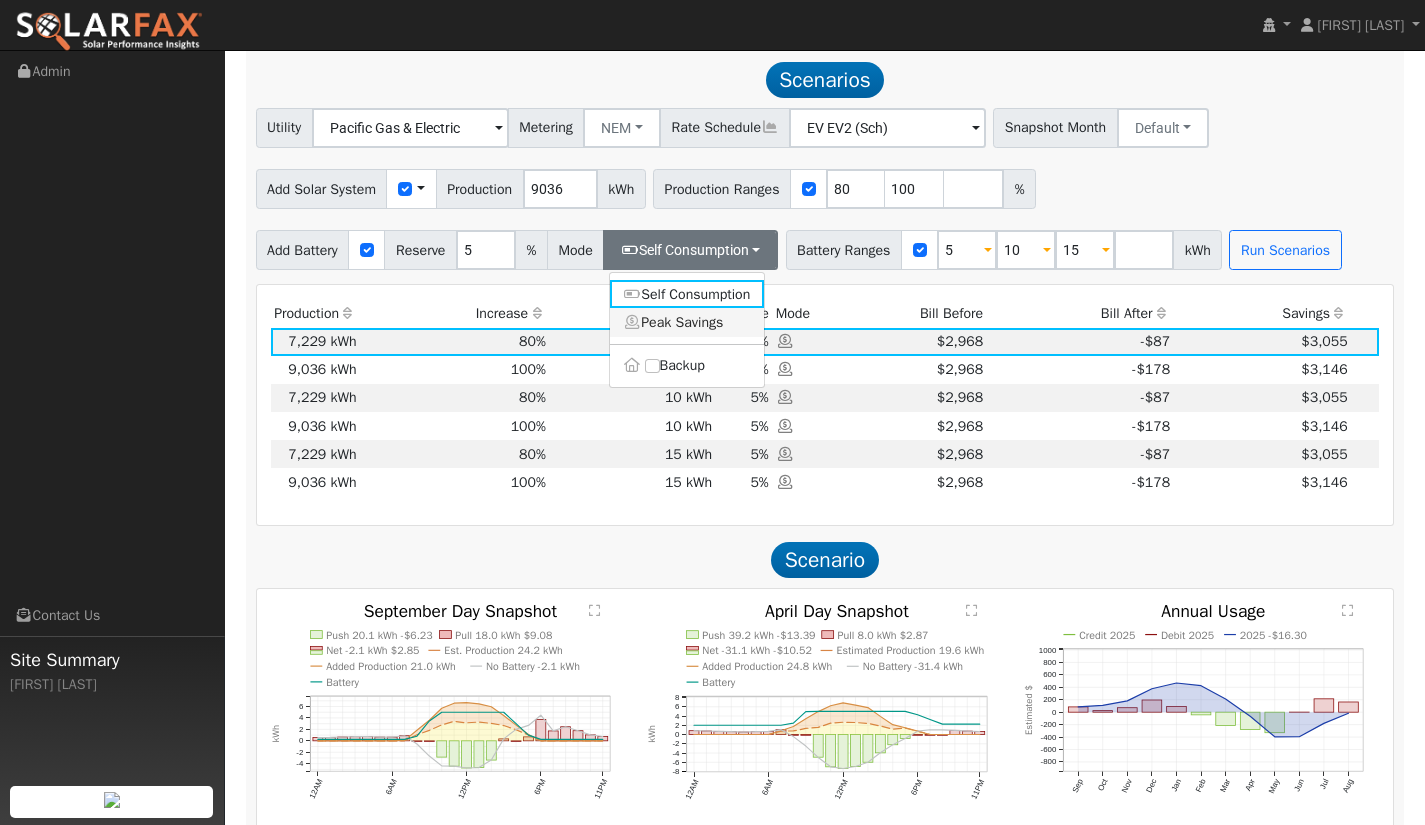 click on "Peak Savings" at bounding box center [687, 322] 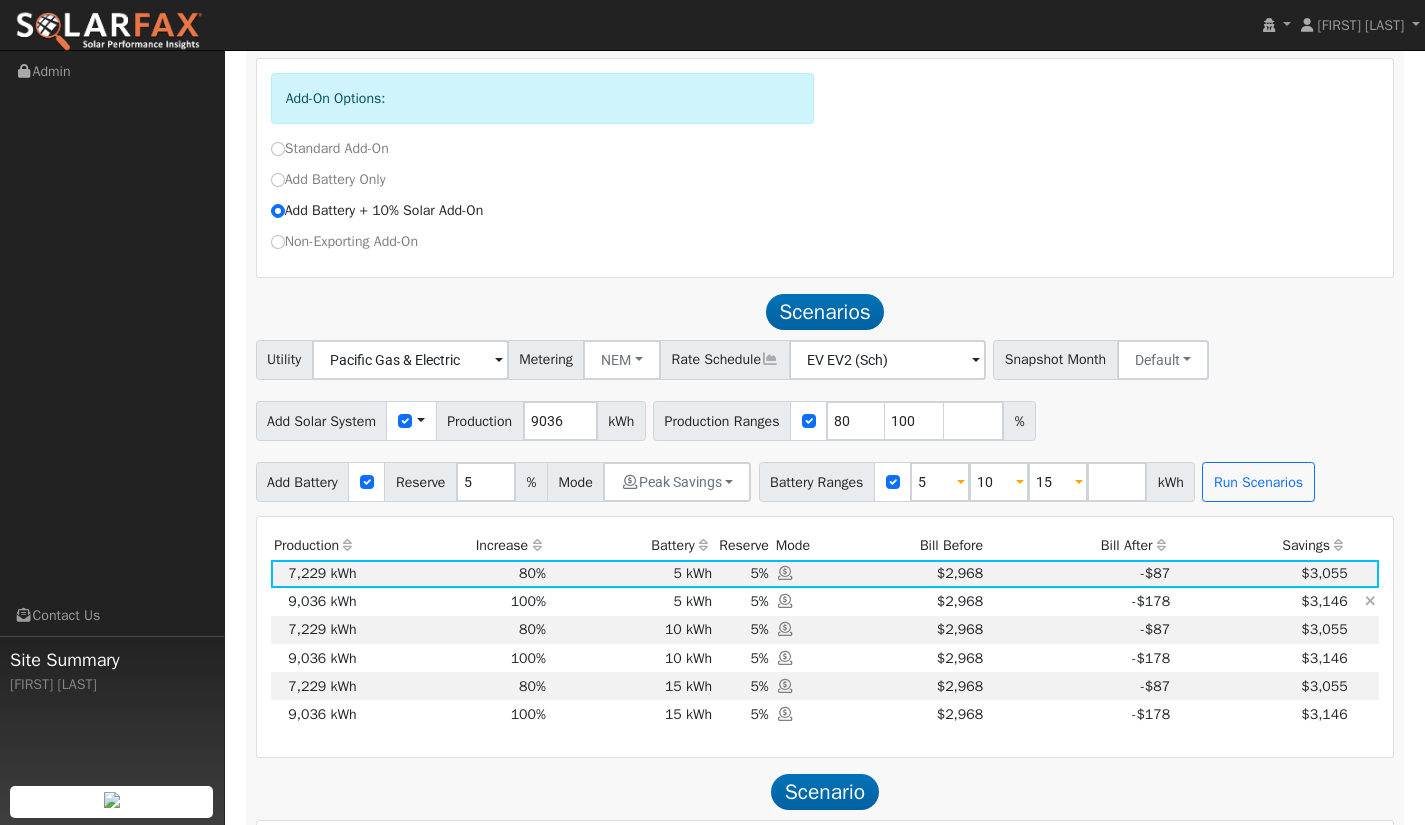 scroll, scrollTop: 795, scrollLeft: 0, axis: vertical 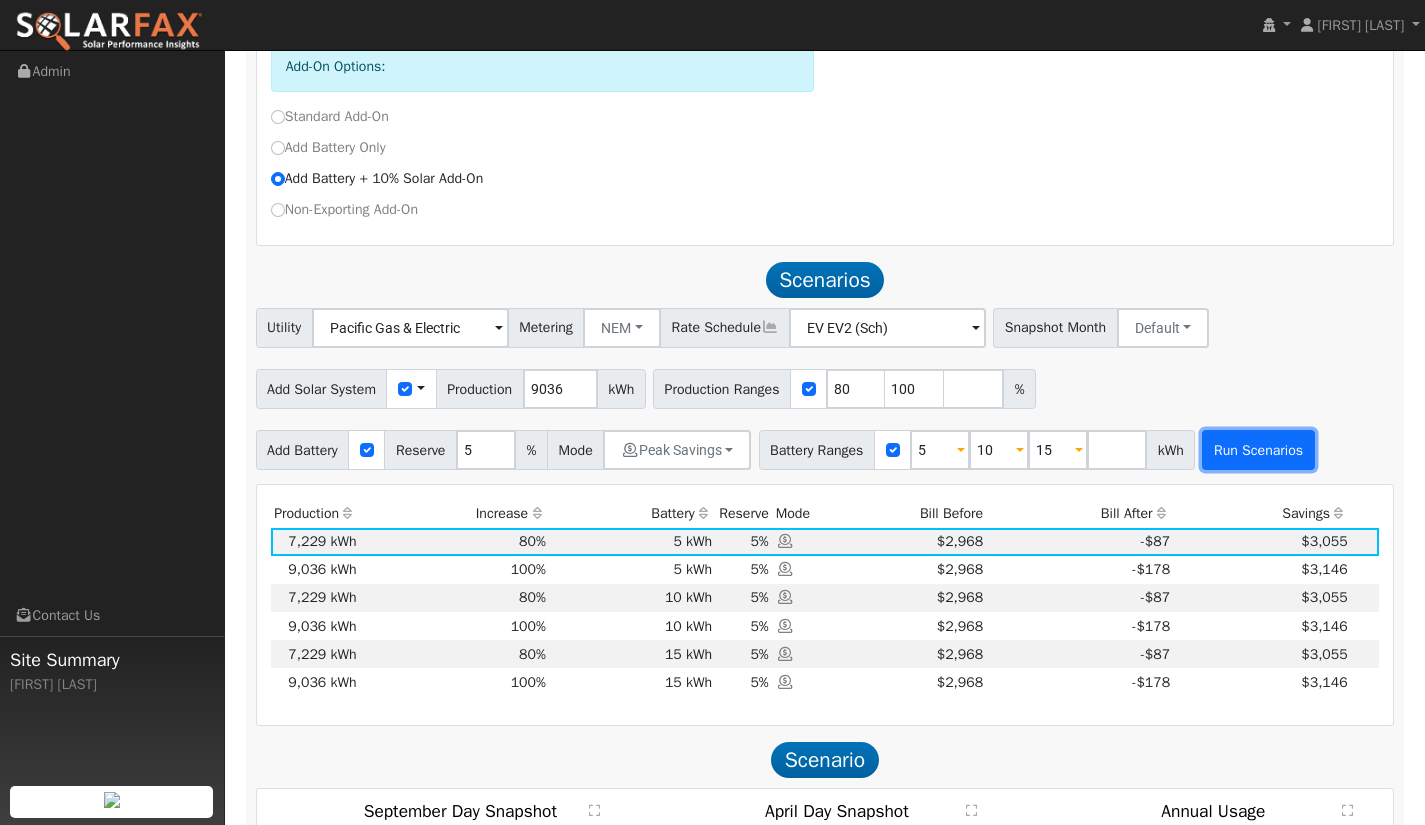 click on "Run Scenarios" at bounding box center (1258, 450) 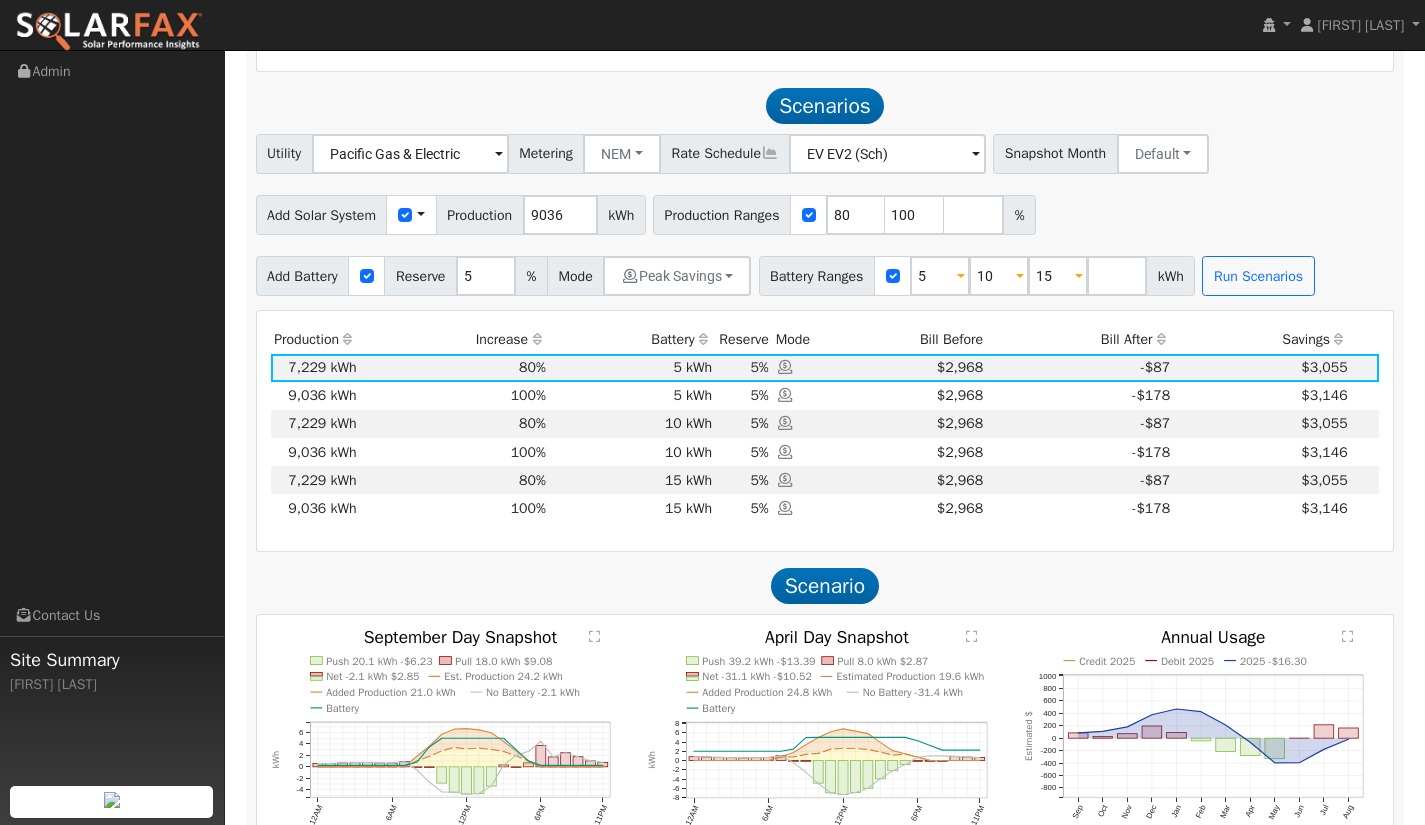 scroll, scrollTop: 995, scrollLeft: 0, axis: vertical 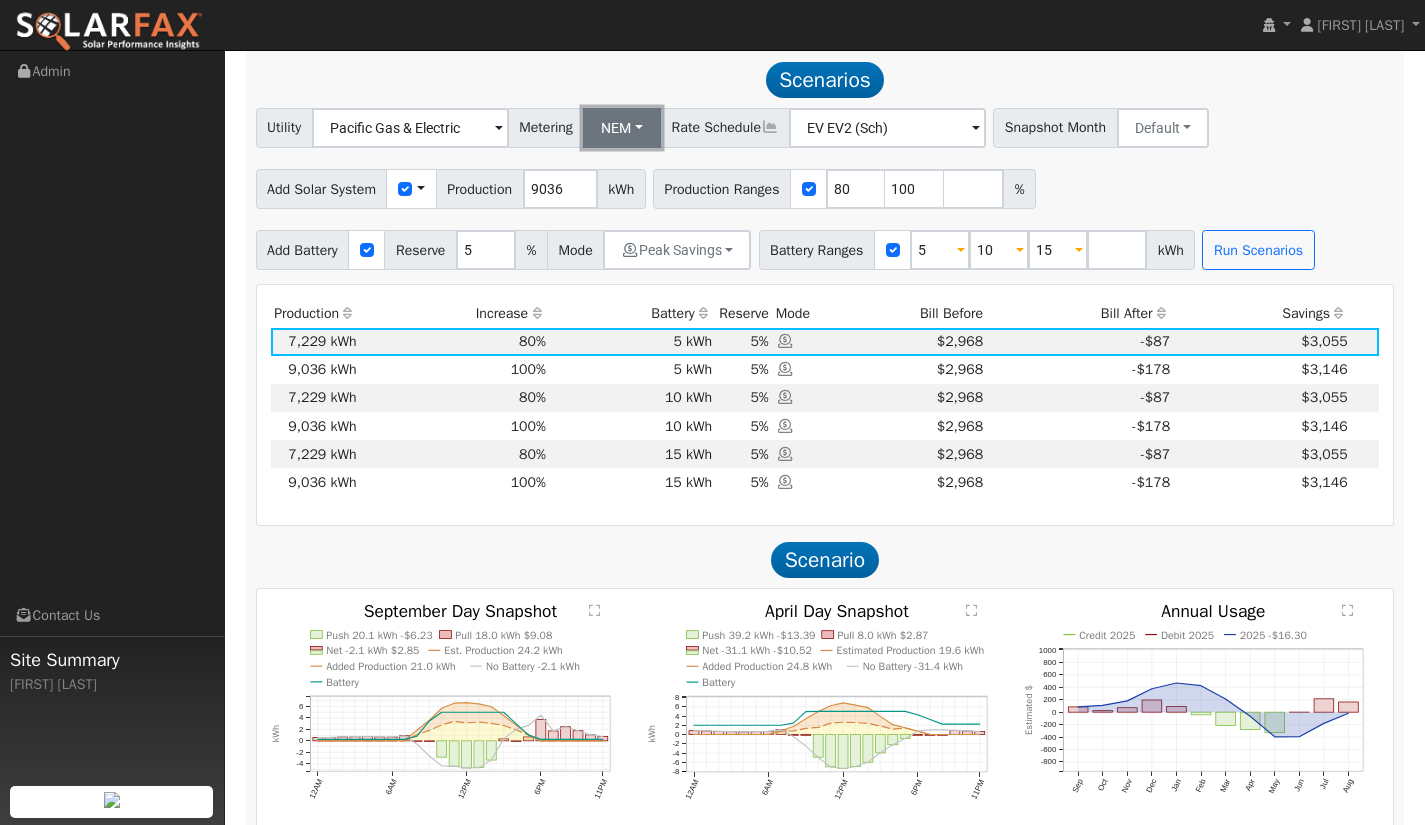 click on "NEM" at bounding box center (622, 128) 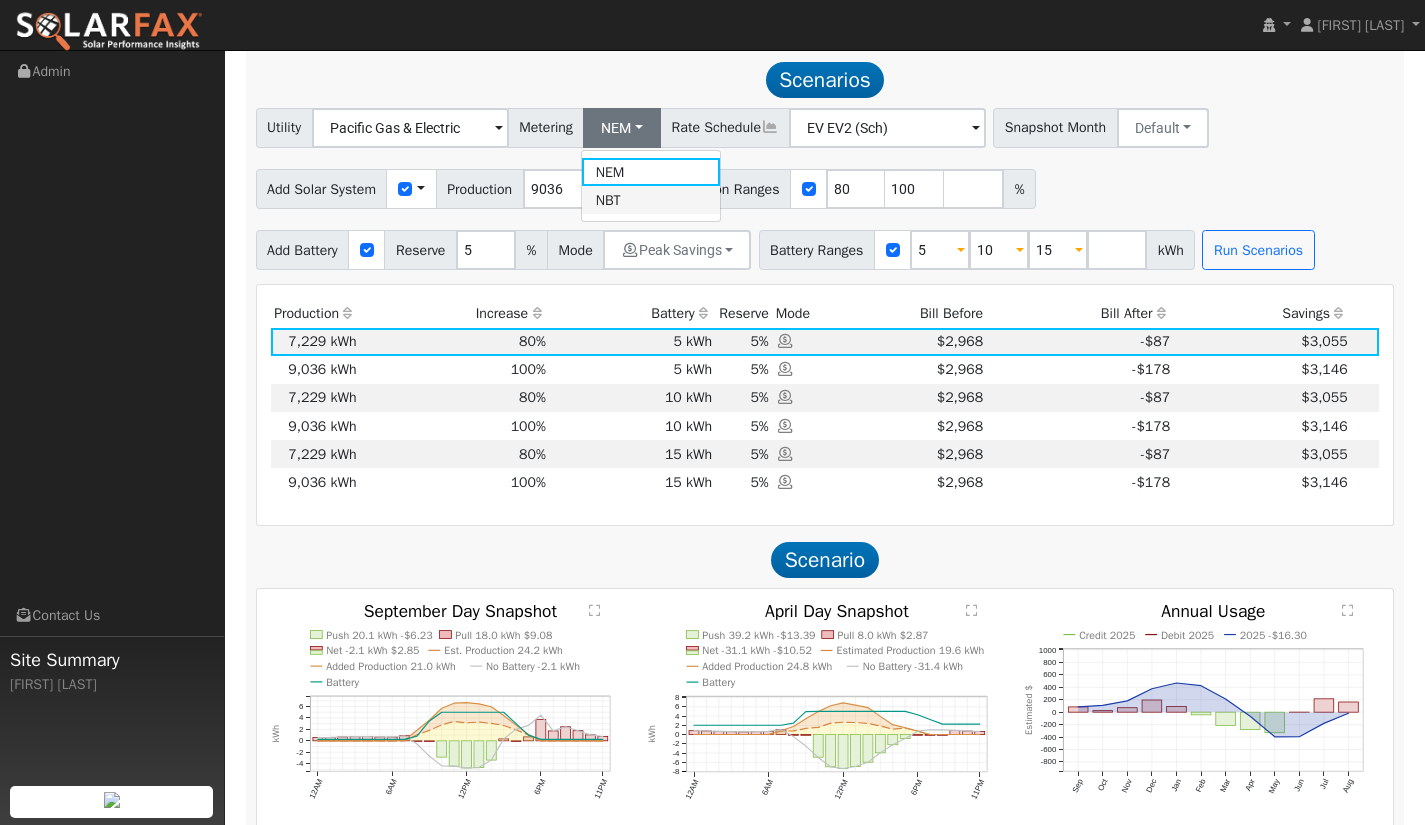 click on "NBT" at bounding box center (651, 200) 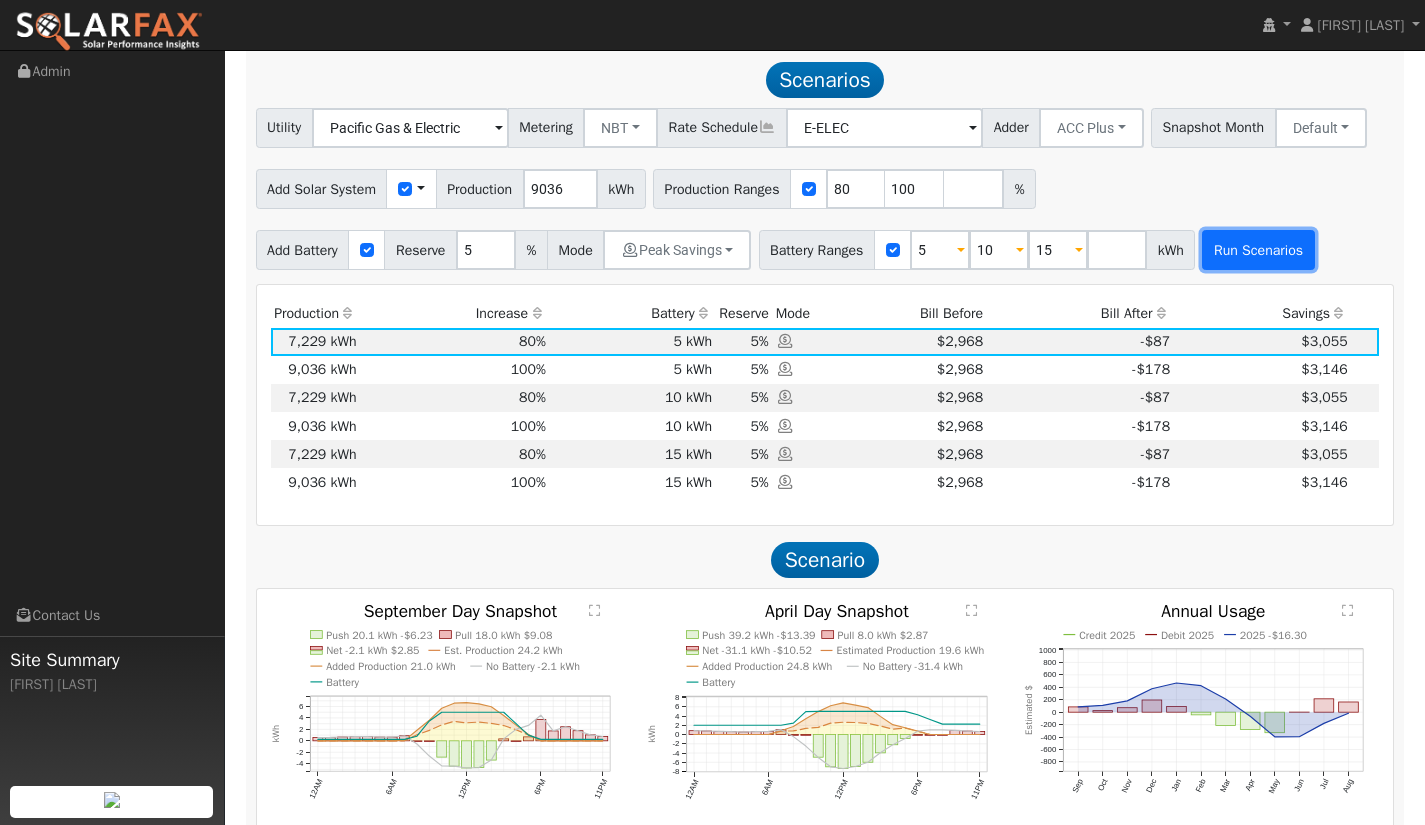 click on "Run Scenarios" at bounding box center (1258, 250) 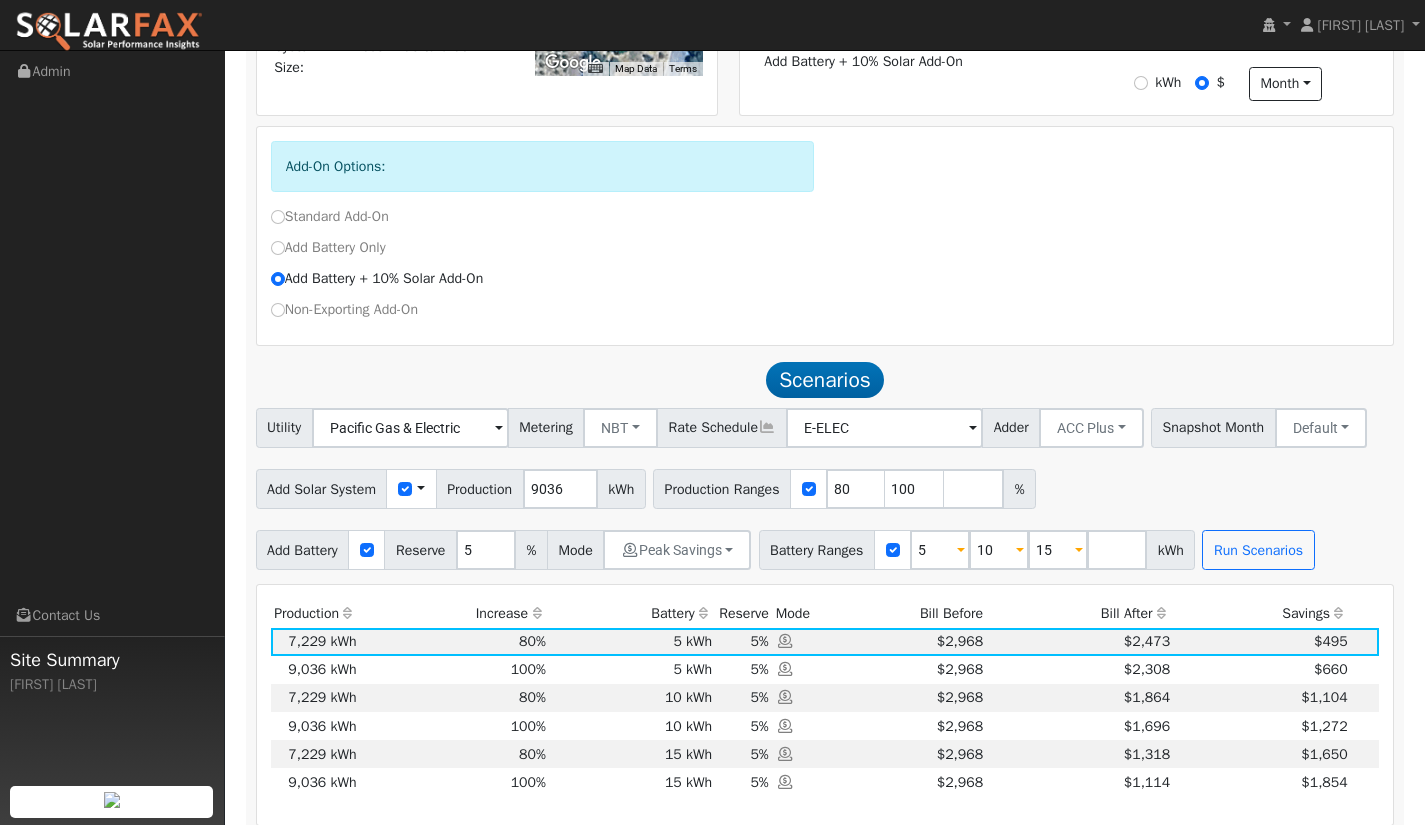 scroll, scrollTop: 595, scrollLeft: 0, axis: vertical 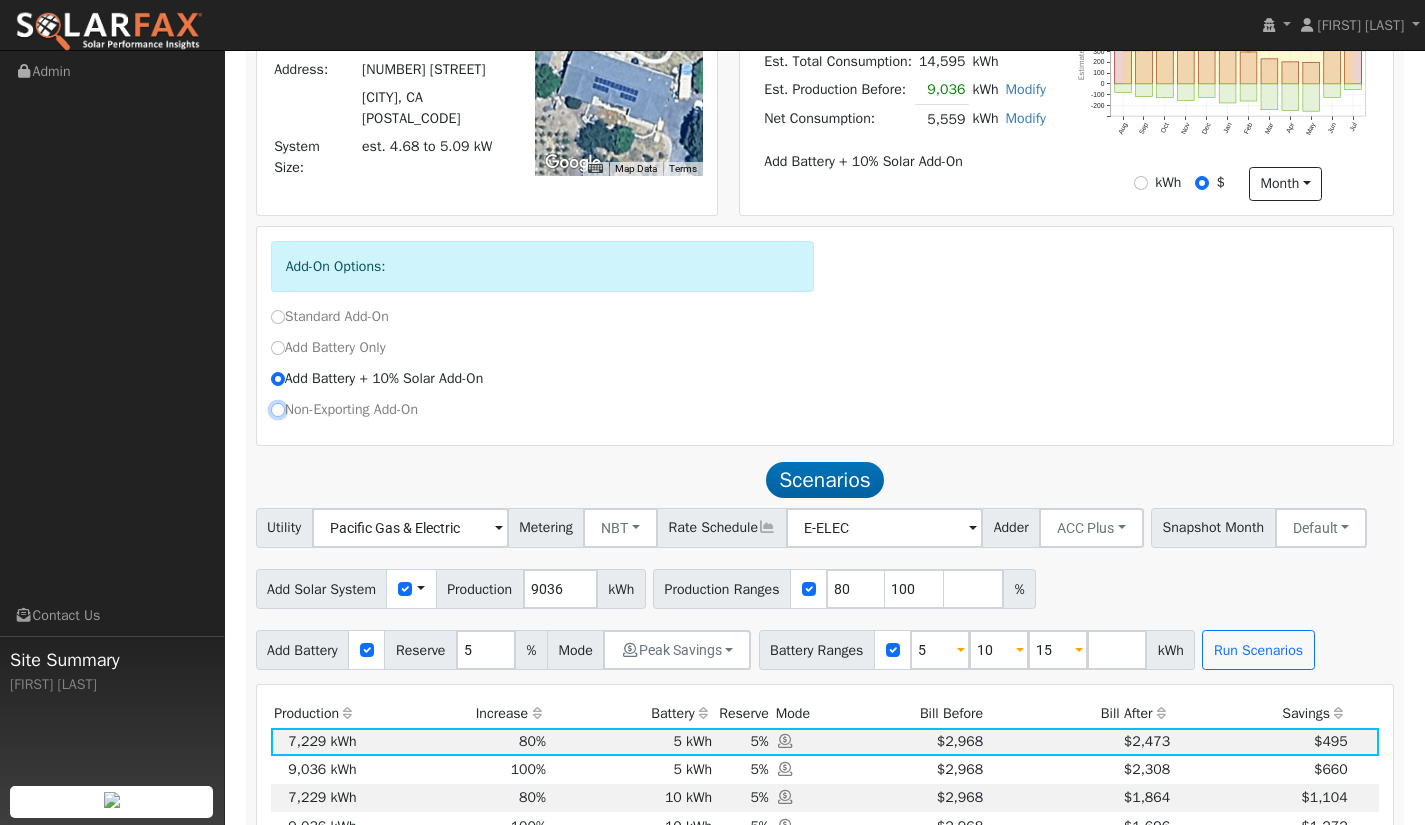 click on "Non-Exporting Add-On" at bounding box center [278, 410] 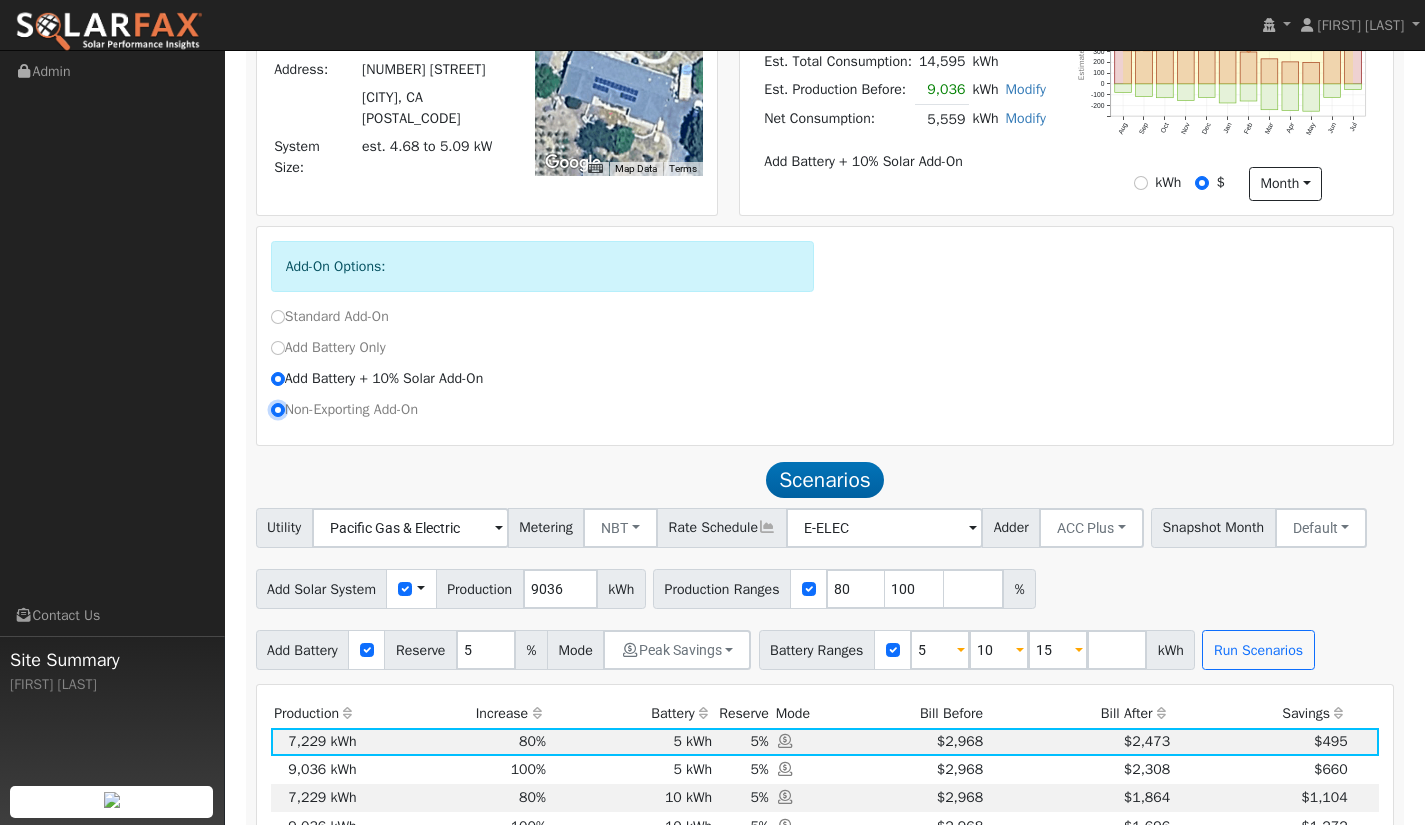 radio on "true" 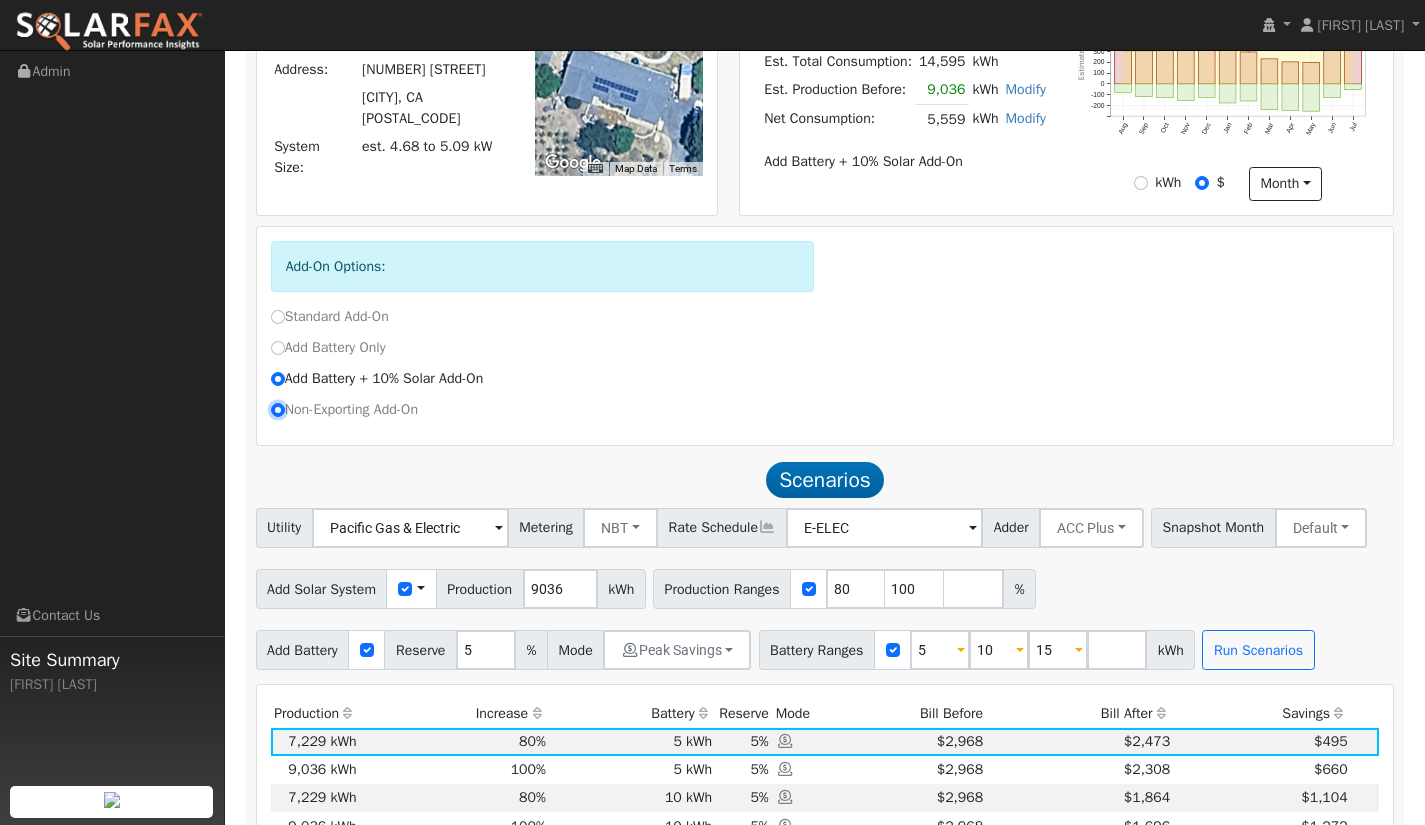 radio on "false" 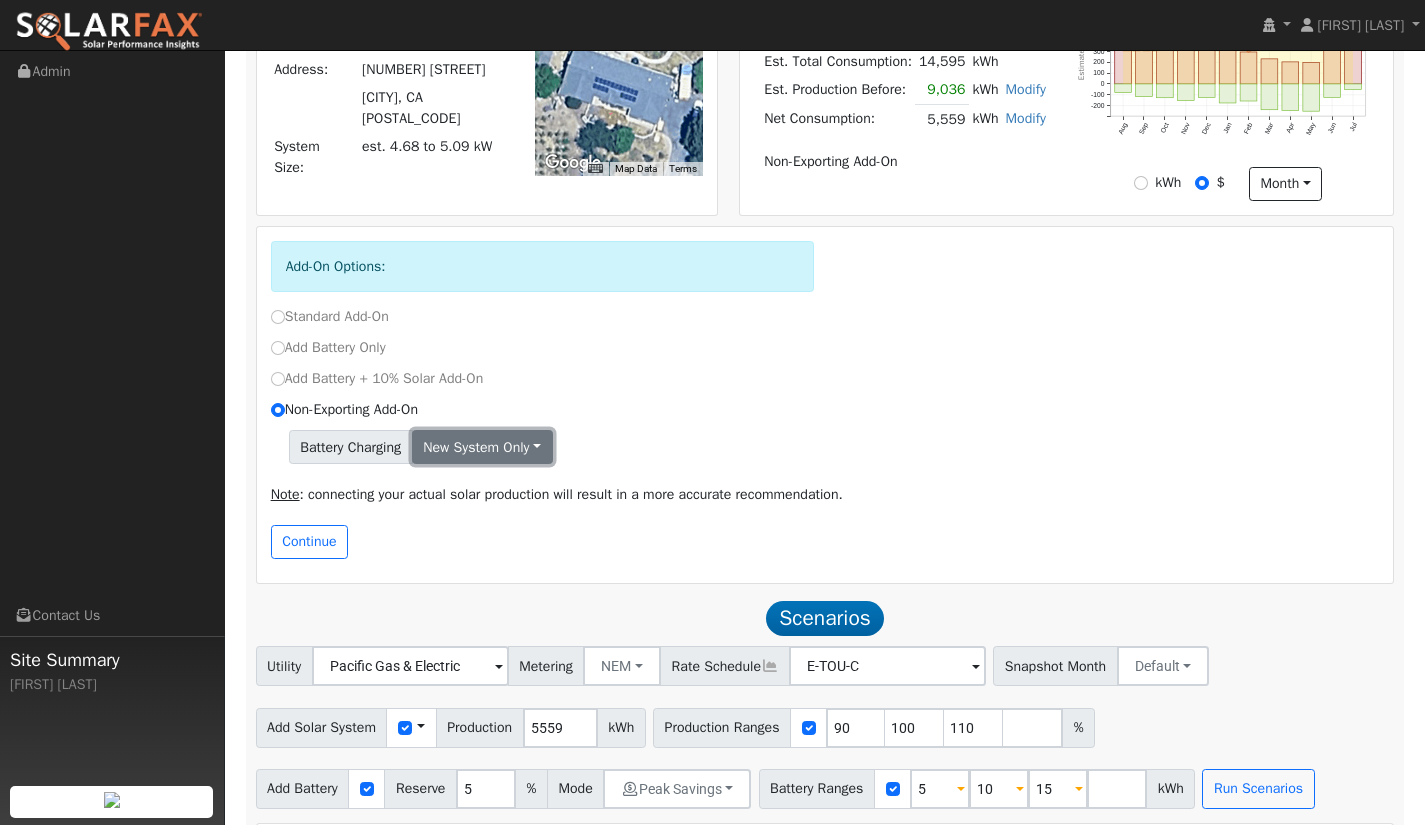 click on "New system only" at bounding box center (482, 447) 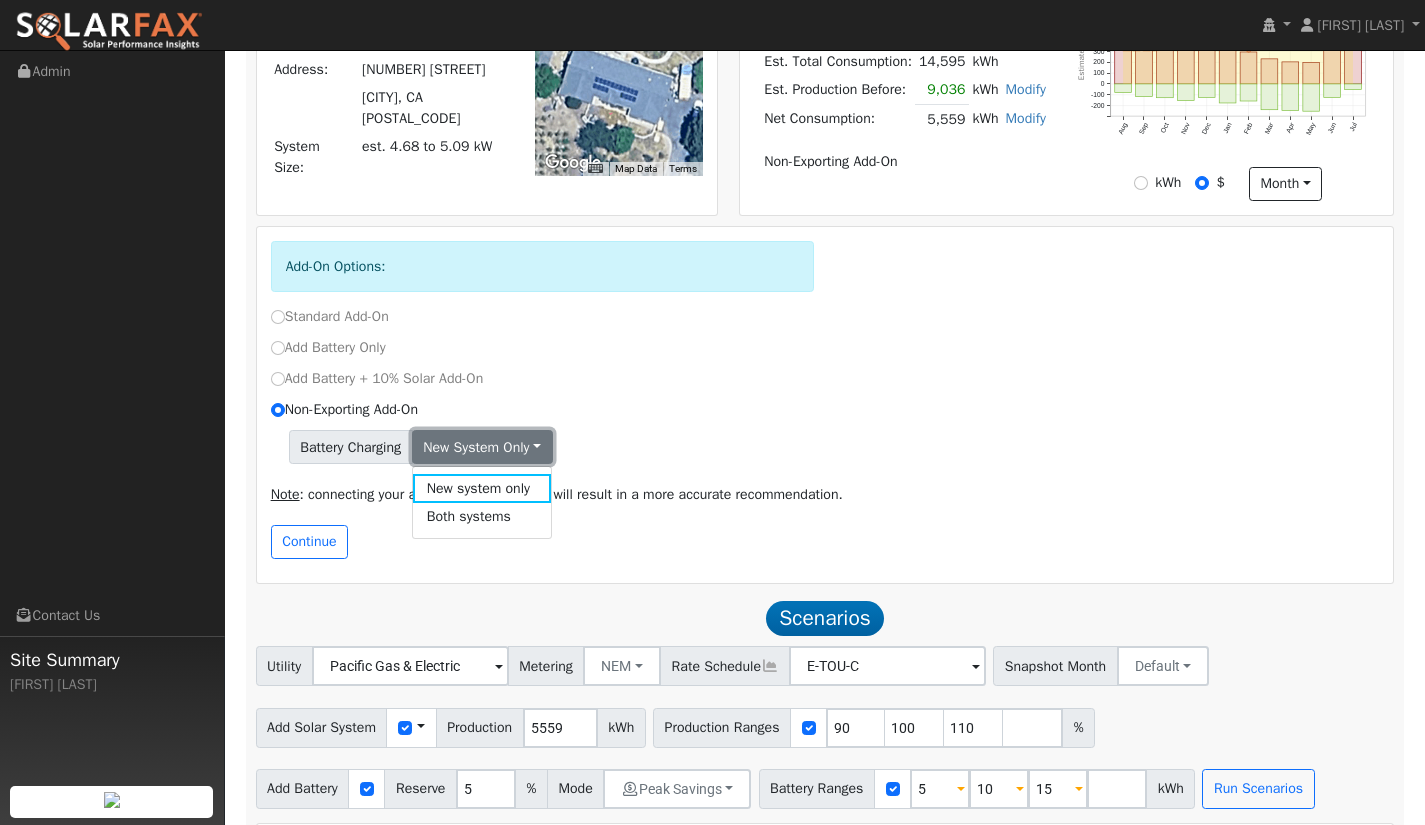 click on "New system only" at bounding box center [482, 447] 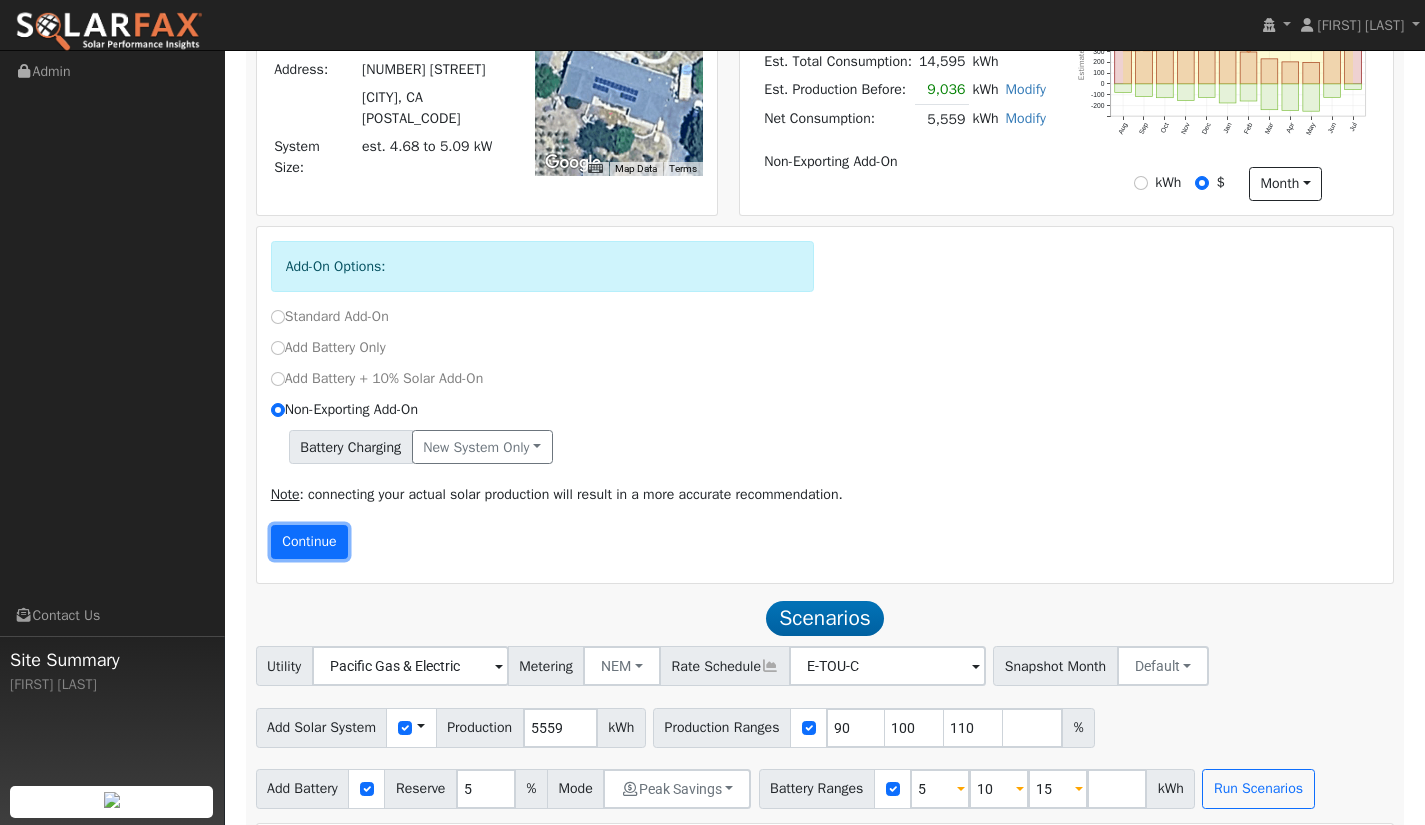 click on "Continue" at bounding box center [310, 542] 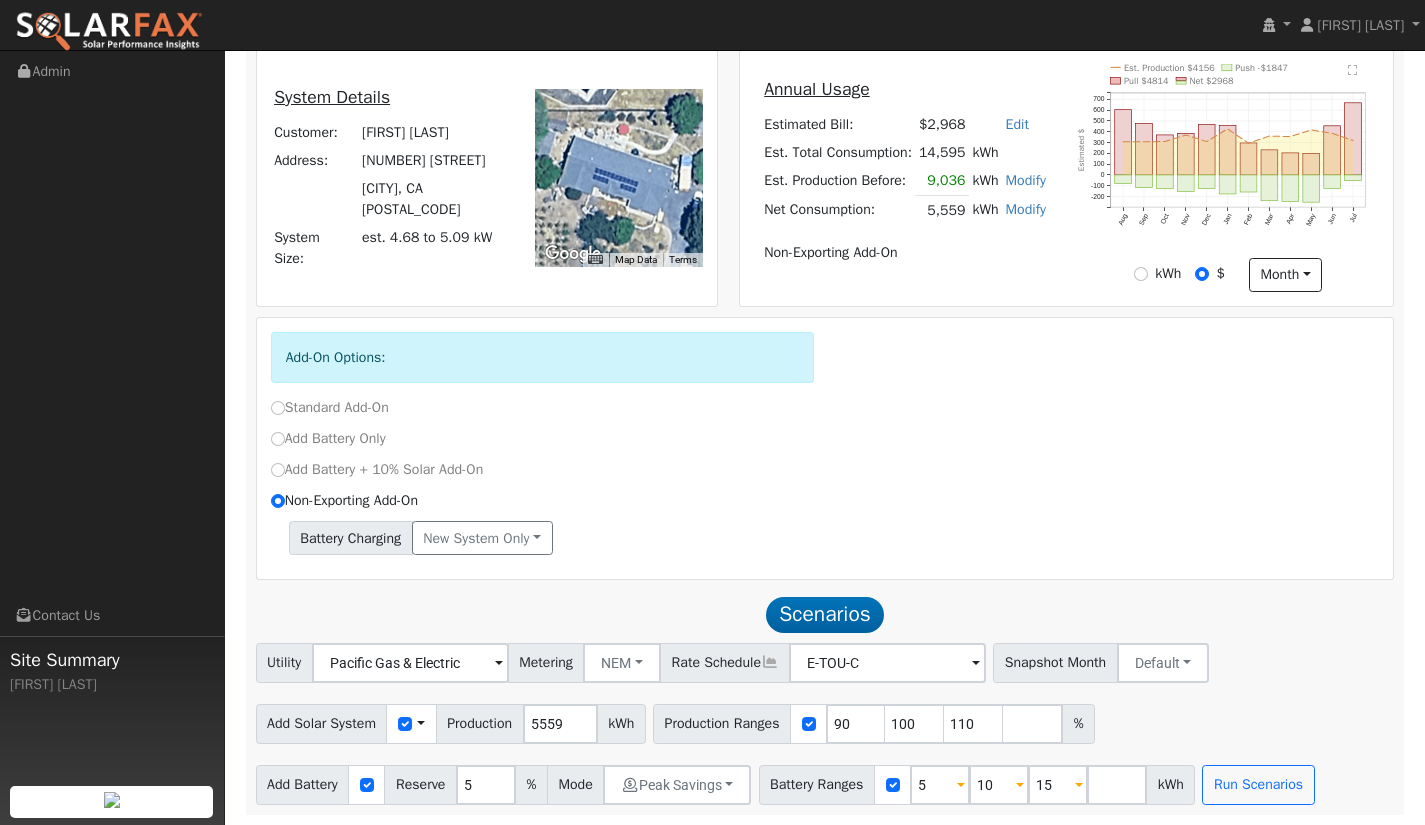 scroll, scrollTop: 504, scrollLeft: 0, axis: vertical 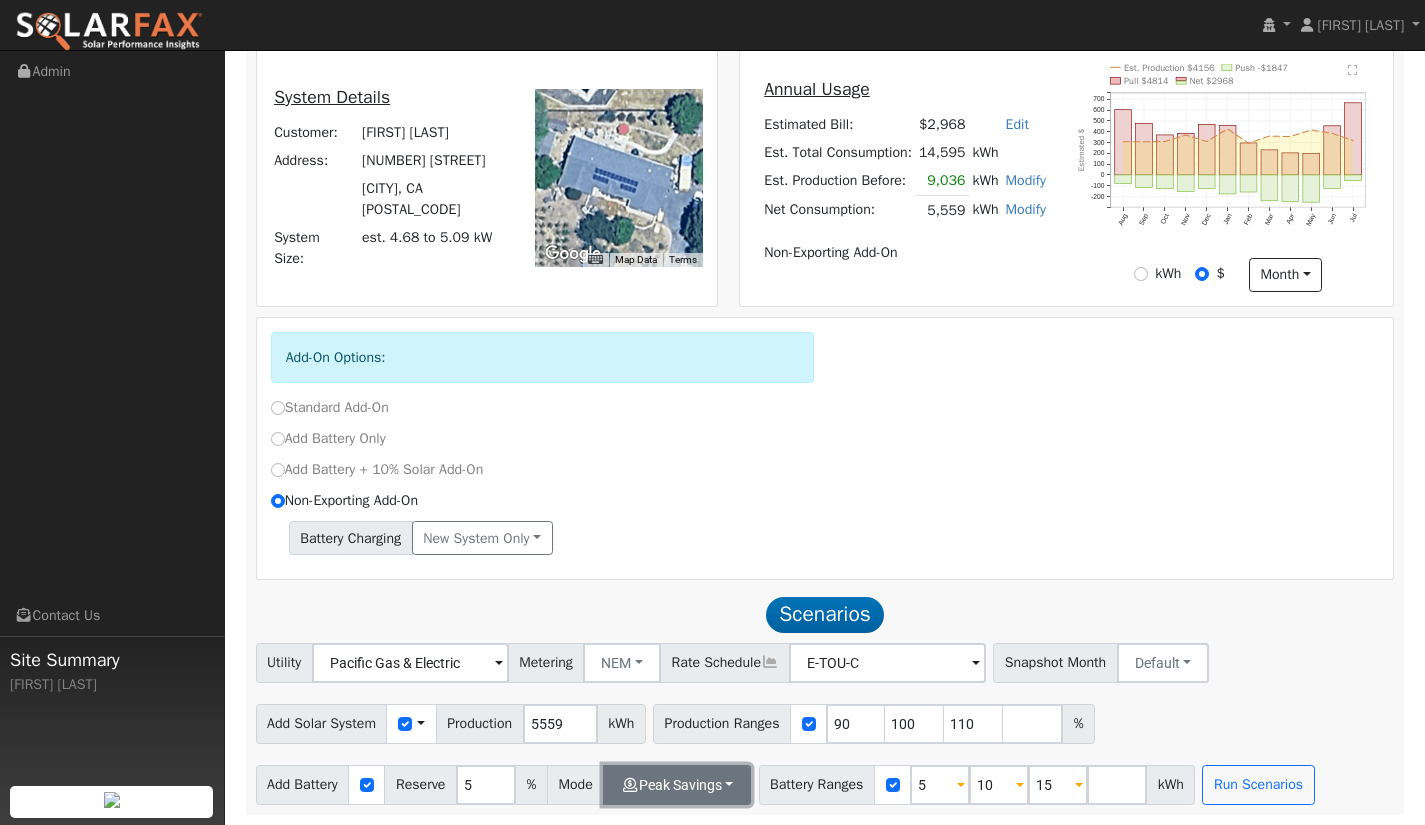 click on "Peak Savings" at bounding box center [677, 785] 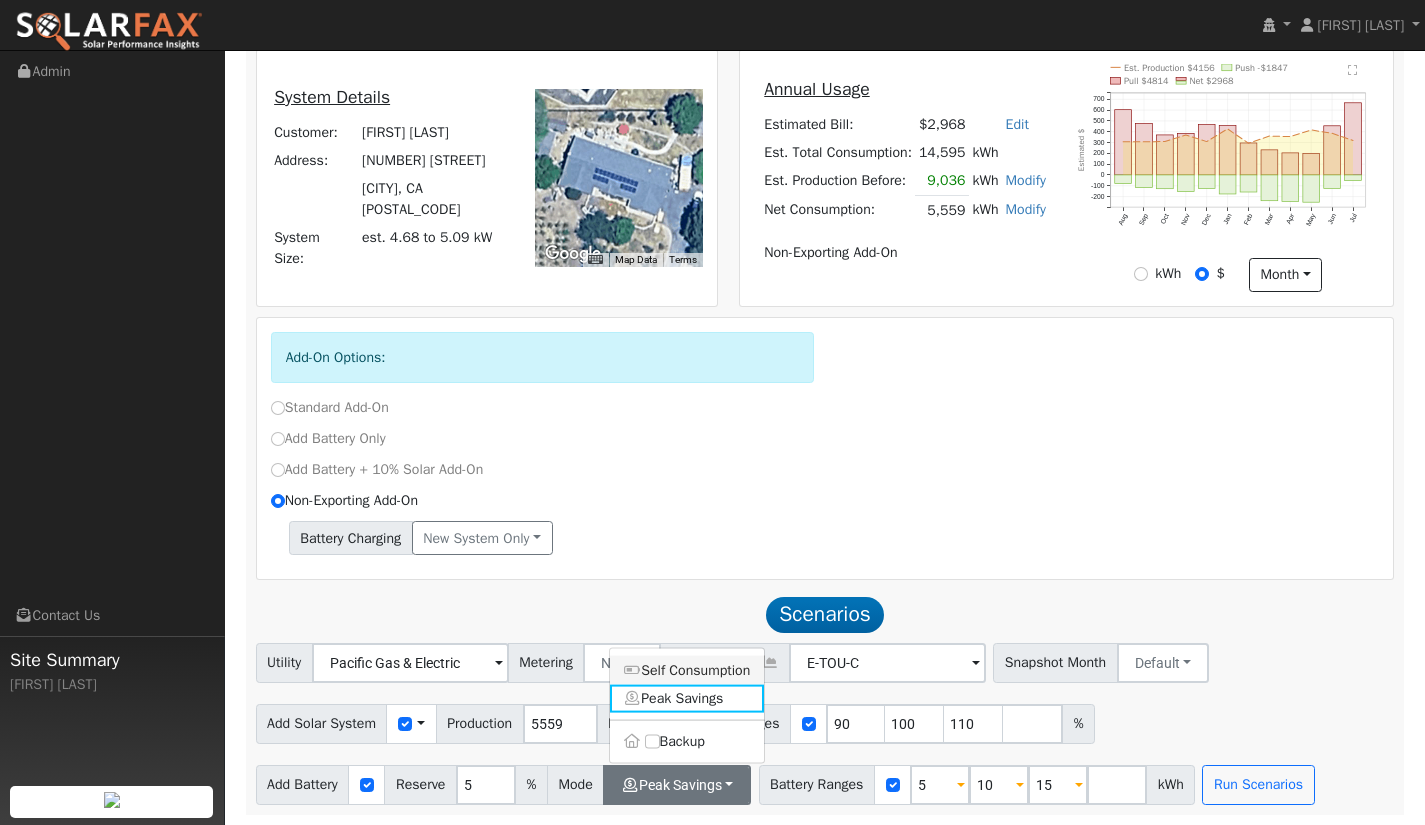 click on "Self Consumption" at bounding box center (687, 670) 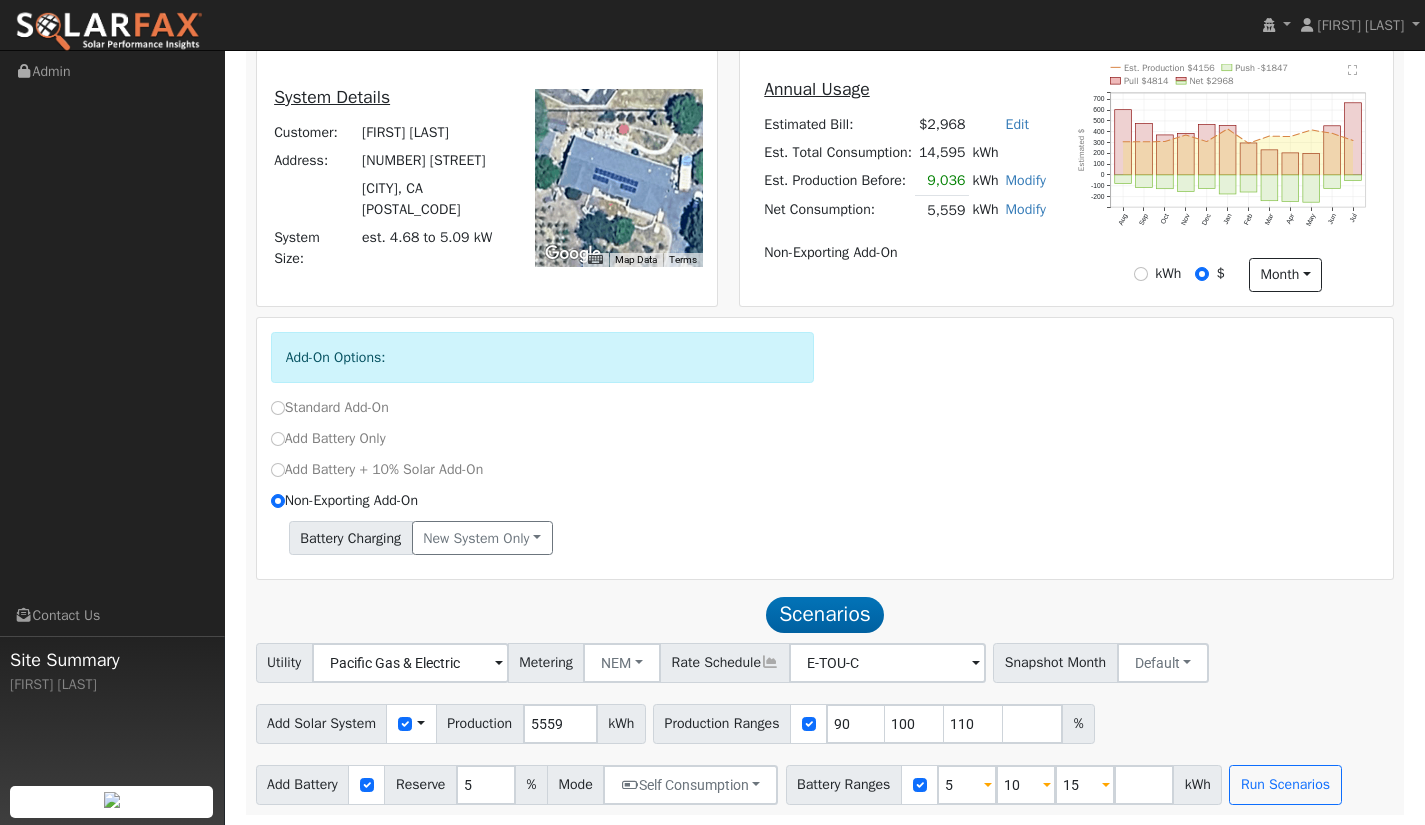 click at bounding box center (988, 786) 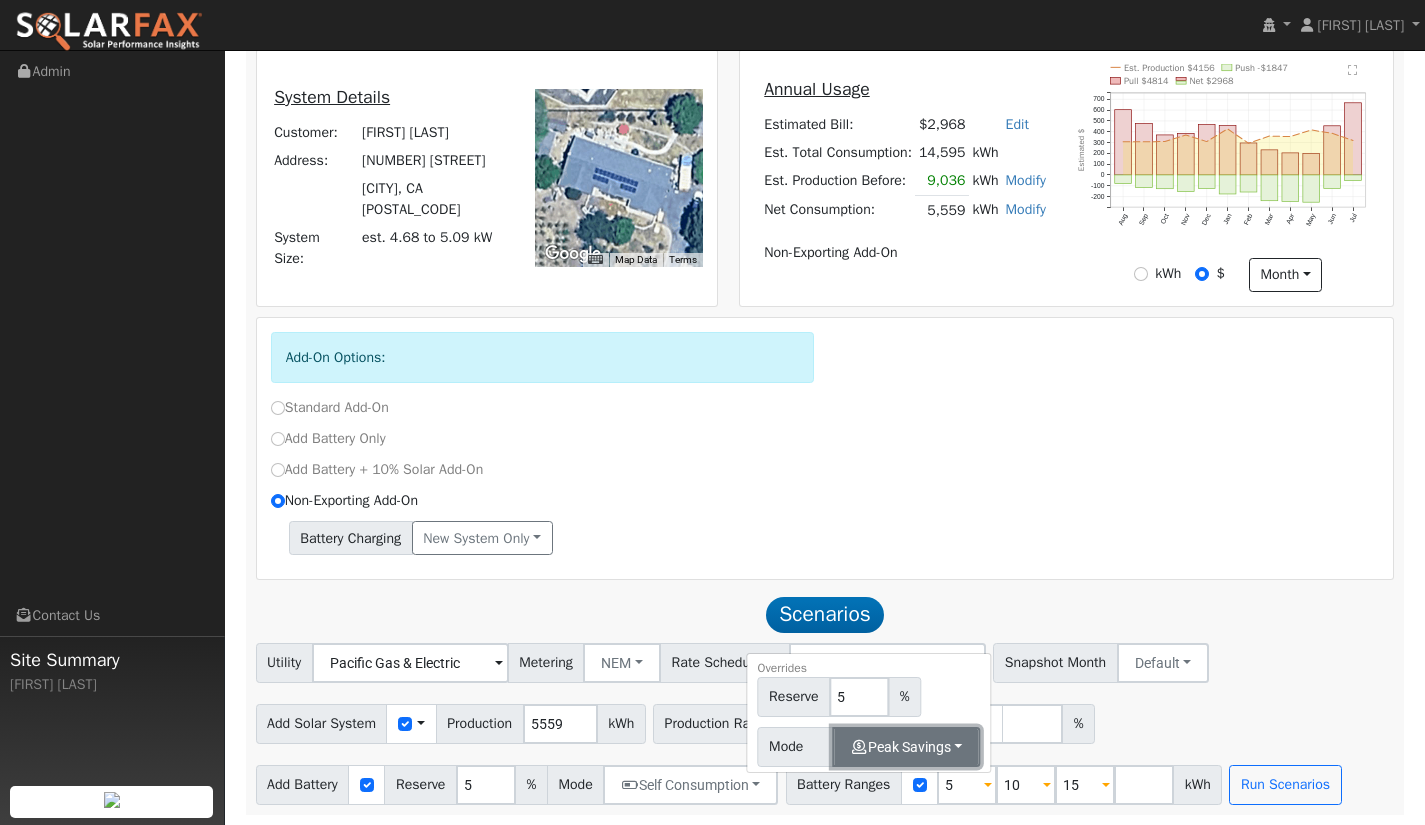 click on "Peak Savings" at bounding box center [907, 747] 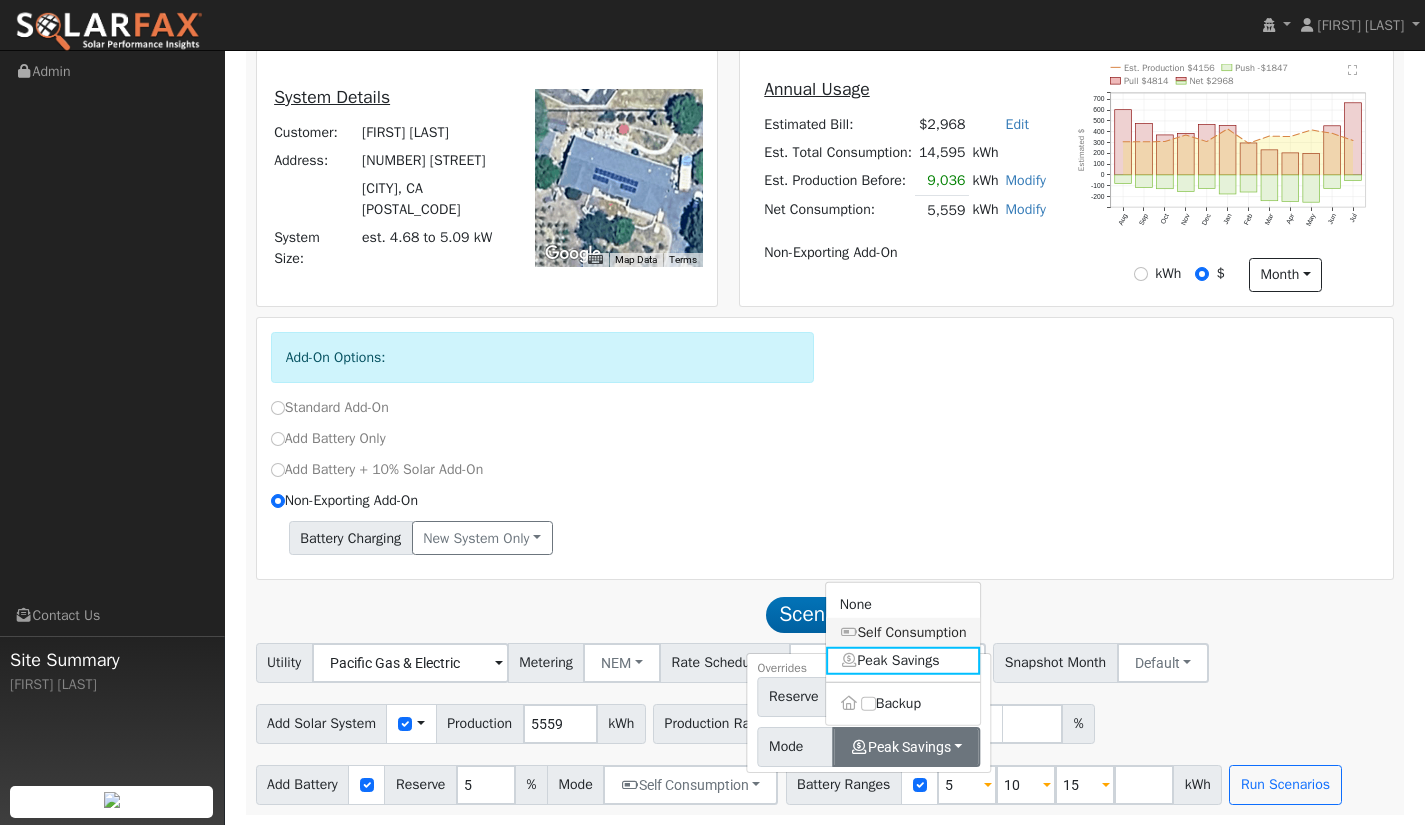click on "Self Consumption" at bounding box center [903, 632] 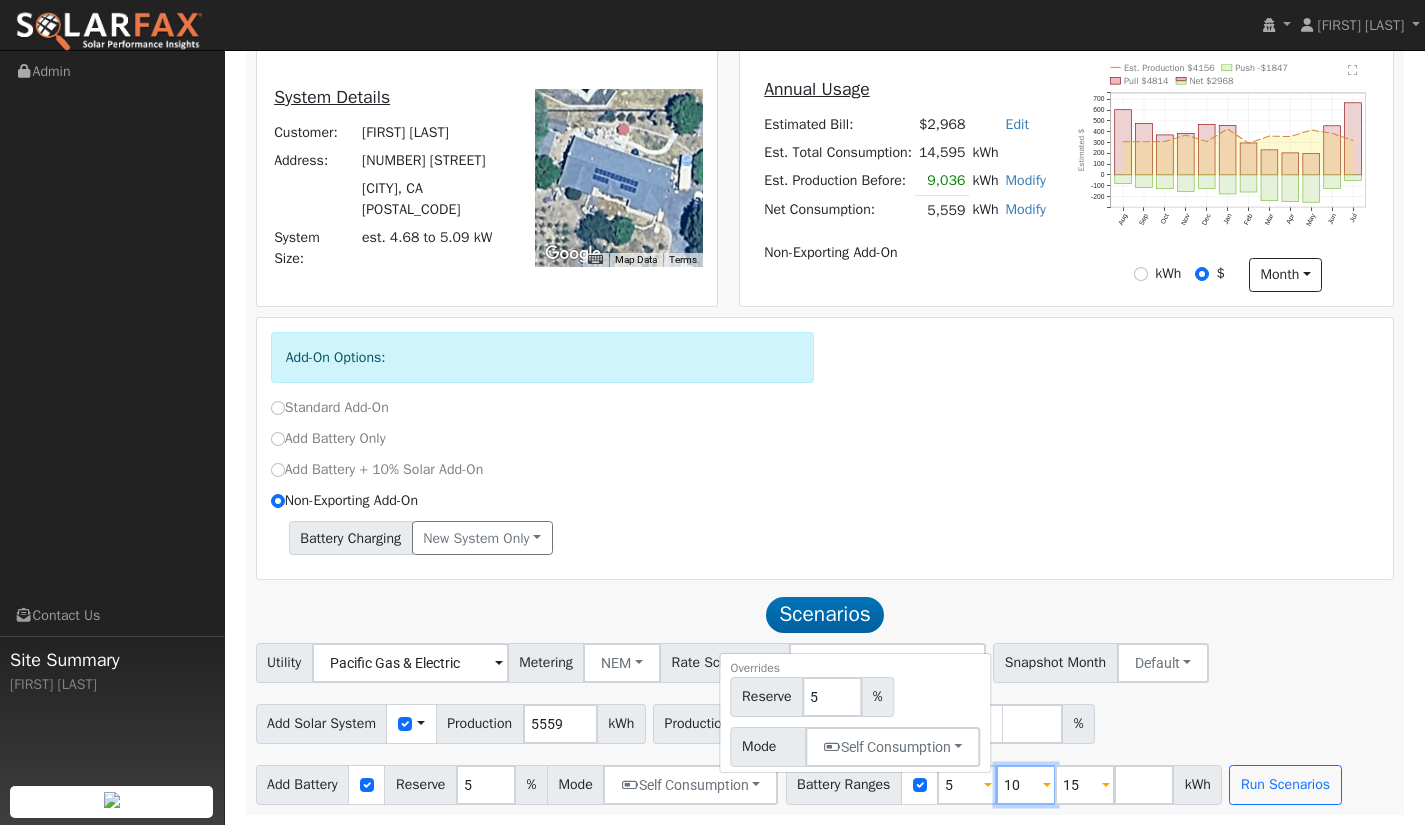 click on "10" at bounding box center [1026, 785] 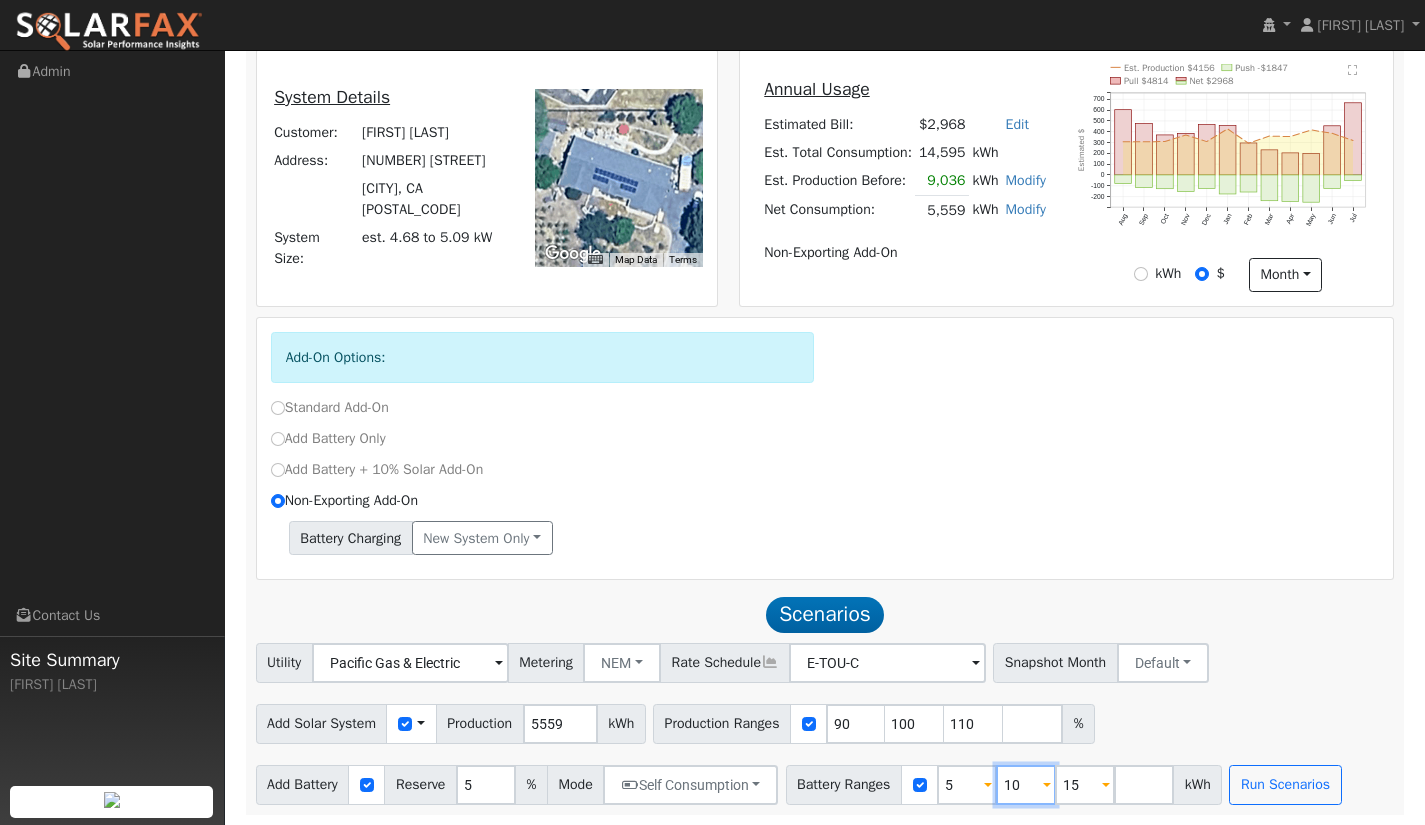 click on "10" at bounding box center (1026, 785) 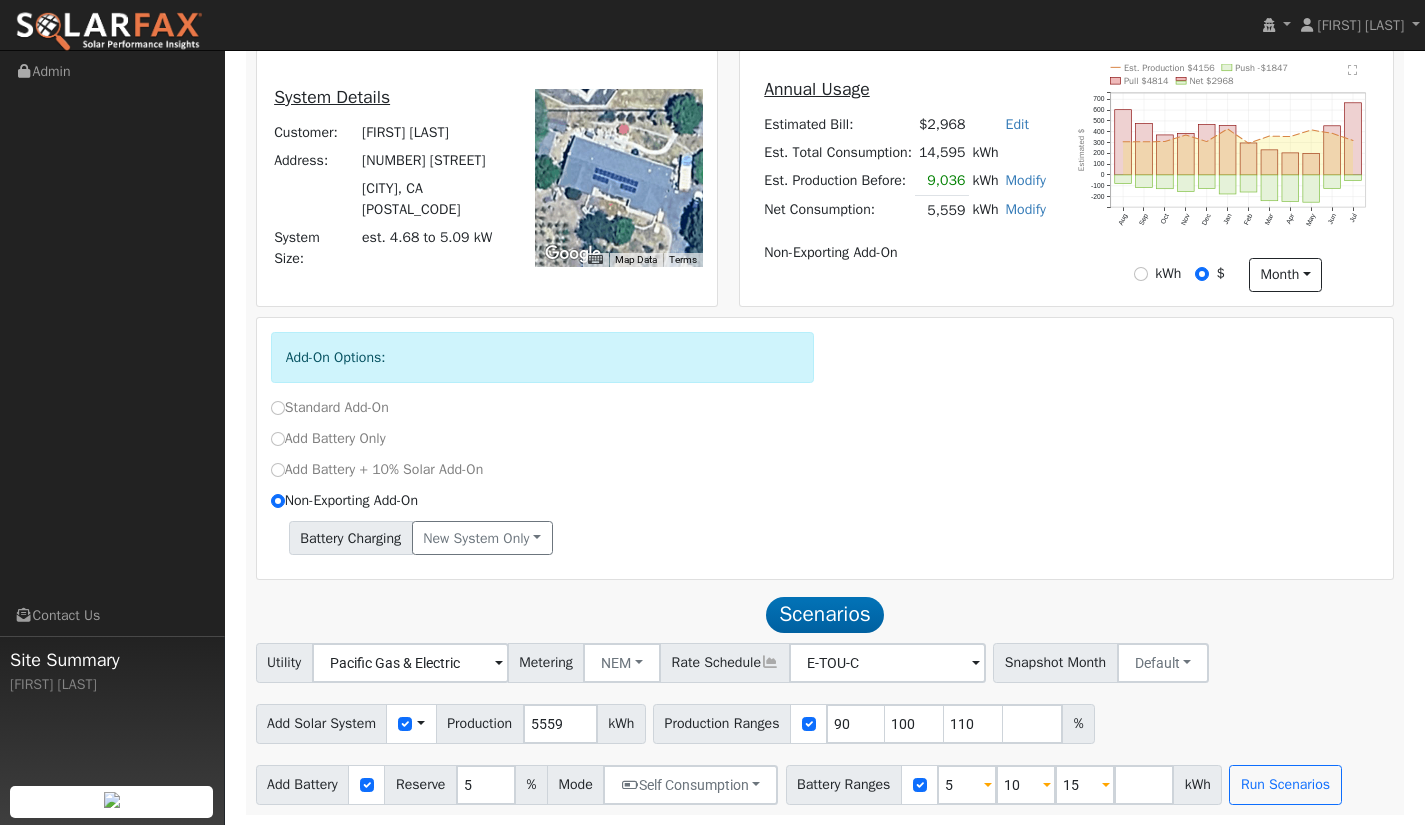 click at bounding box center [1047, 786] 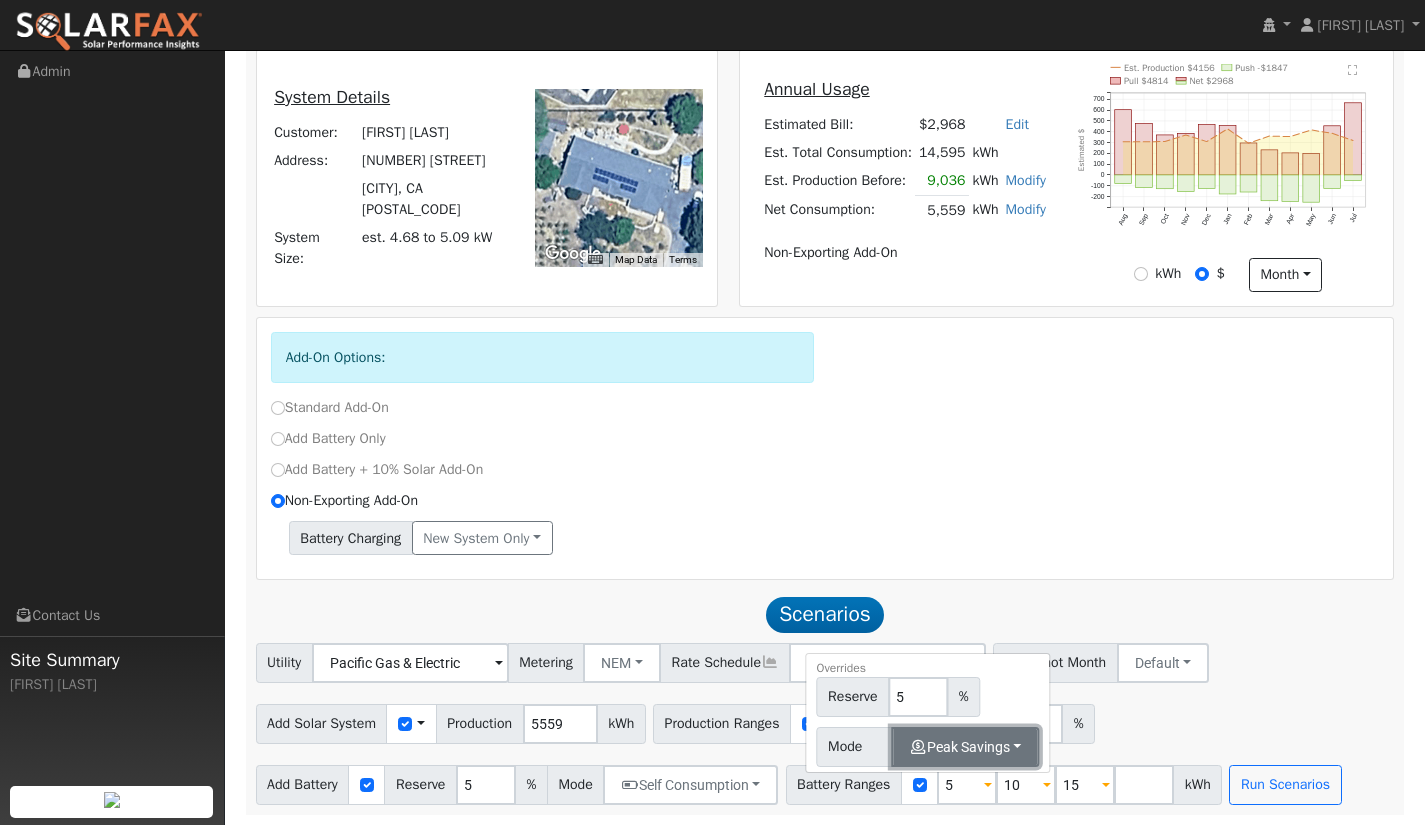 click on "Peak Savings" at bounding box center [966, 747] 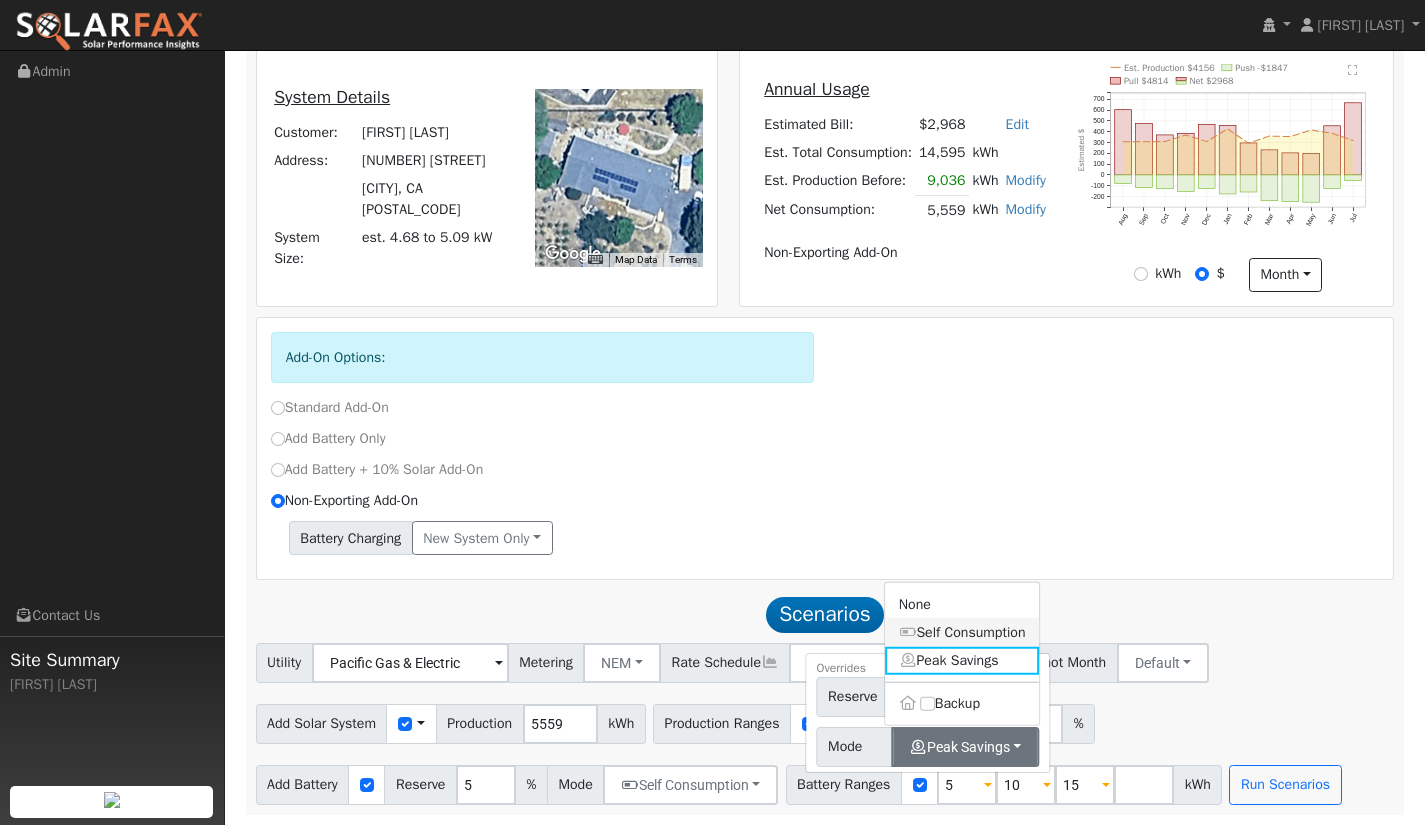 click on "Self Consumption" at bounding box center [962, 632] 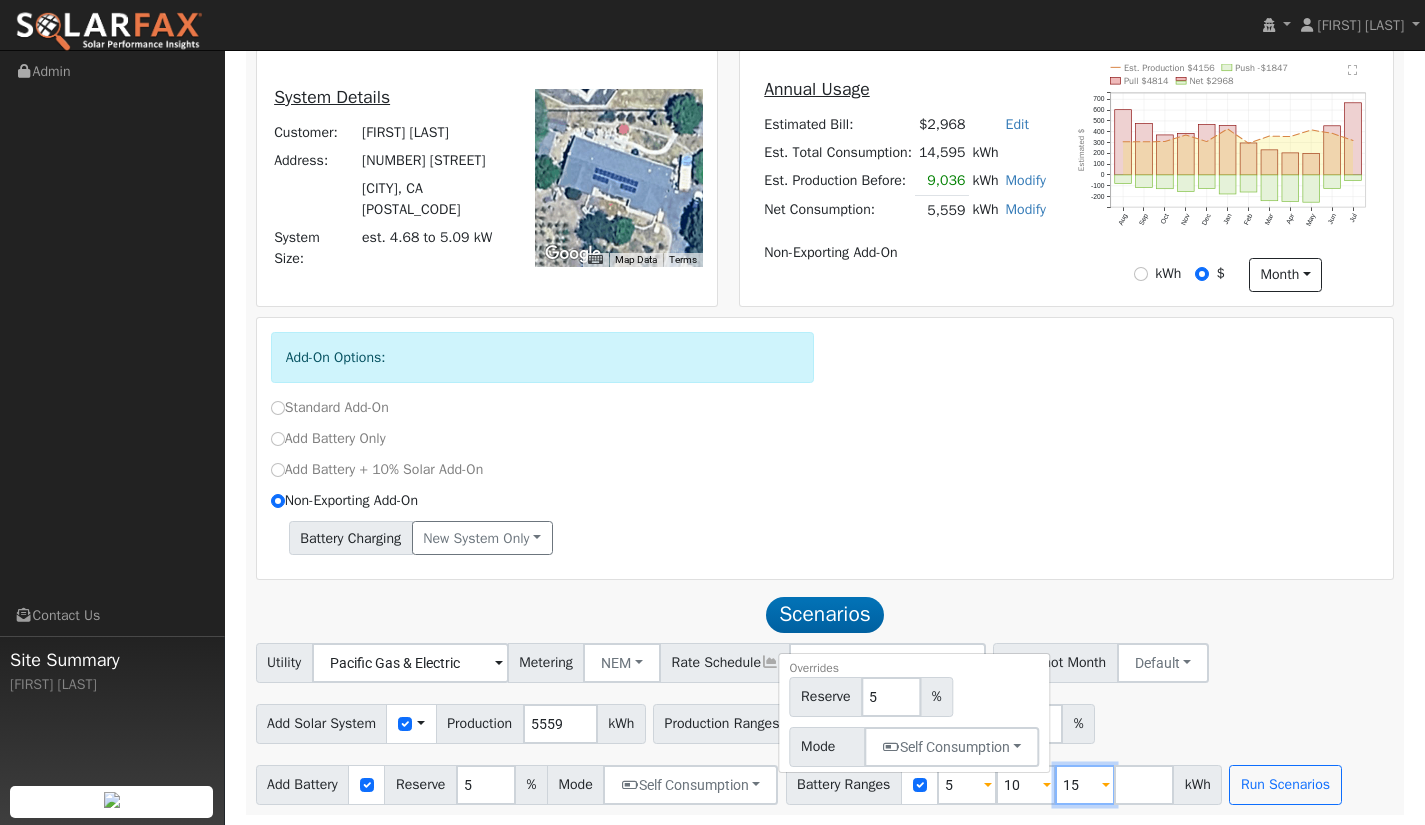 click on "15" at bounding box center [1085, 785] 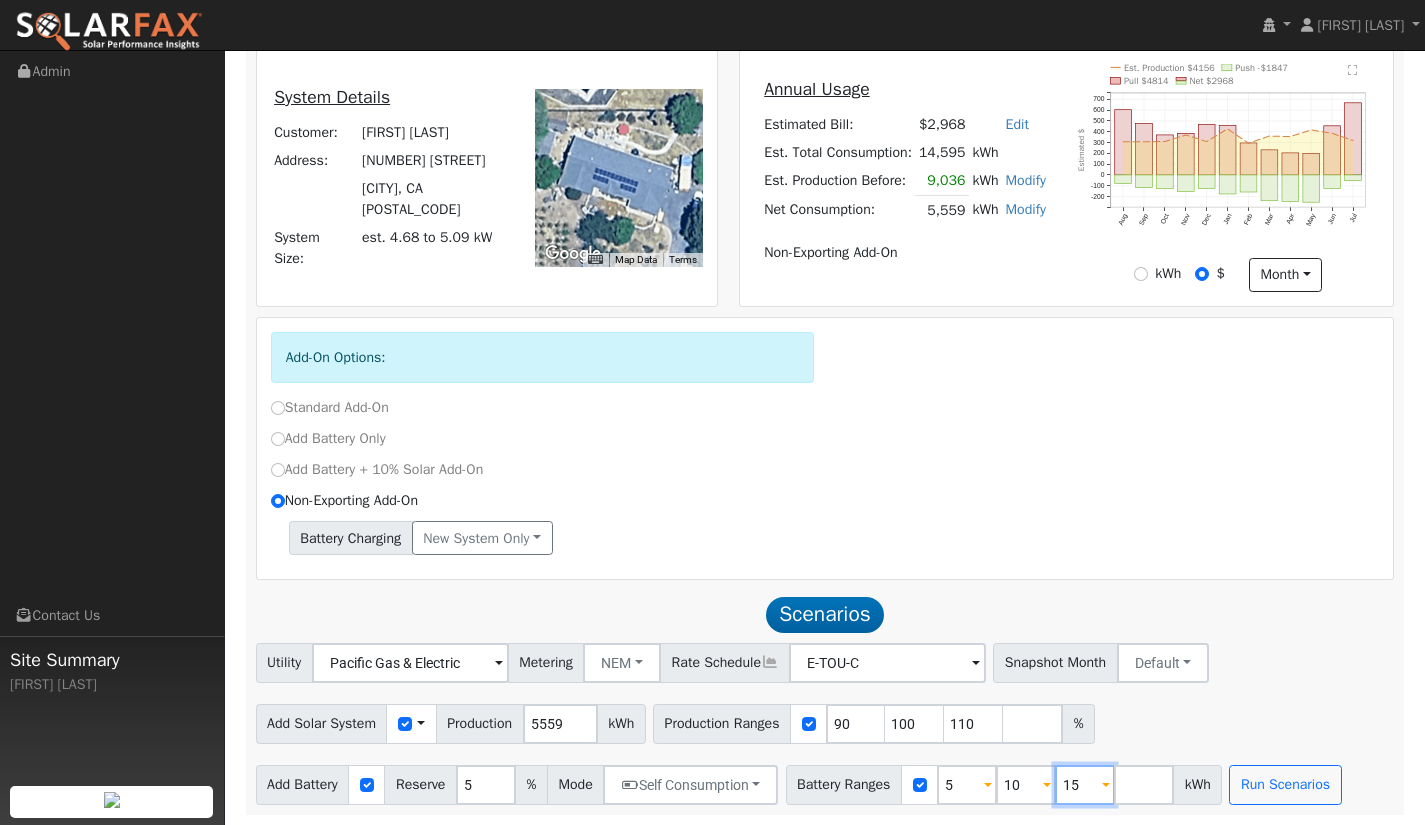 click on "15" at bounding box center [1085, 785] 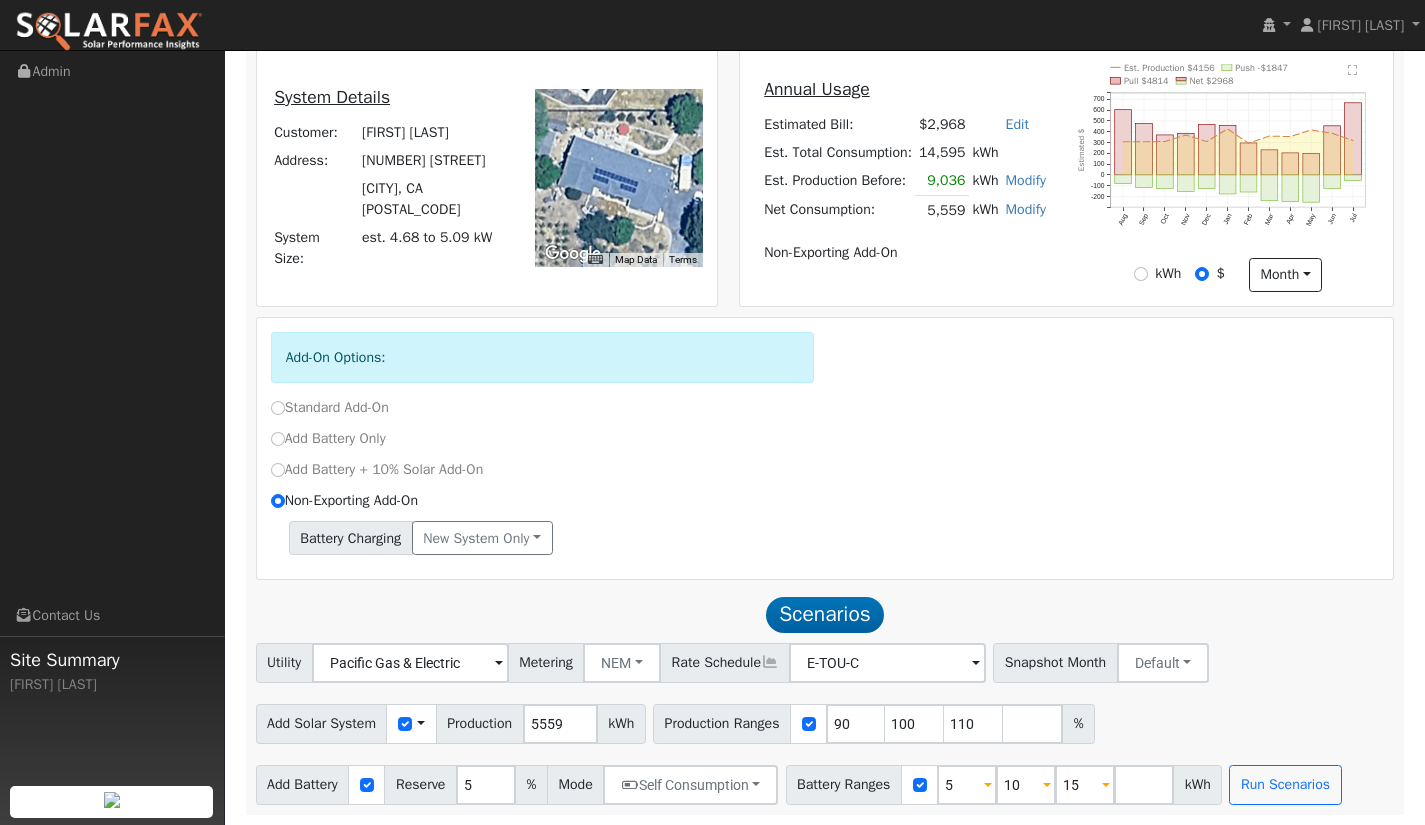 click at bounding box center (1106, 786) 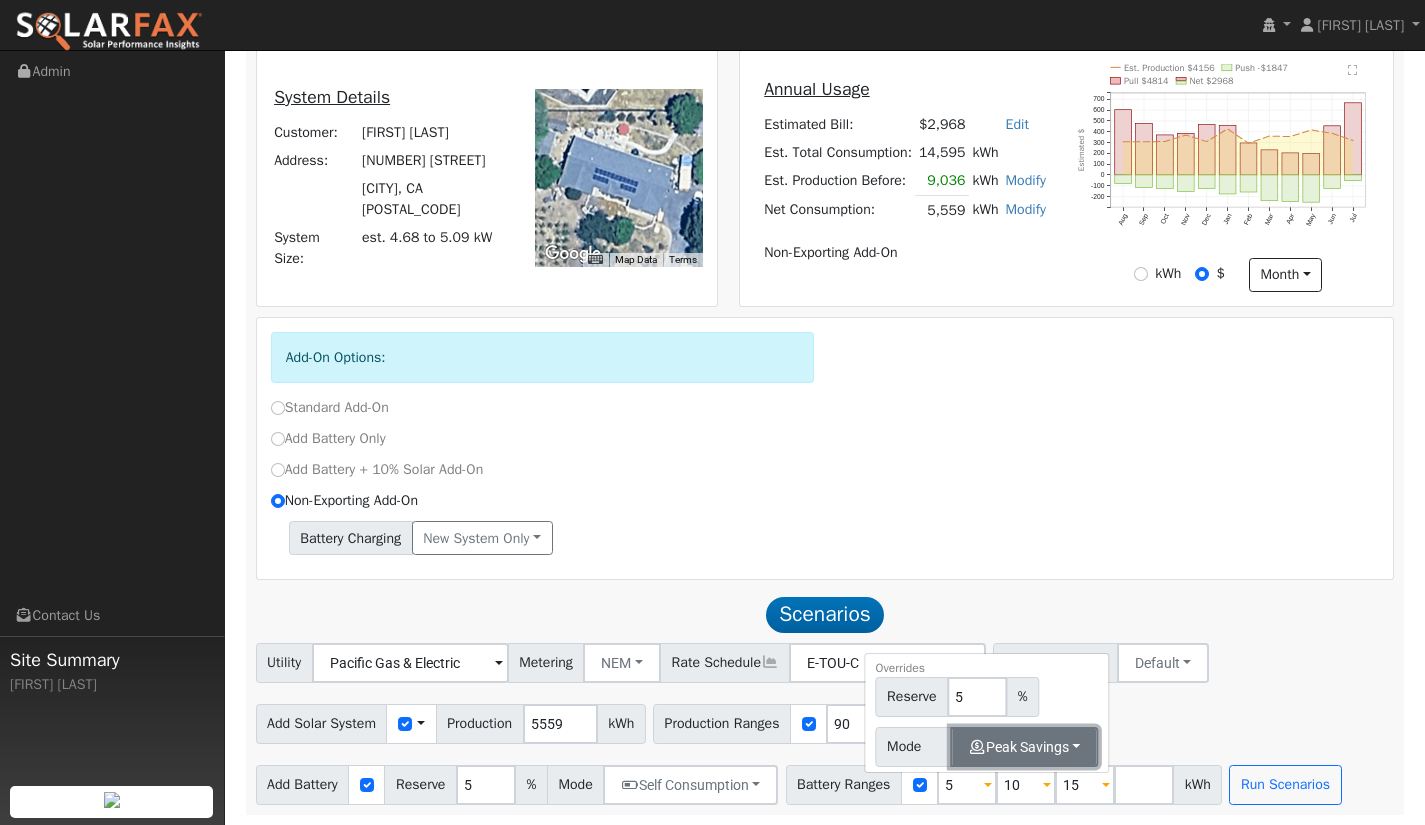 click on "Peak Savings" at bounding box center (1025, 747) 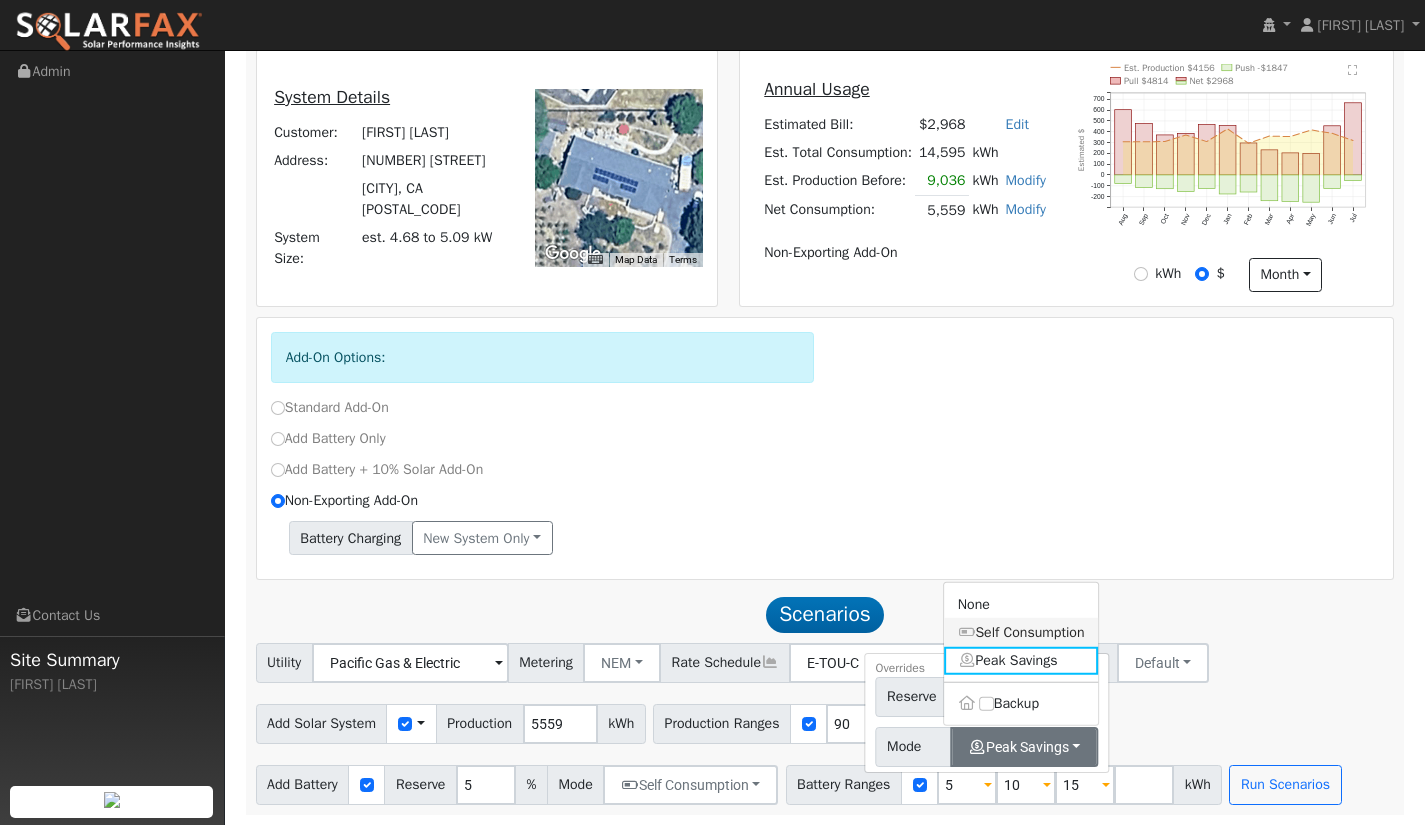 click on "Self Consumption" at bounding box center [1021, 632] 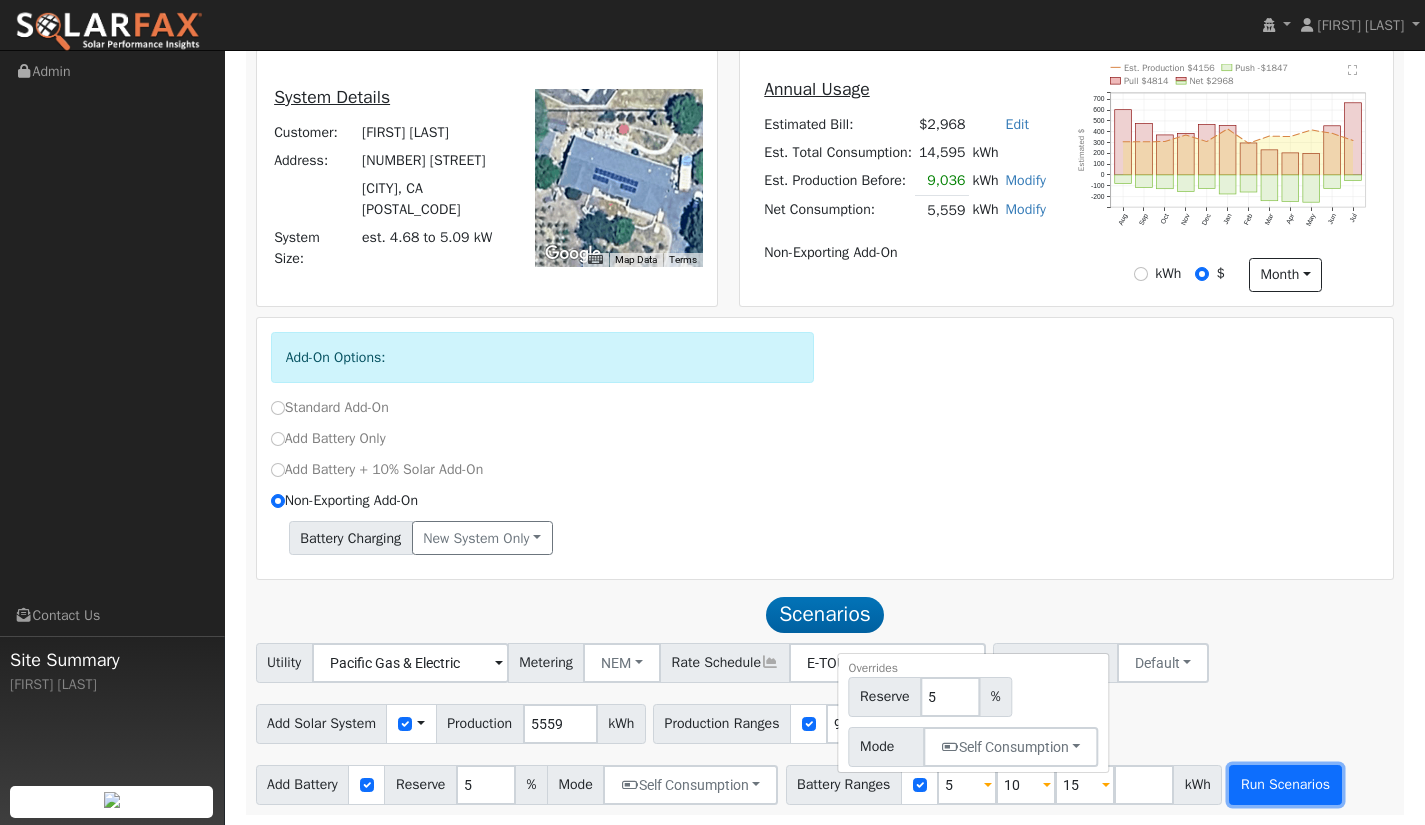 click on "Run Scenarios" at bounding box center [1285, 785] 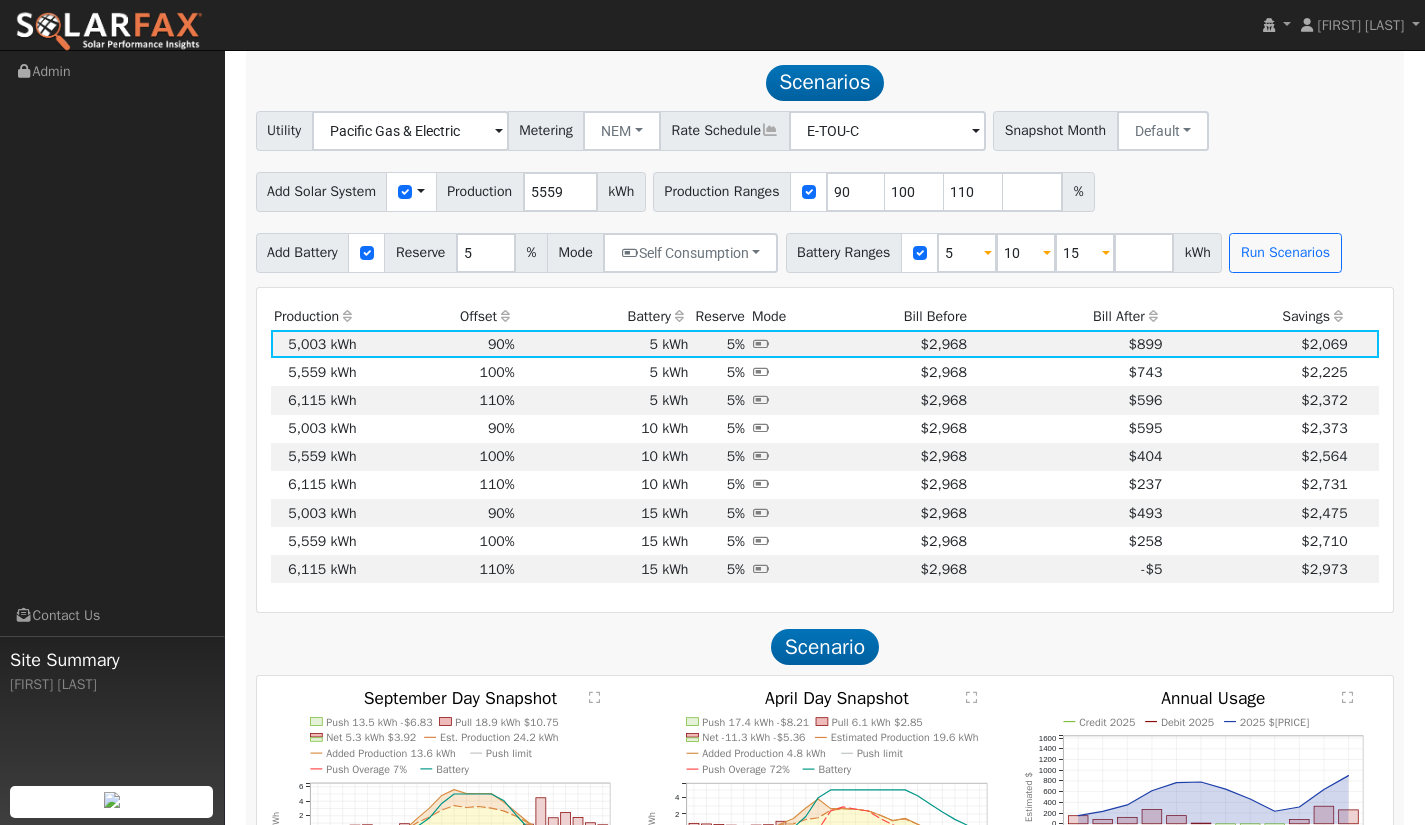 scroll, scrollTop: 1039, scrollLeft: 0, axis: vertical 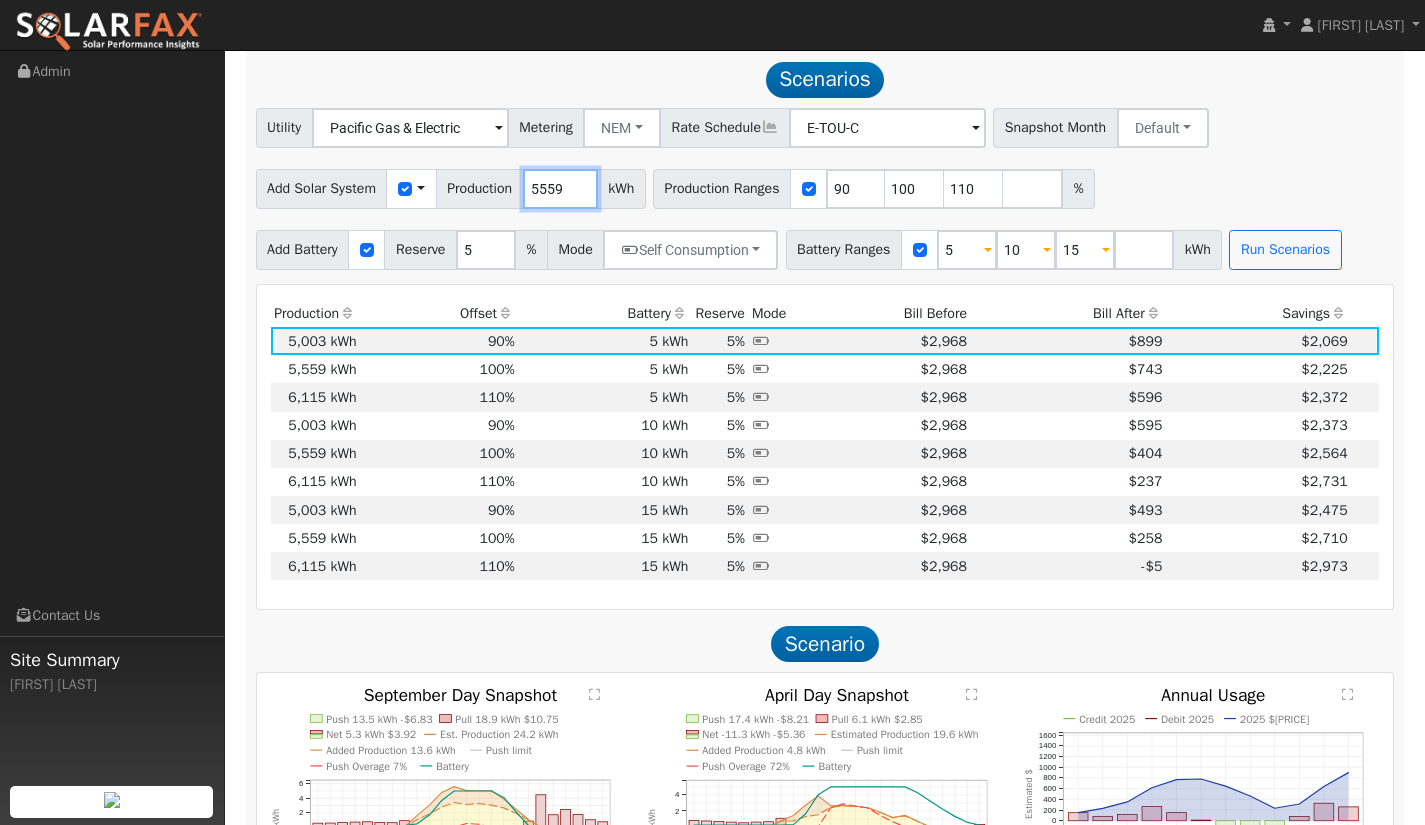 drag, startPoint x: 569, startPoint y: 188, endPoint x: 496, endPoint y: 186, distance: 73.02739 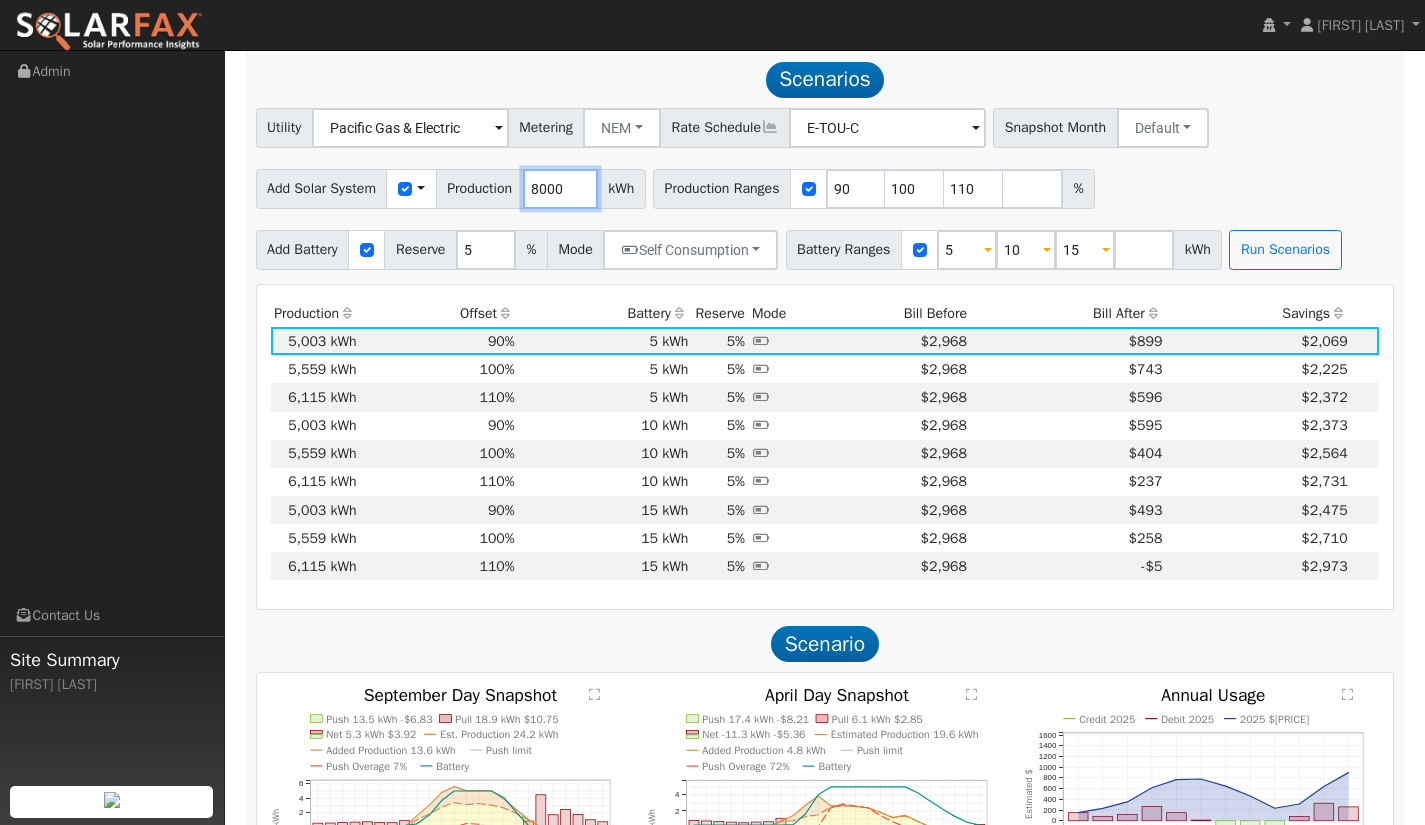 type on "8000" 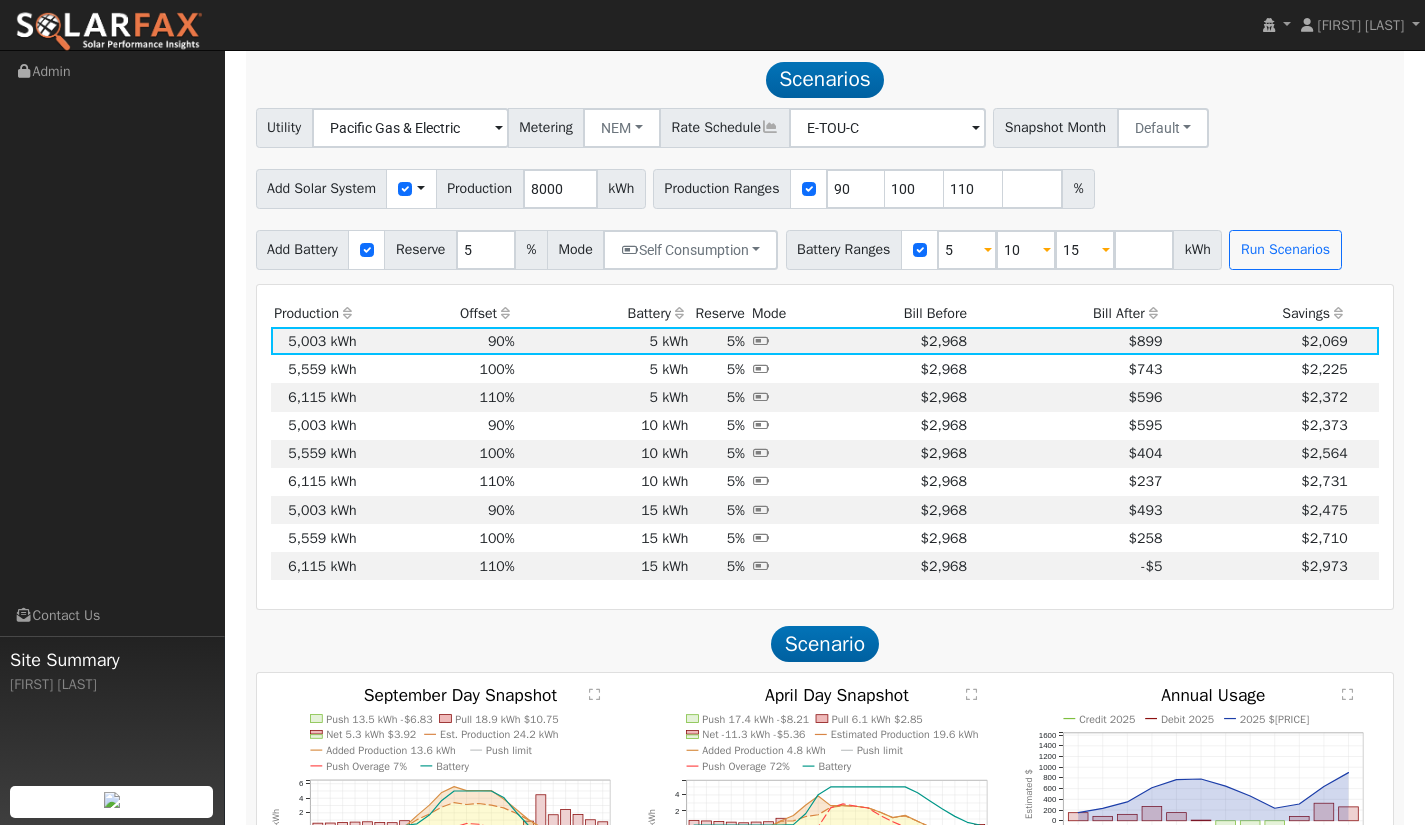click on "Add Solar System Use CSV Data Production [NUMBER] kWh Production Ranges 90 100 110 %" at bounding box center (825, 185) 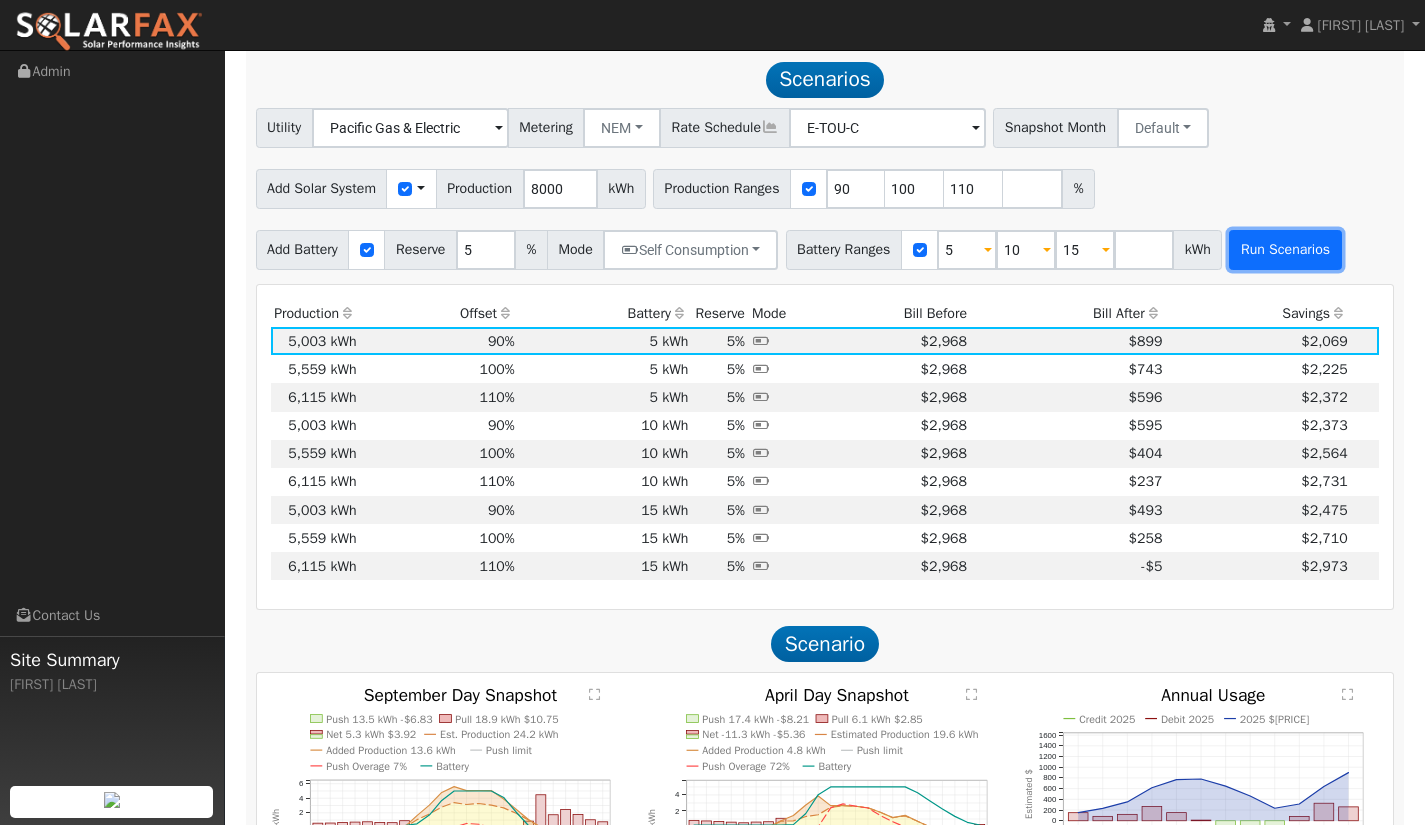 click on "Run Scenarios" at bounding box center [1285, 250] 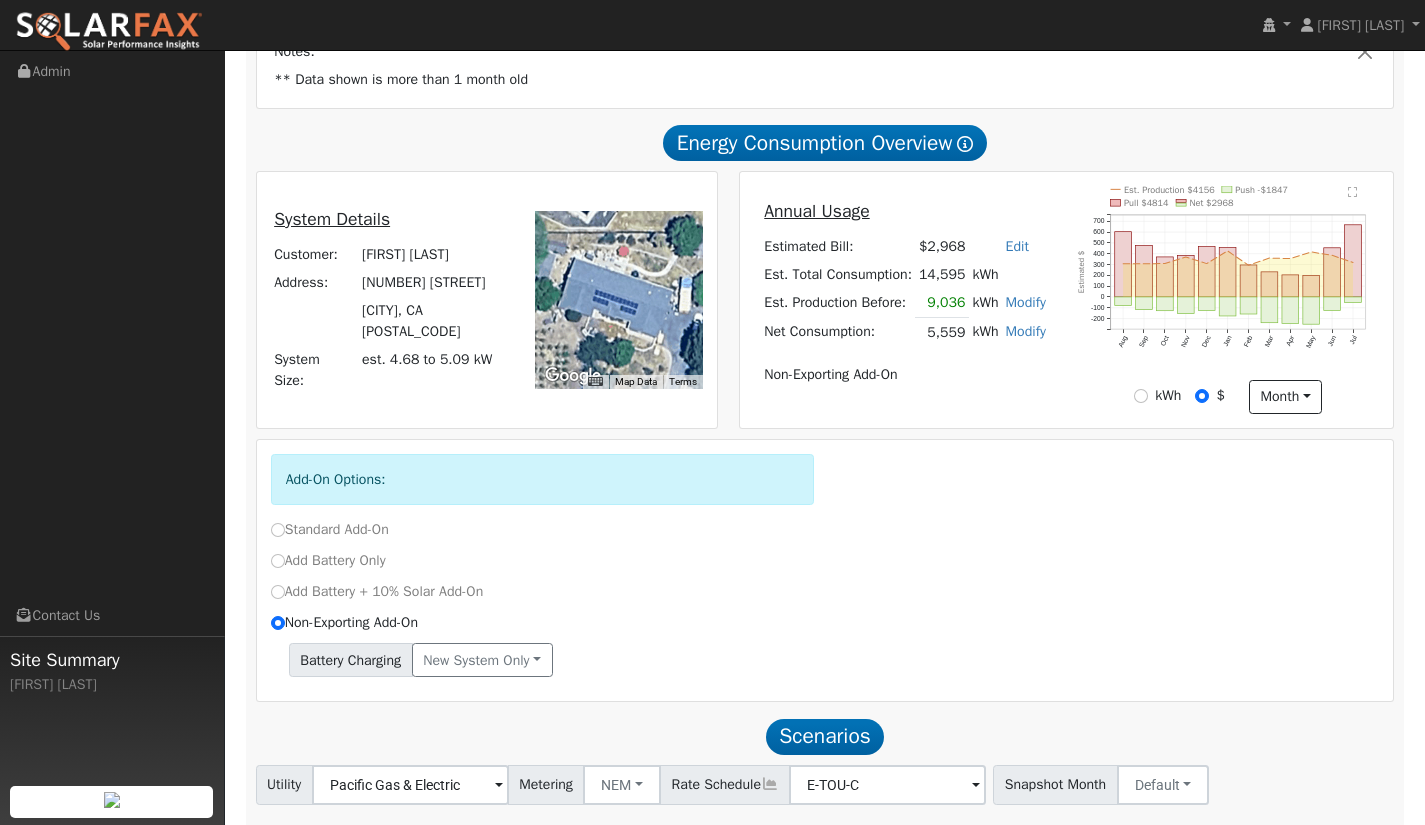 scroll, scrollTop: 400, scrollLeft: 0, axis: vertical 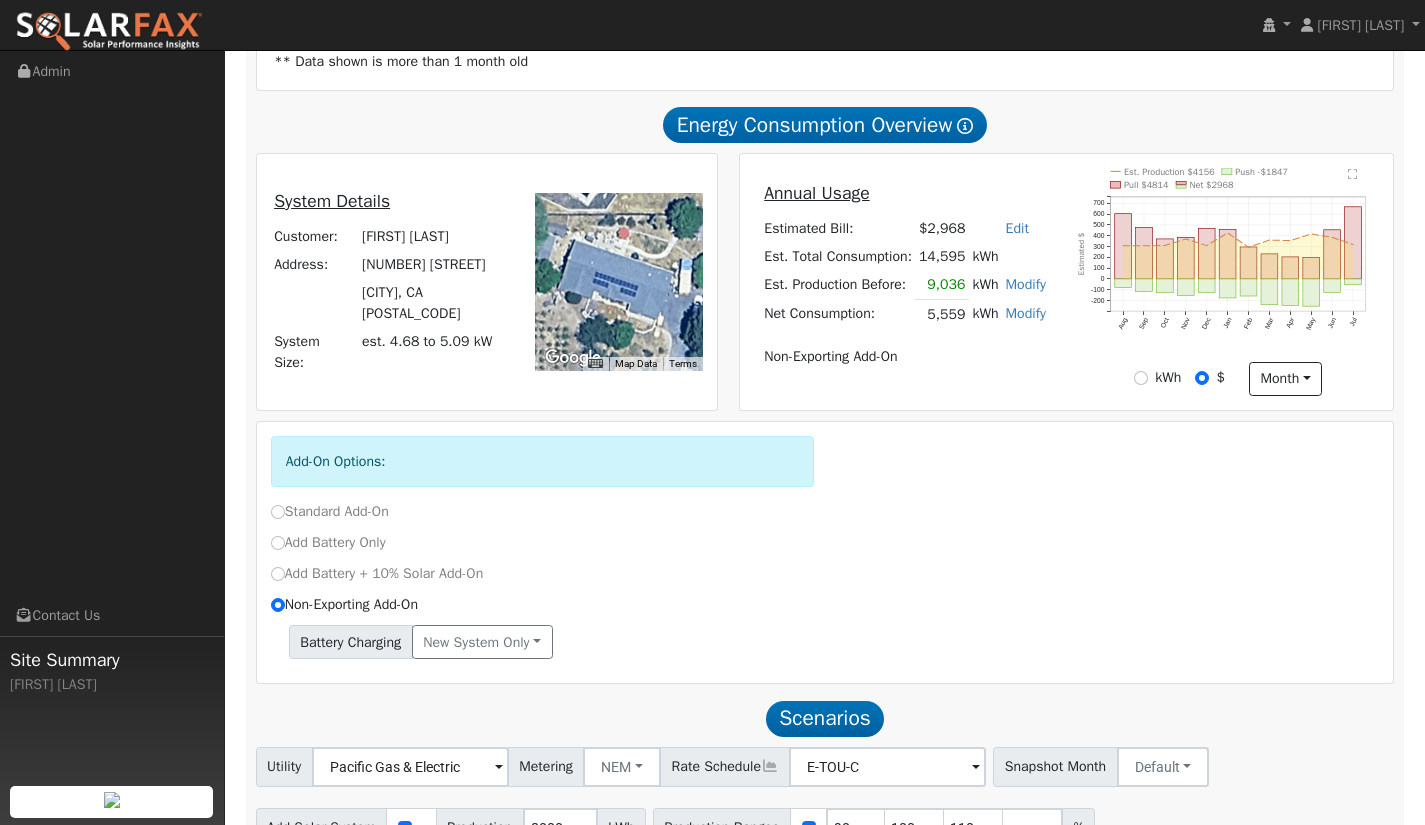 click on "Scenario Report  Powered by SolarFax ®  Notes: ** Data shown is more than 1 month old  Energy Consumption Overview  Show Help  This analysis uses information about your recent energy consumption to recommend the ideal amount of battery storage based upon your need for energy bill savings and backup power.    You have provided your hourly consumption data, which provides the most accurate battery storage recommendation to meet your energy goals.  Your annual energy consumption is  [NUMBER] kWh  and your estimated annual cost for this power is  $[PRICE] Your highest energy usage month is  July , and your lowest energy usage month is  May System Details Customer: [FIRST] [LAST] Address: [NUMBER] [STREET] [CITY], CA [POSTAL_CODE] System Size: est. [NUMBER] to [NUMBER] kW To navigate the map with touch gestures double-tap and hold your finger on the map, then drag the map. ← Move left → Move right ↑ Move up ↓ Move down + Zoom in - Zoom out Home Jump left by 75% End Jump right by 75% Page Up Jump up by 75% Page Down" 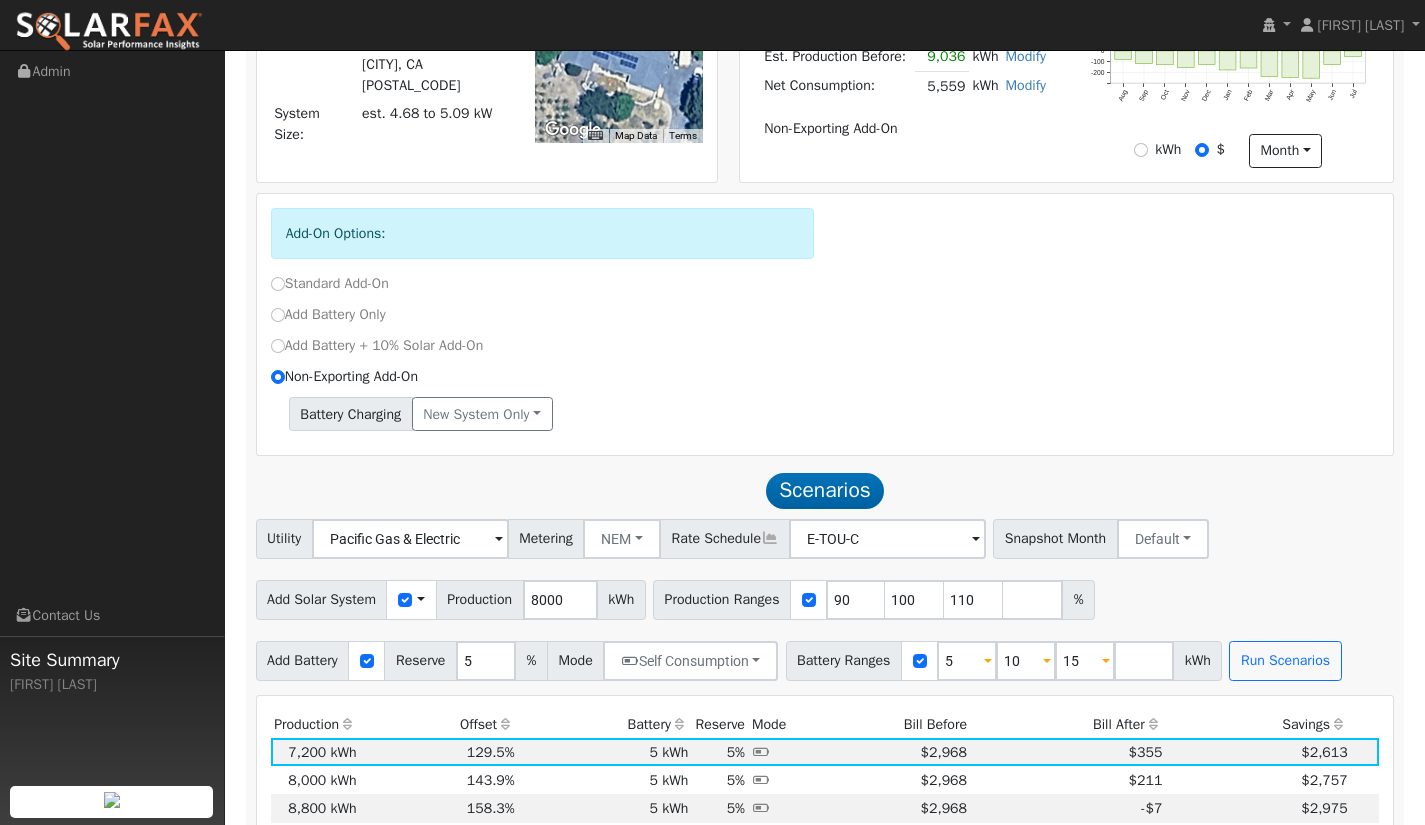 scroll, scrollTop: 600, scrollLeft: 0, axis: vertical 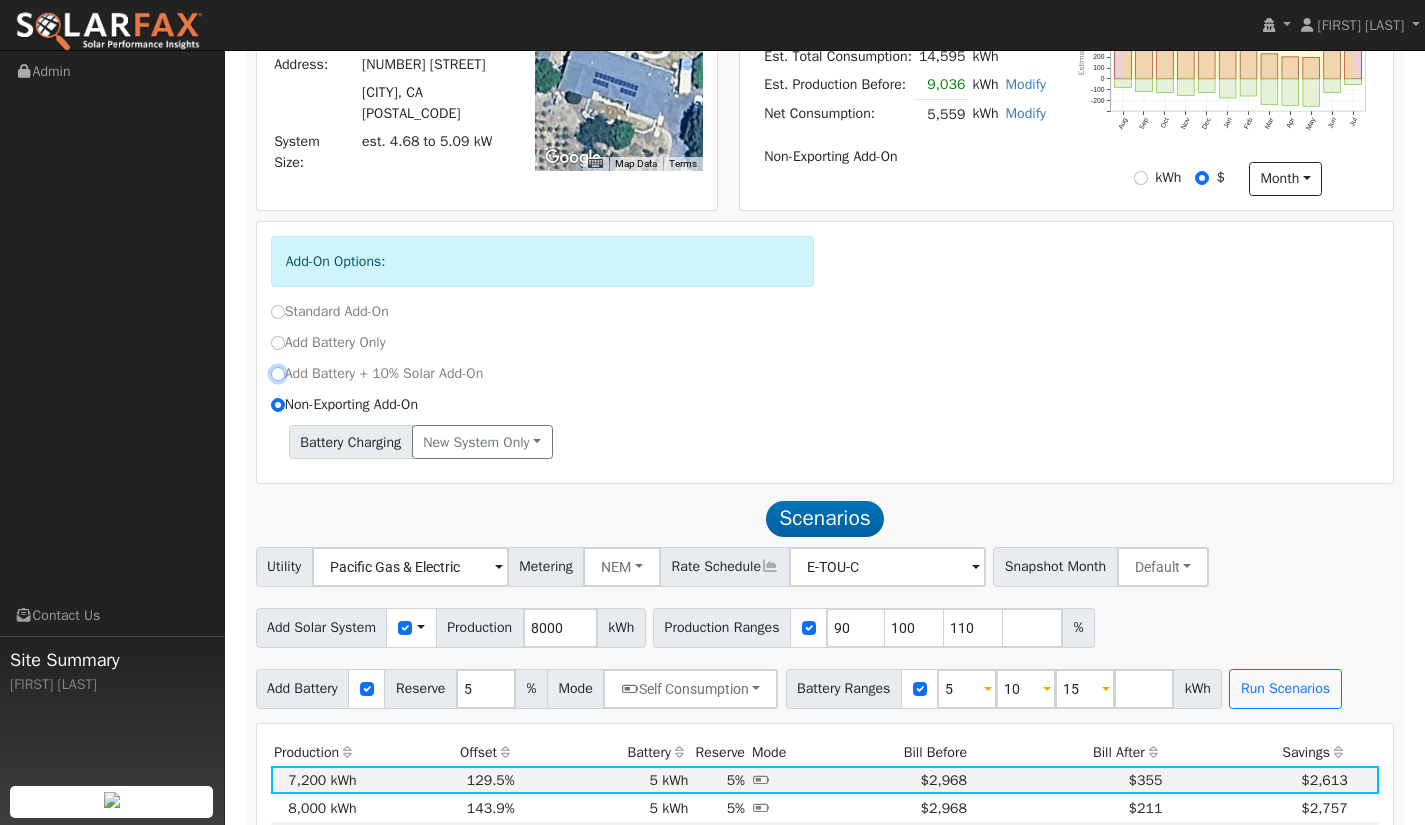 click on "Add Battery + 10% Solar Add-On" at bounding box center (278, 374) 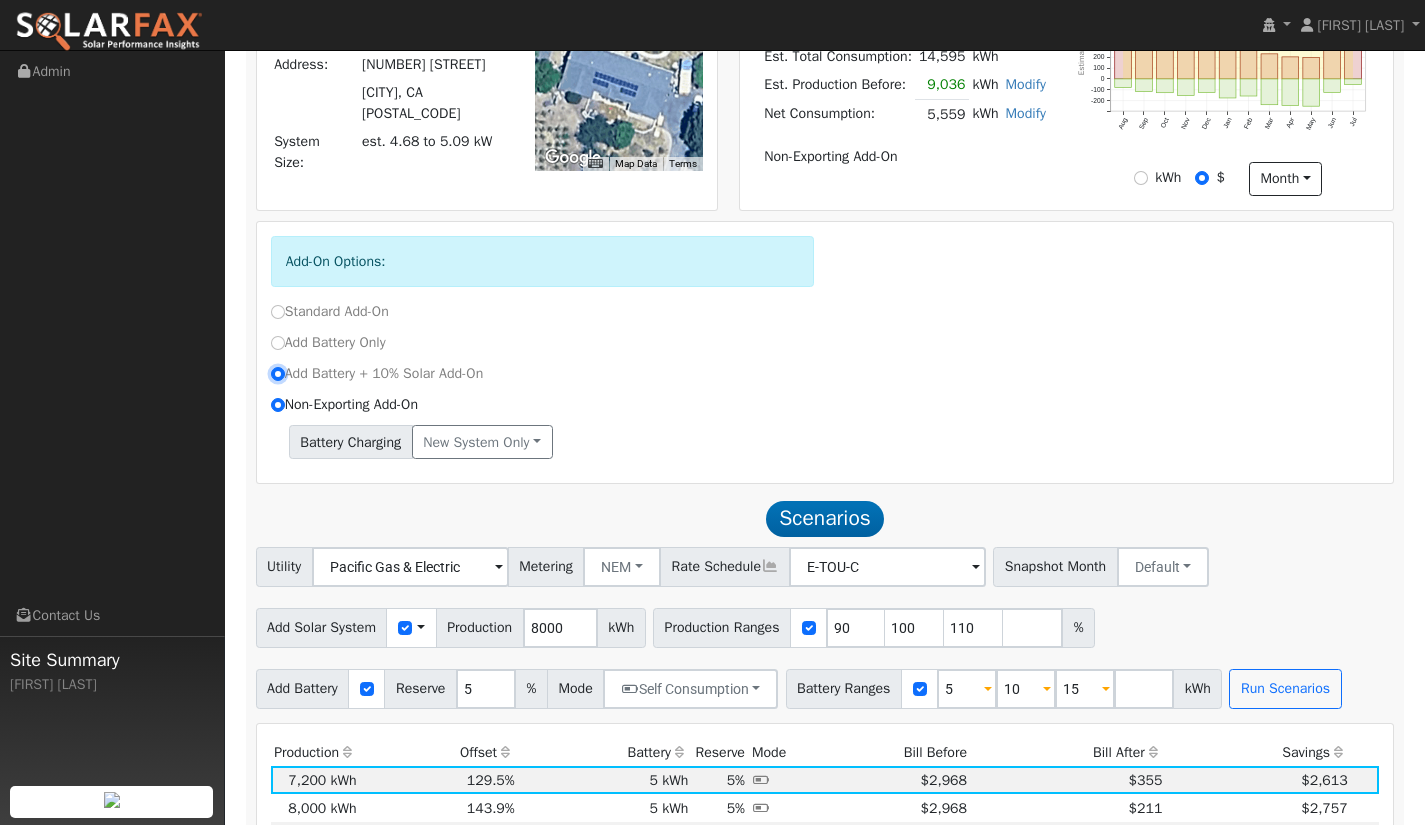 radio on "false" 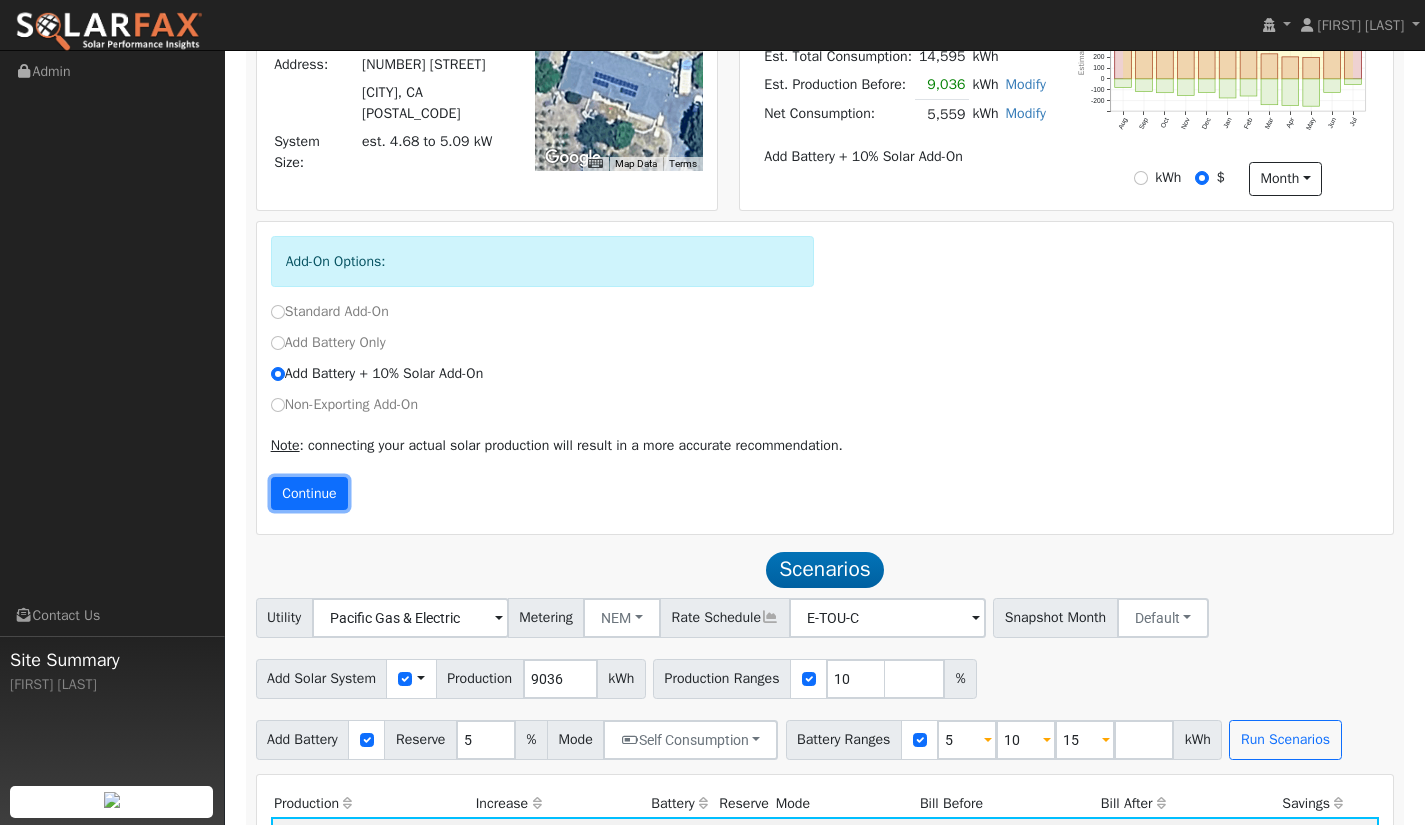 click on "Continue" at bounding box center [310, 494] 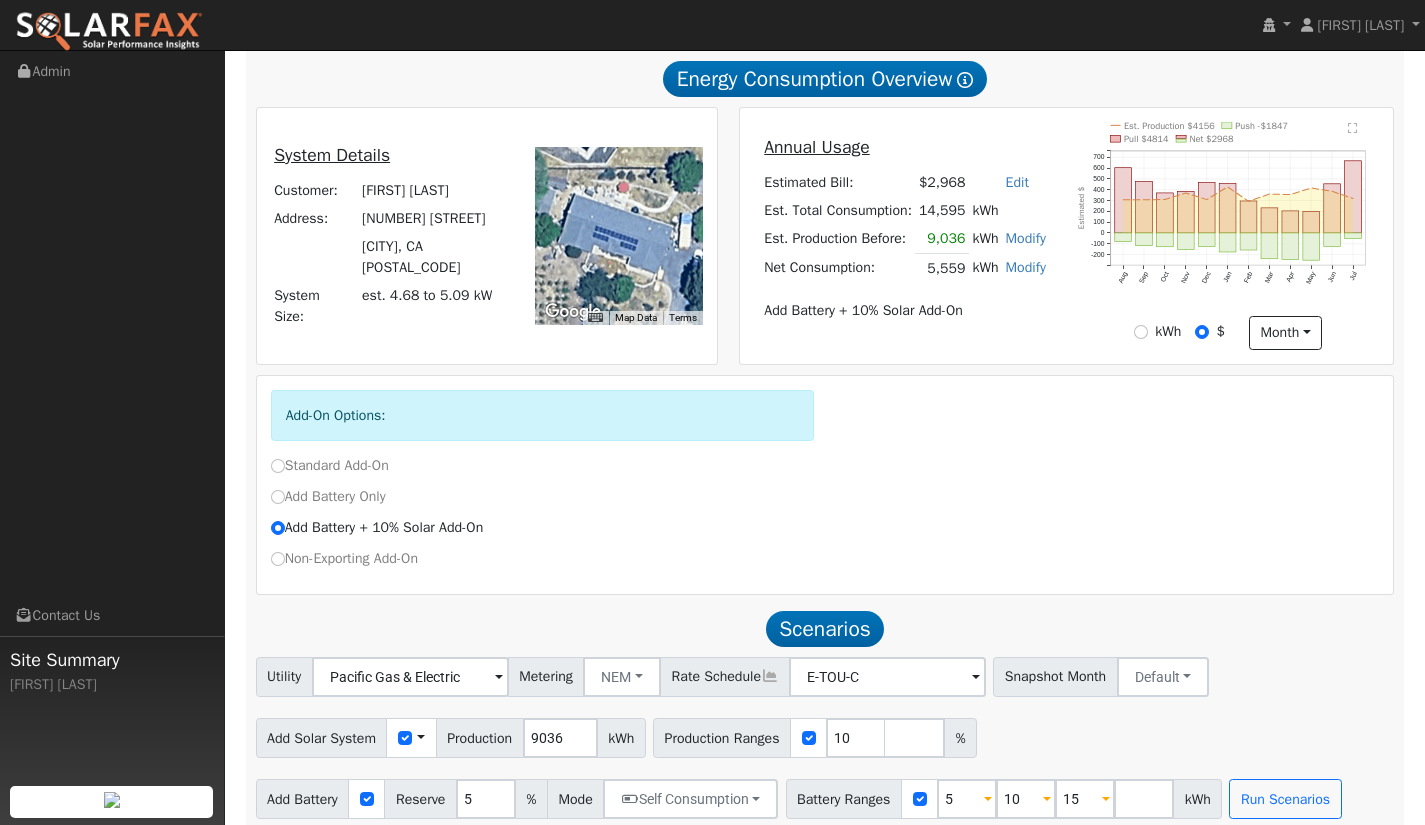 scroll, scrollTop: 460, scrollLeft: 0, axis: vertical 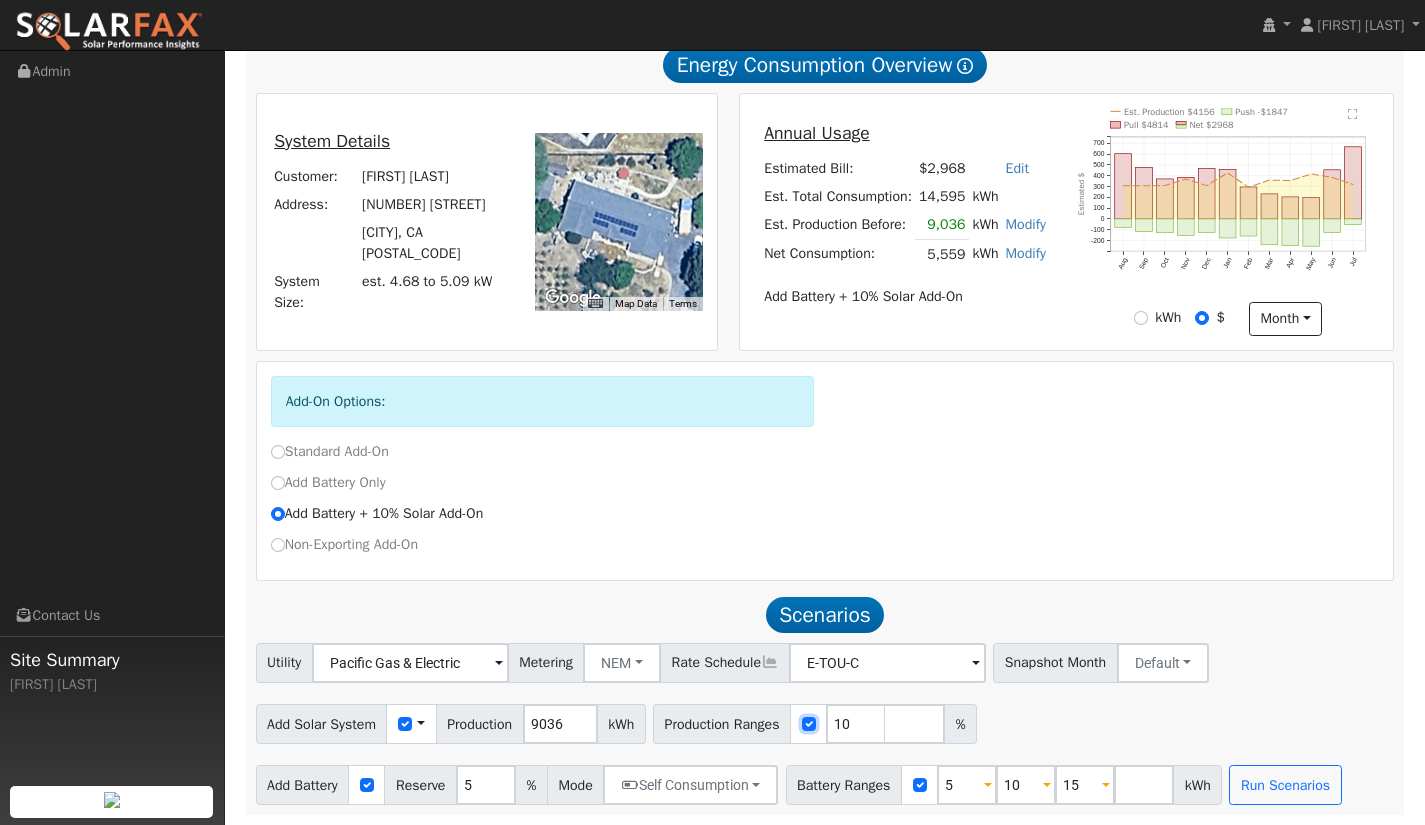 click at bounding box center (809, 724) 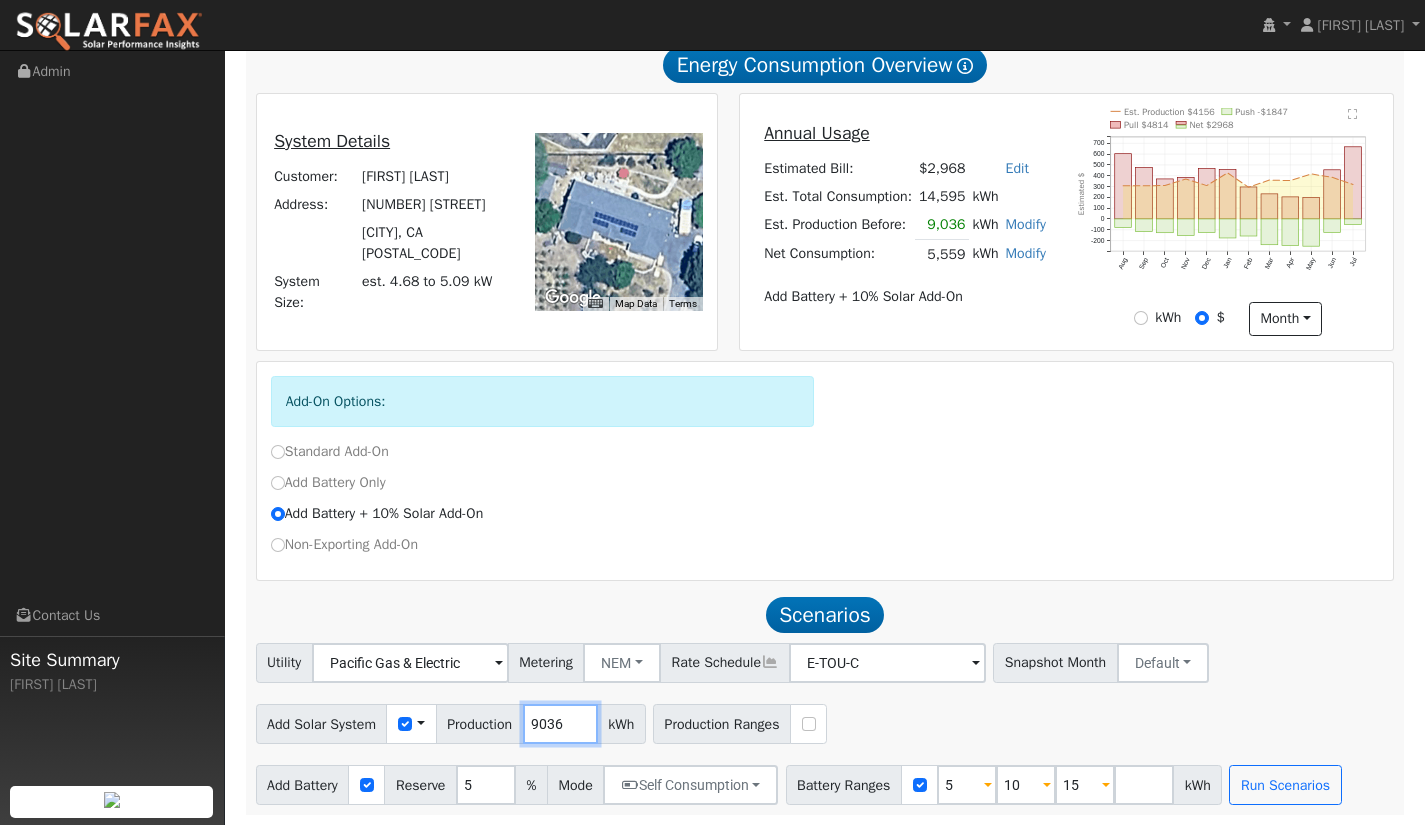 drag, startPoint x: 567, startPoint y: 725, endPoint x: 464, endPoint y: 725, distance: 103 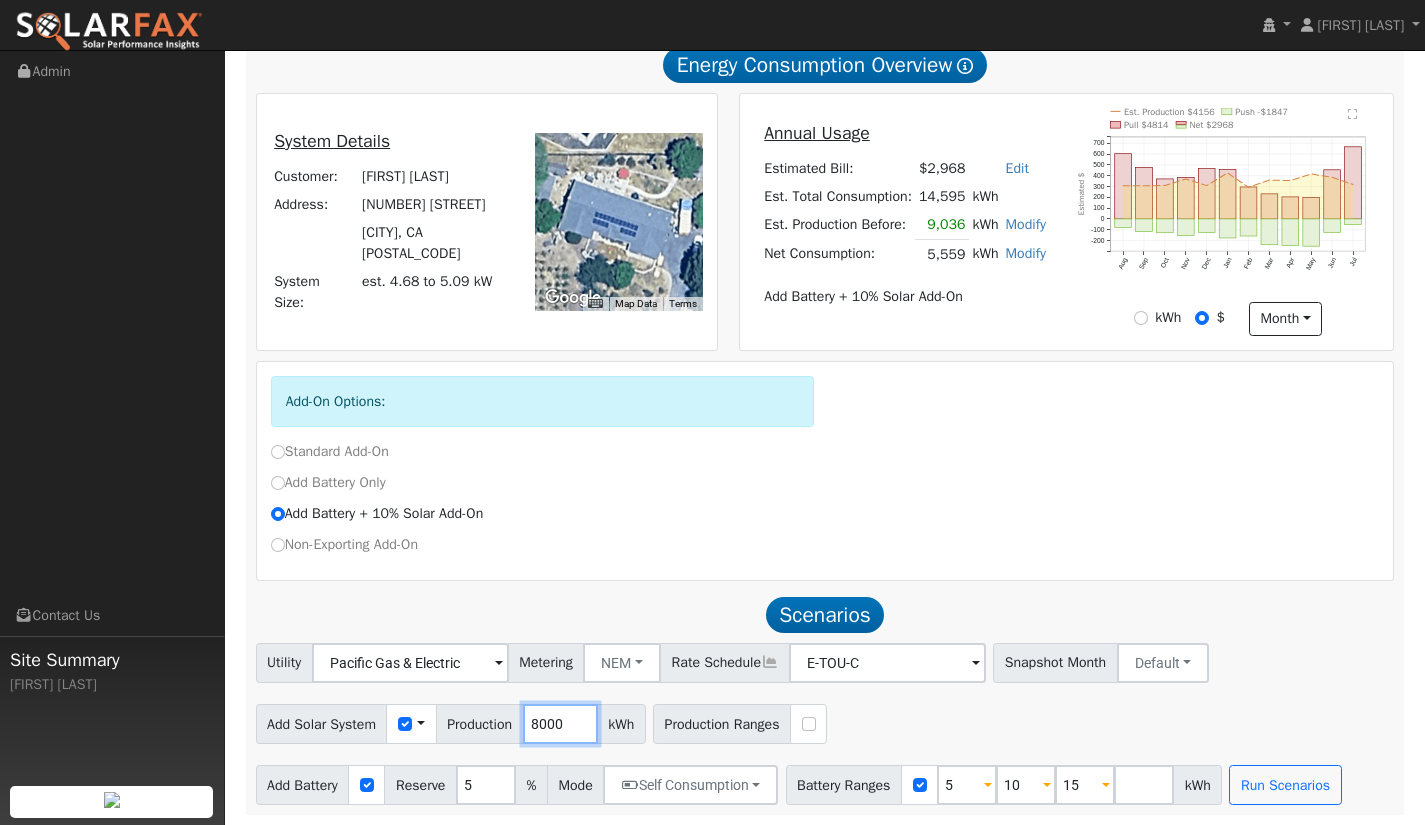 type on "8000" 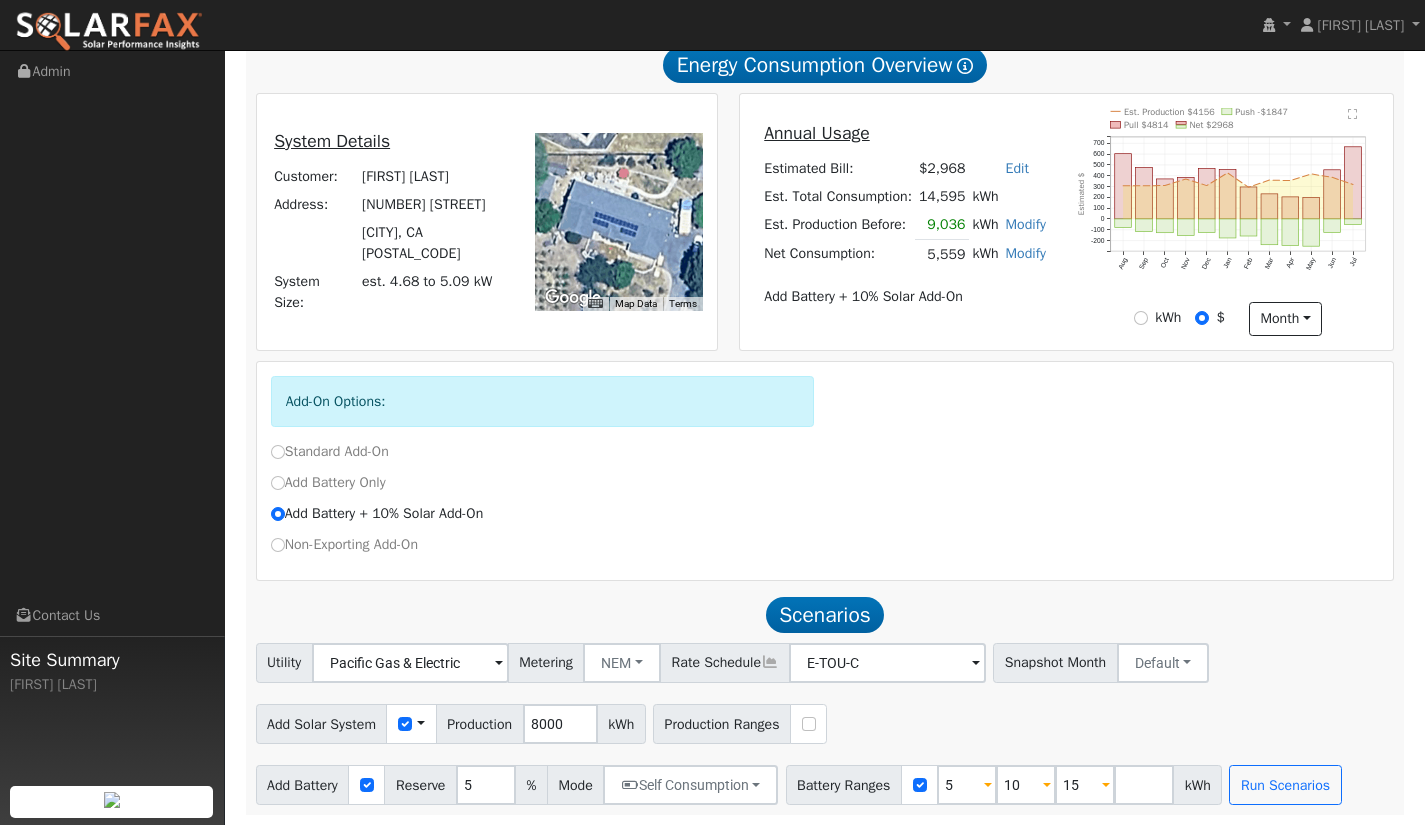 click on "Add Solar System Use CSV Data Production [NUMBER] kWh Production Ranges" at bounding box center [825, 720] 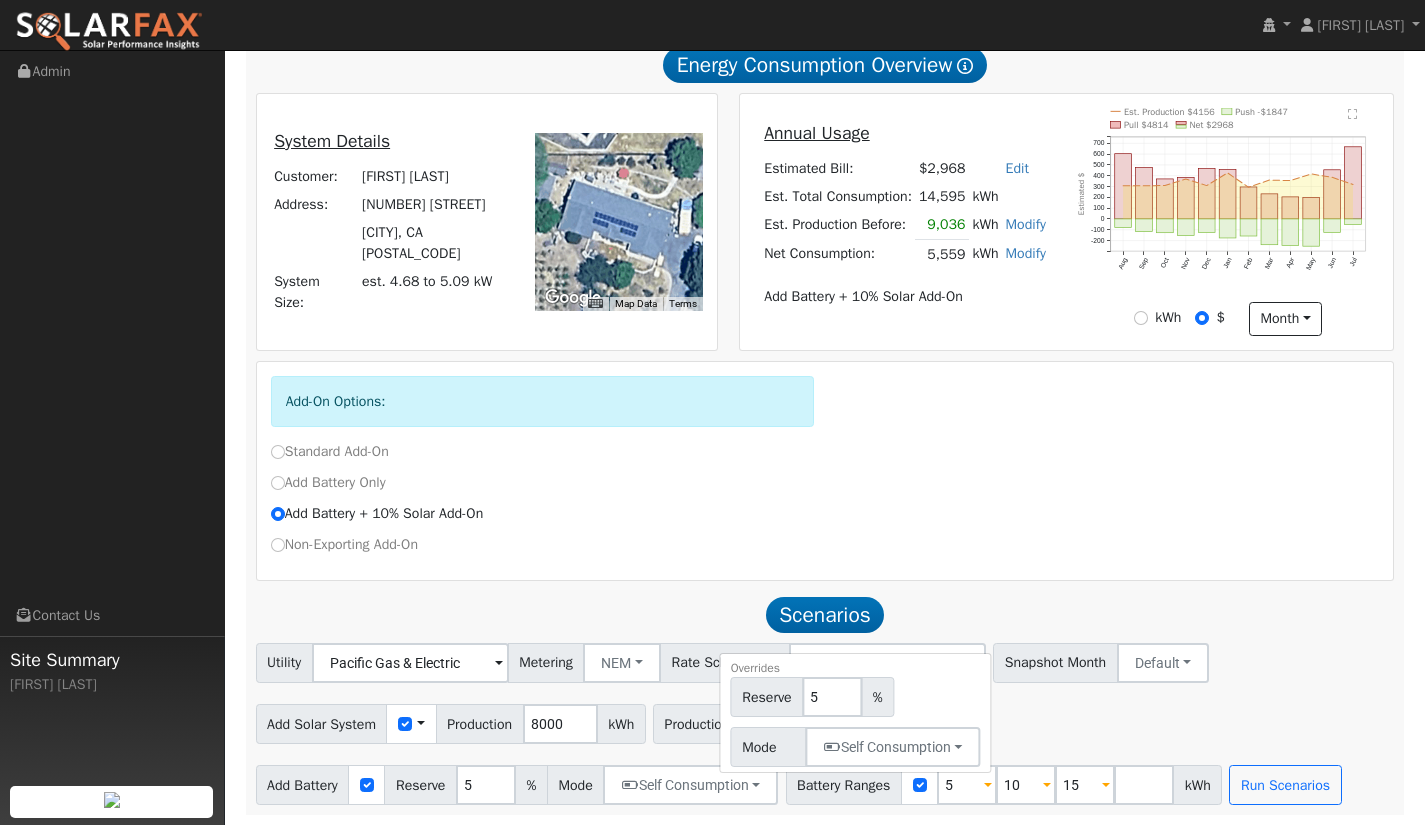 click on "Add Solar System Use CSV Data Production [NUMBER] kWh Production Ranges" at bounding box center (825, 720) 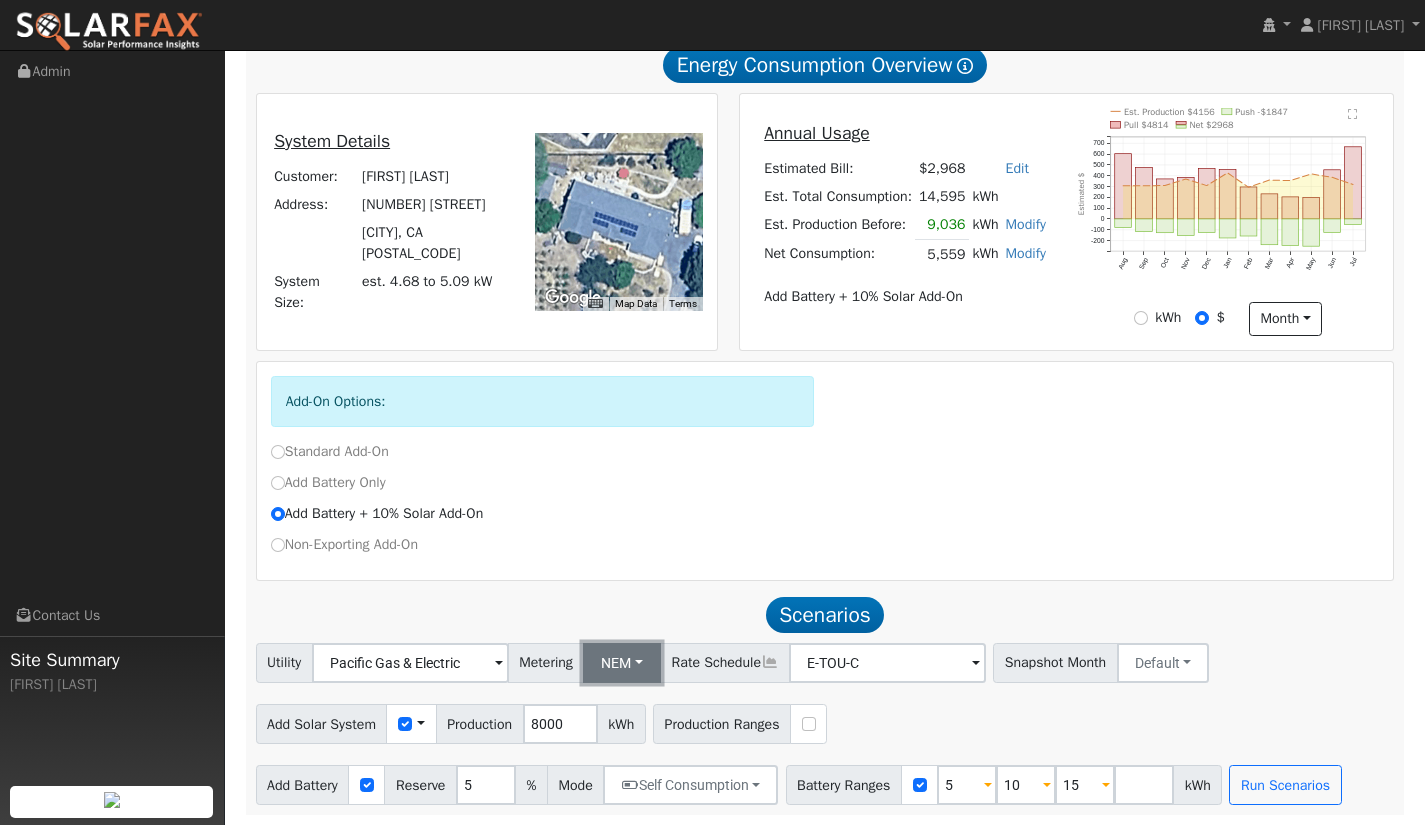 click on "NEM" at bounding box center [622, 663] 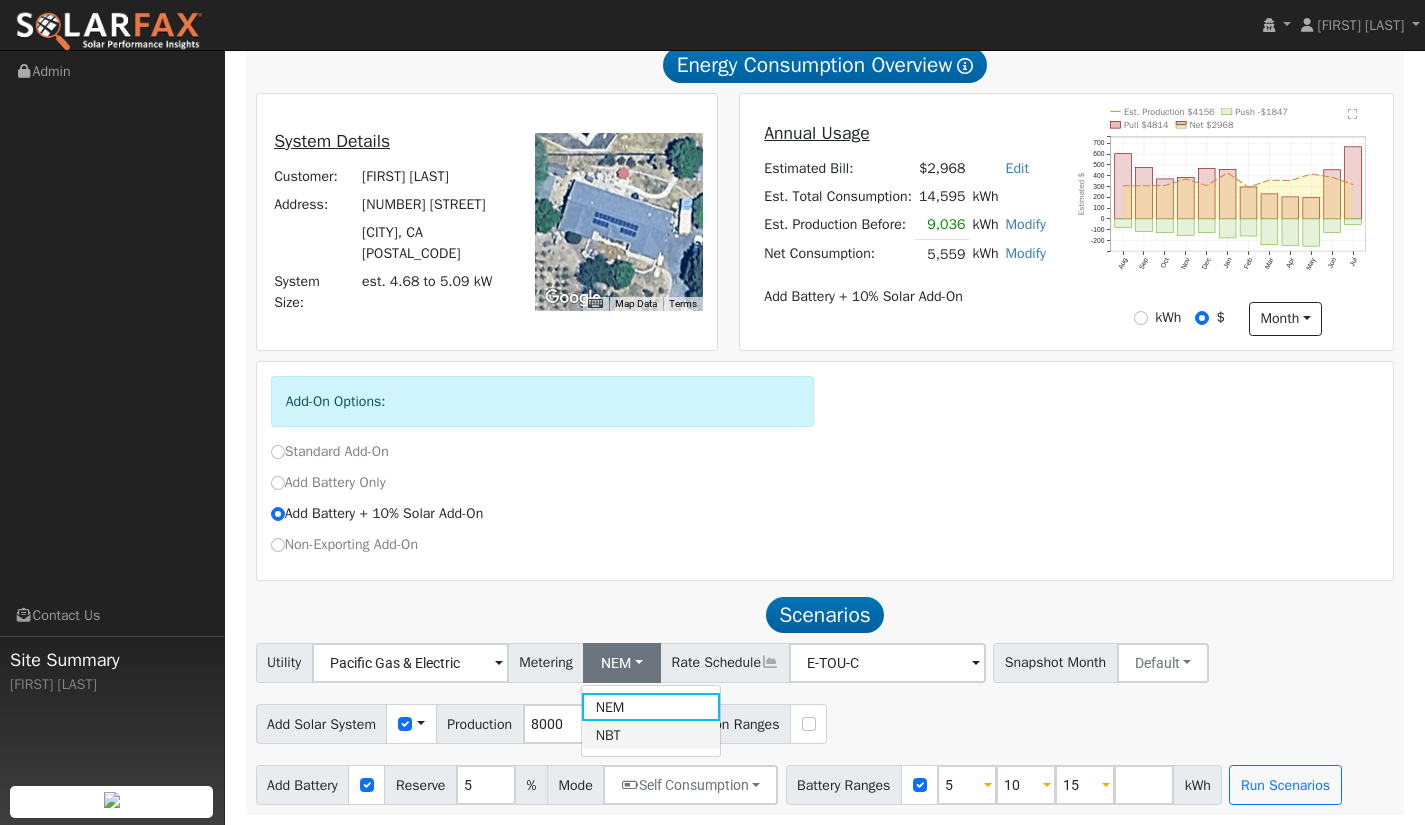 click on "NBT" at bounding box center [651, 735] 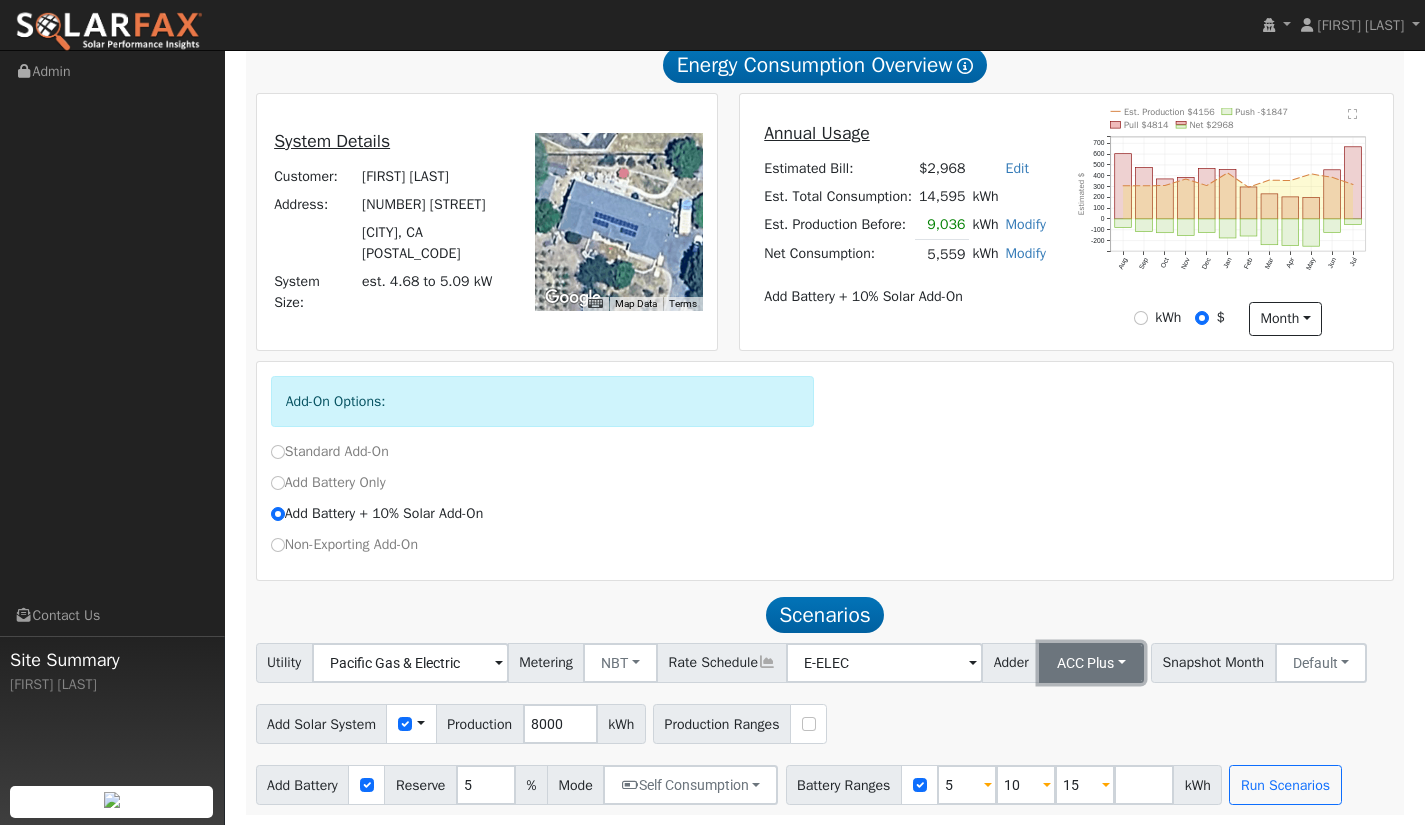 click on "ACC Plus" at bounding box center (1091, 663) 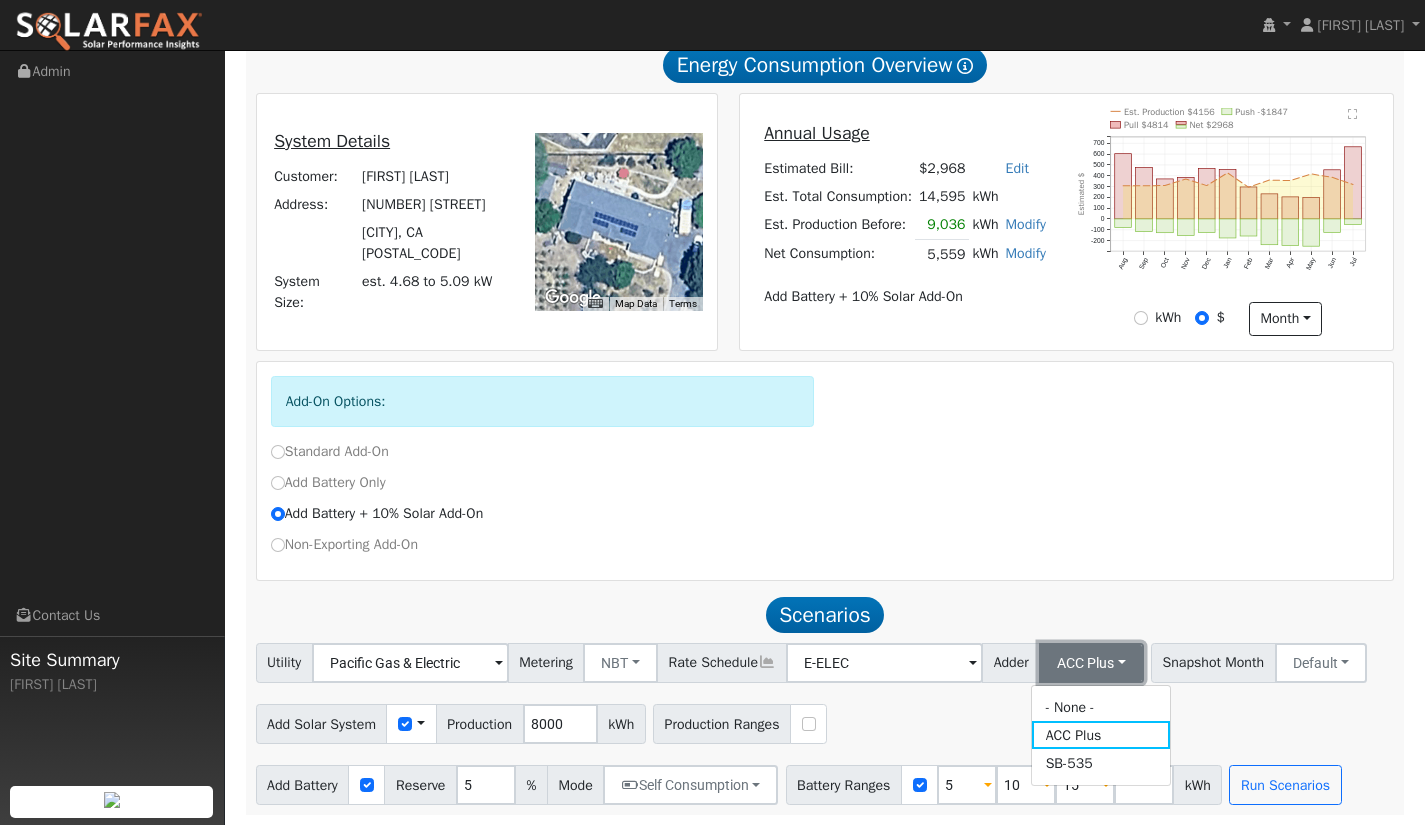 click on "ACC Plus" at bounding box center [1091, 663] 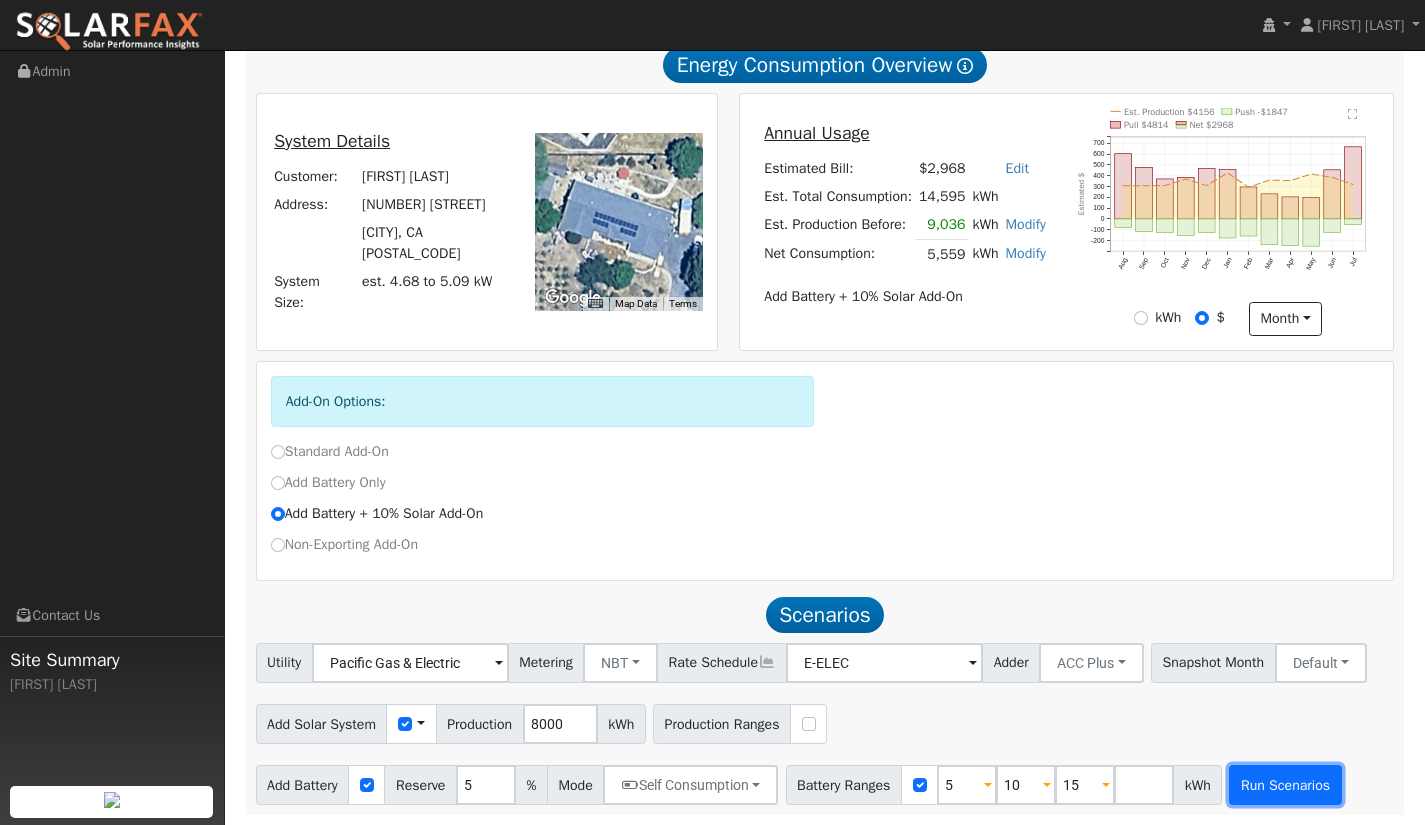 click on "Run Scenarios" at bounding box center [1285, 785] 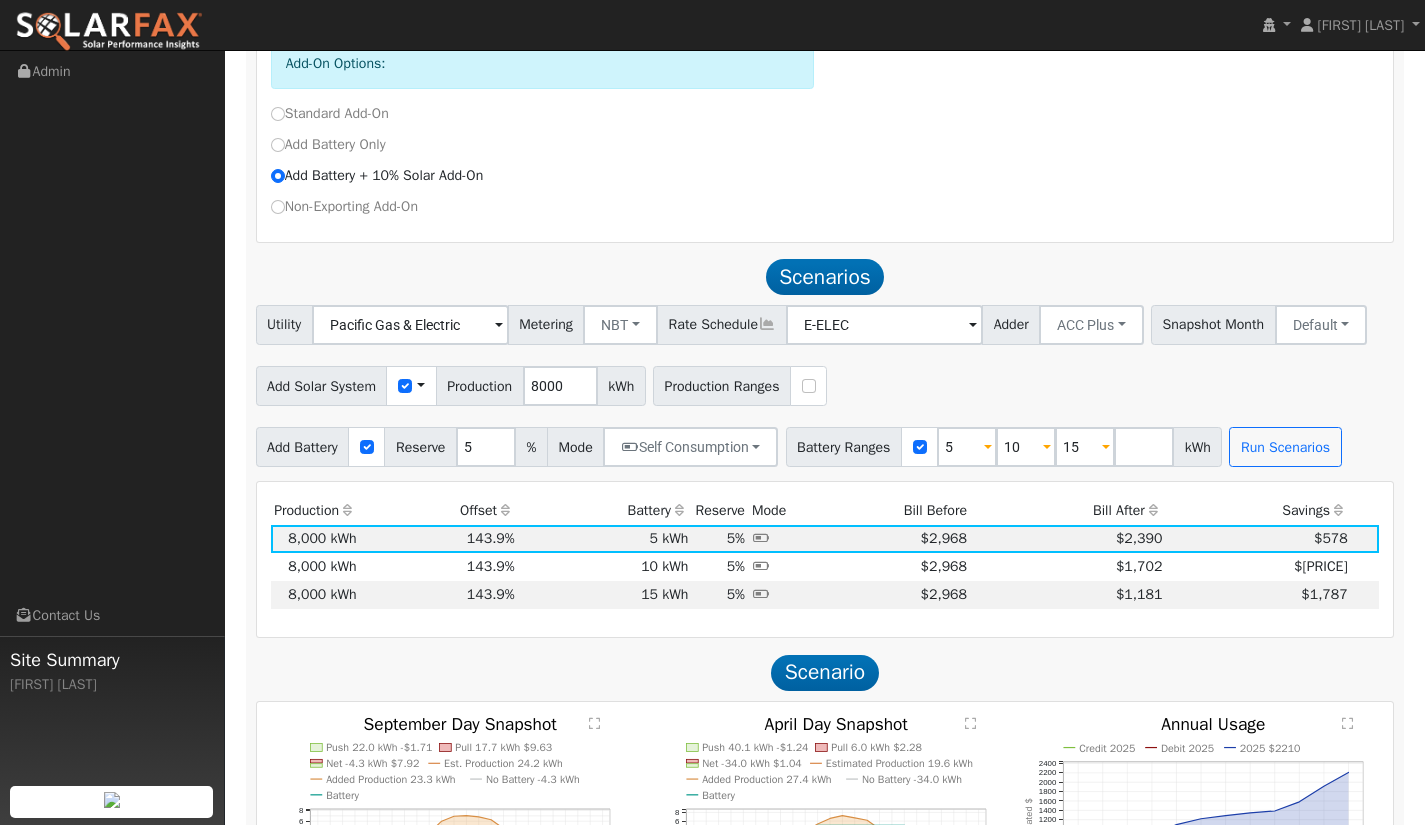 scroll, scrollTop: 822, scrollLeft: 0, axis: vertical 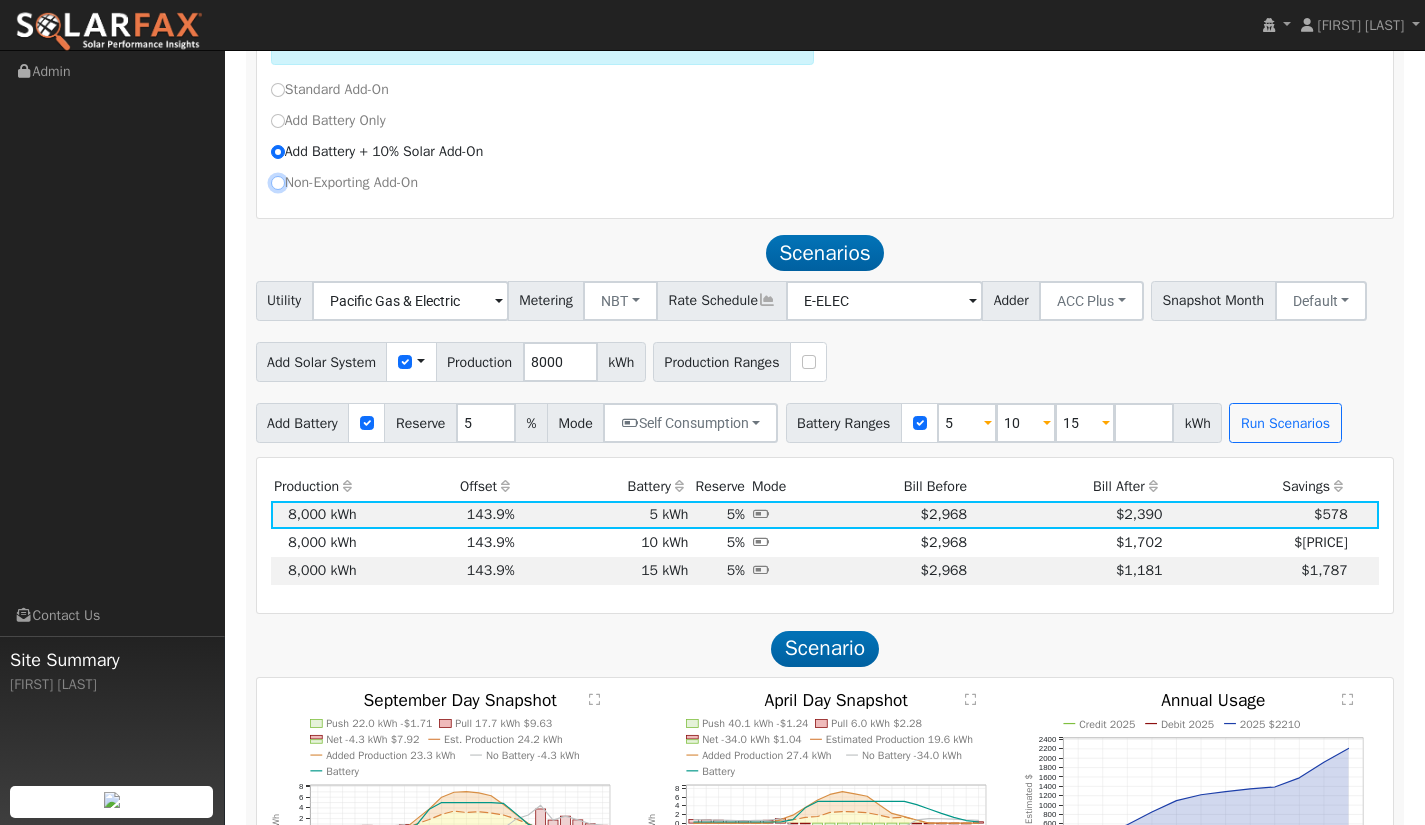 click on "Non-Exporting Add-On" at bounding box center [278, 183] 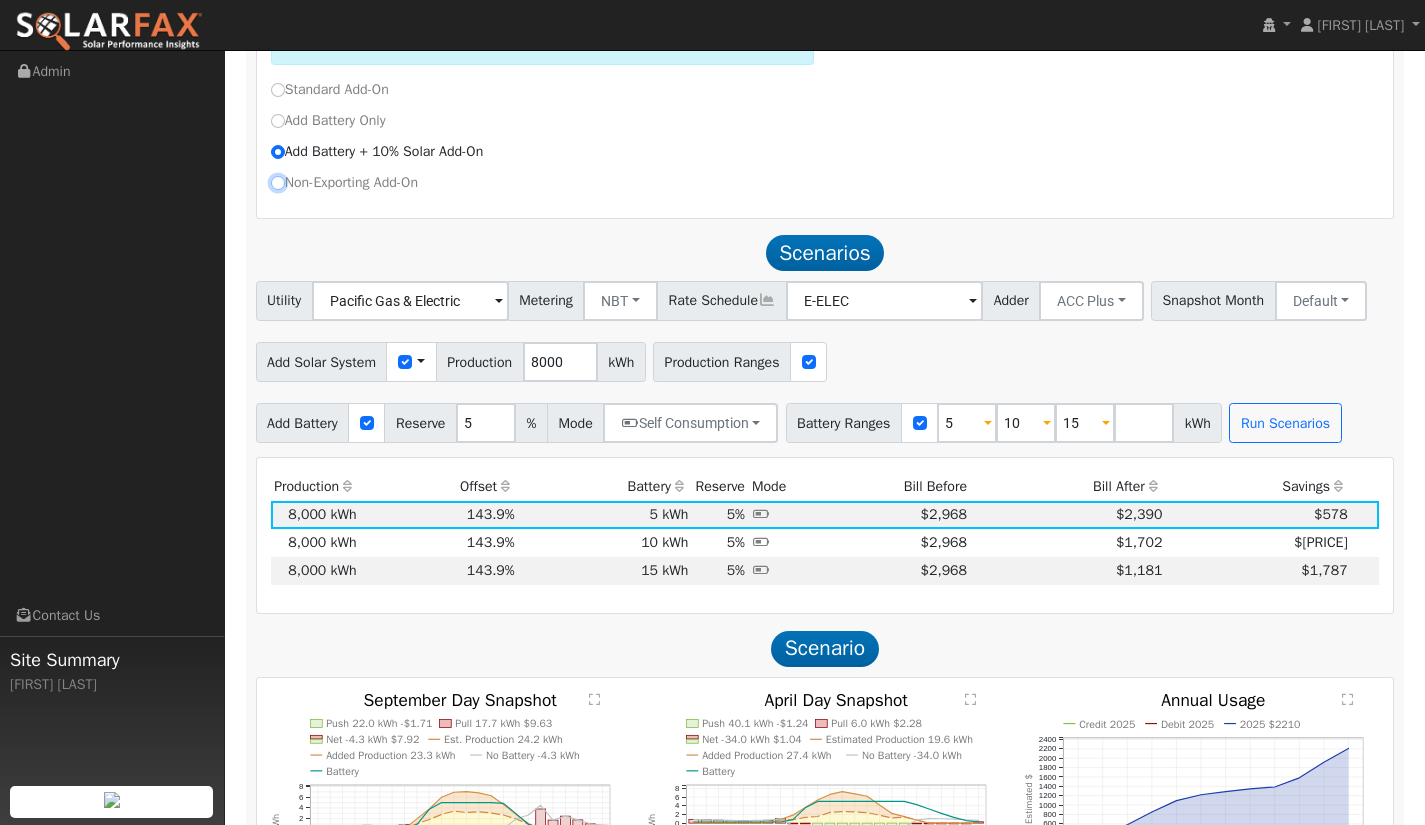 radio on "true" 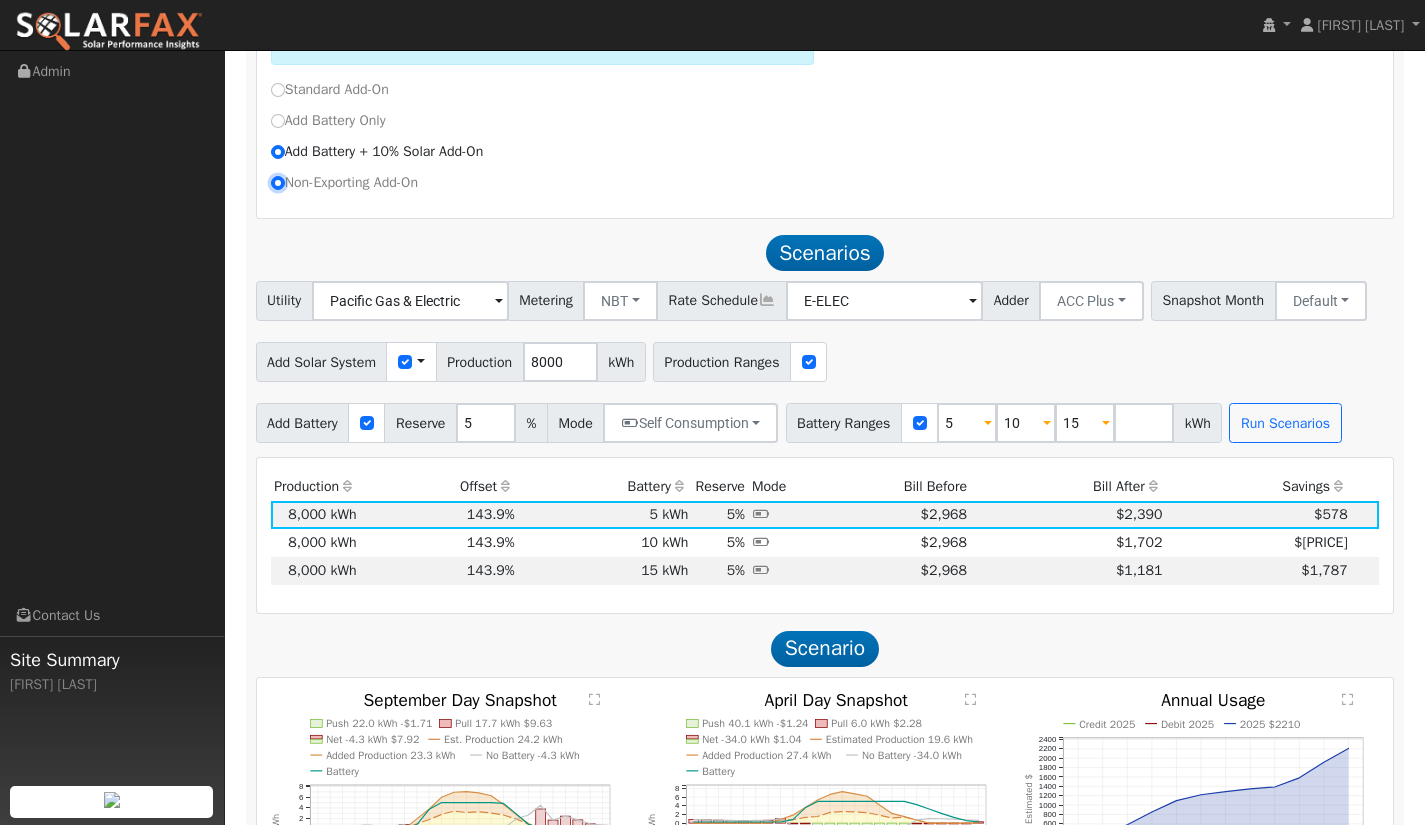 radio on "false" 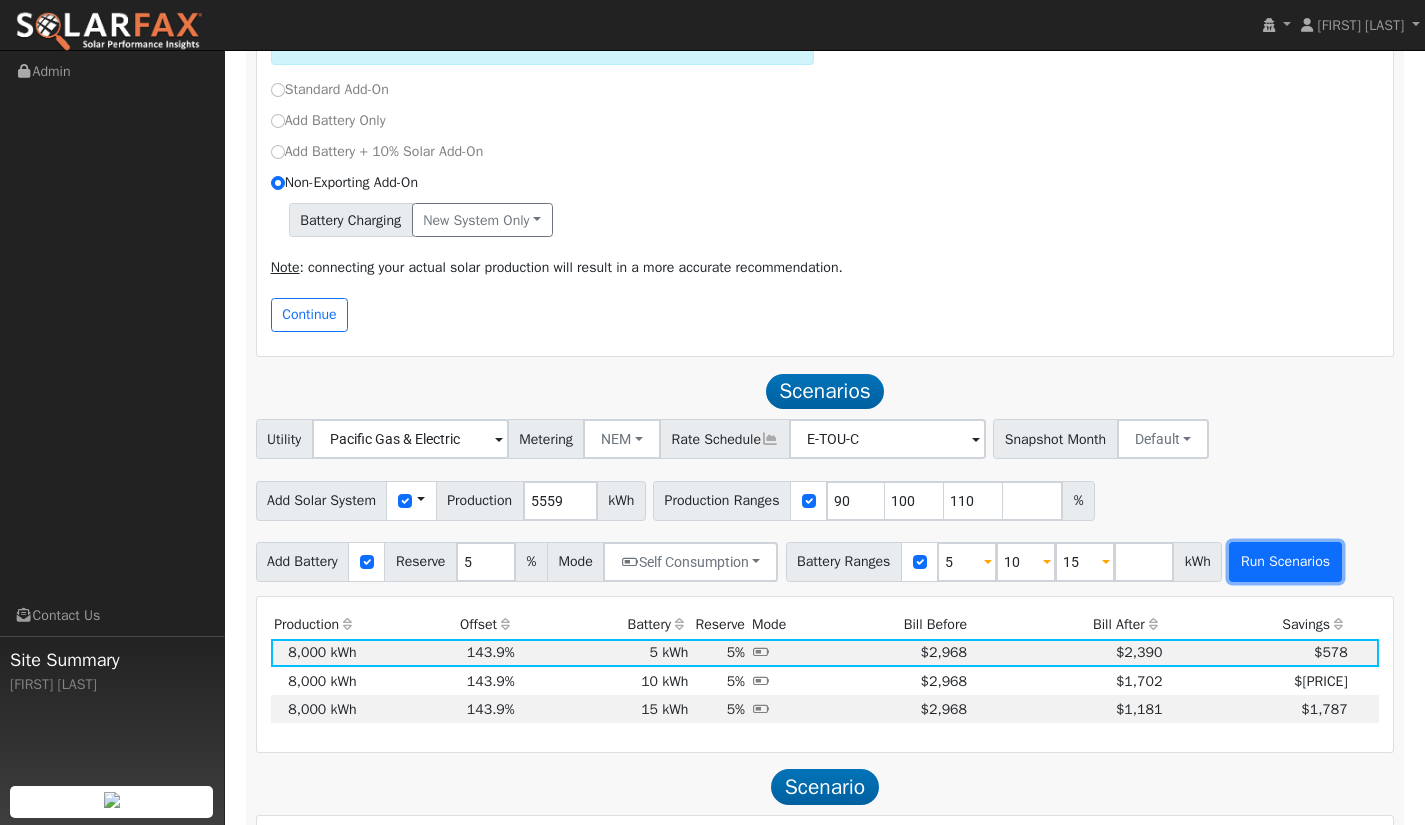 click on "Run Scenarios" at bounding box center (1285, 562) 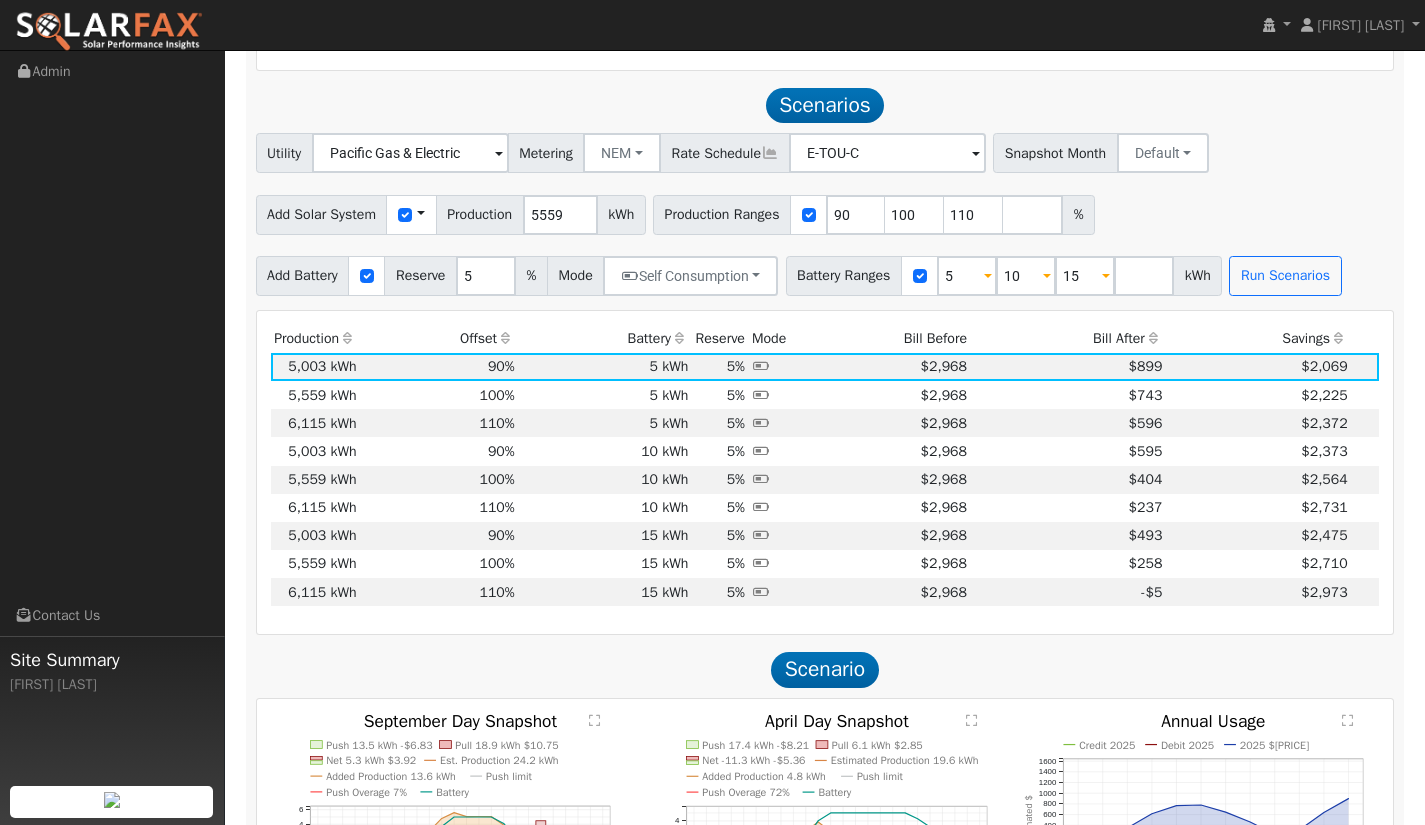 scroll, scrollTop: 1133, scrollLeft: 0, axis: vertical 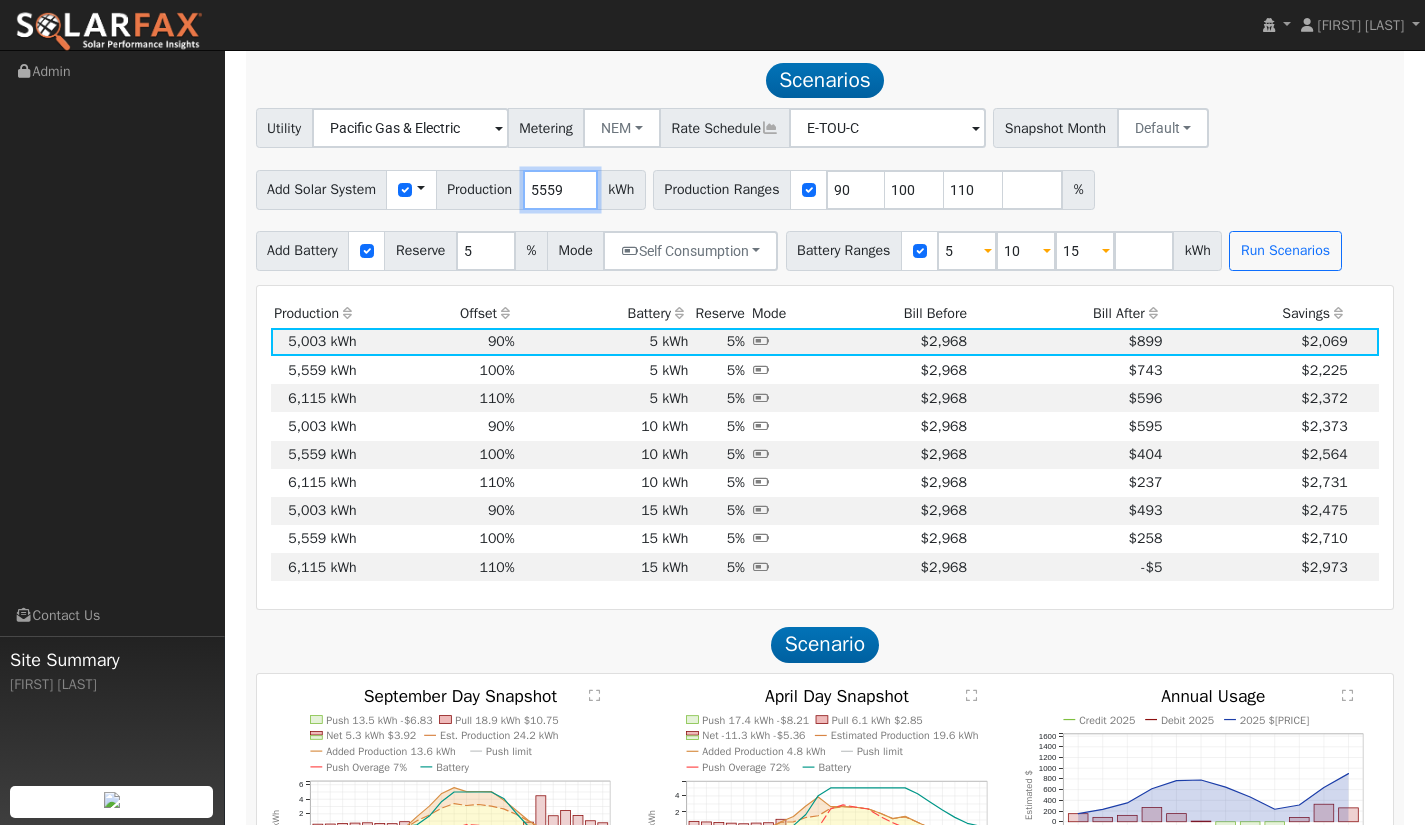 drag, startPoint x: 573, startPoint y: 188, endPoint x: 493, endPoint y: 194, distance: 80.224686 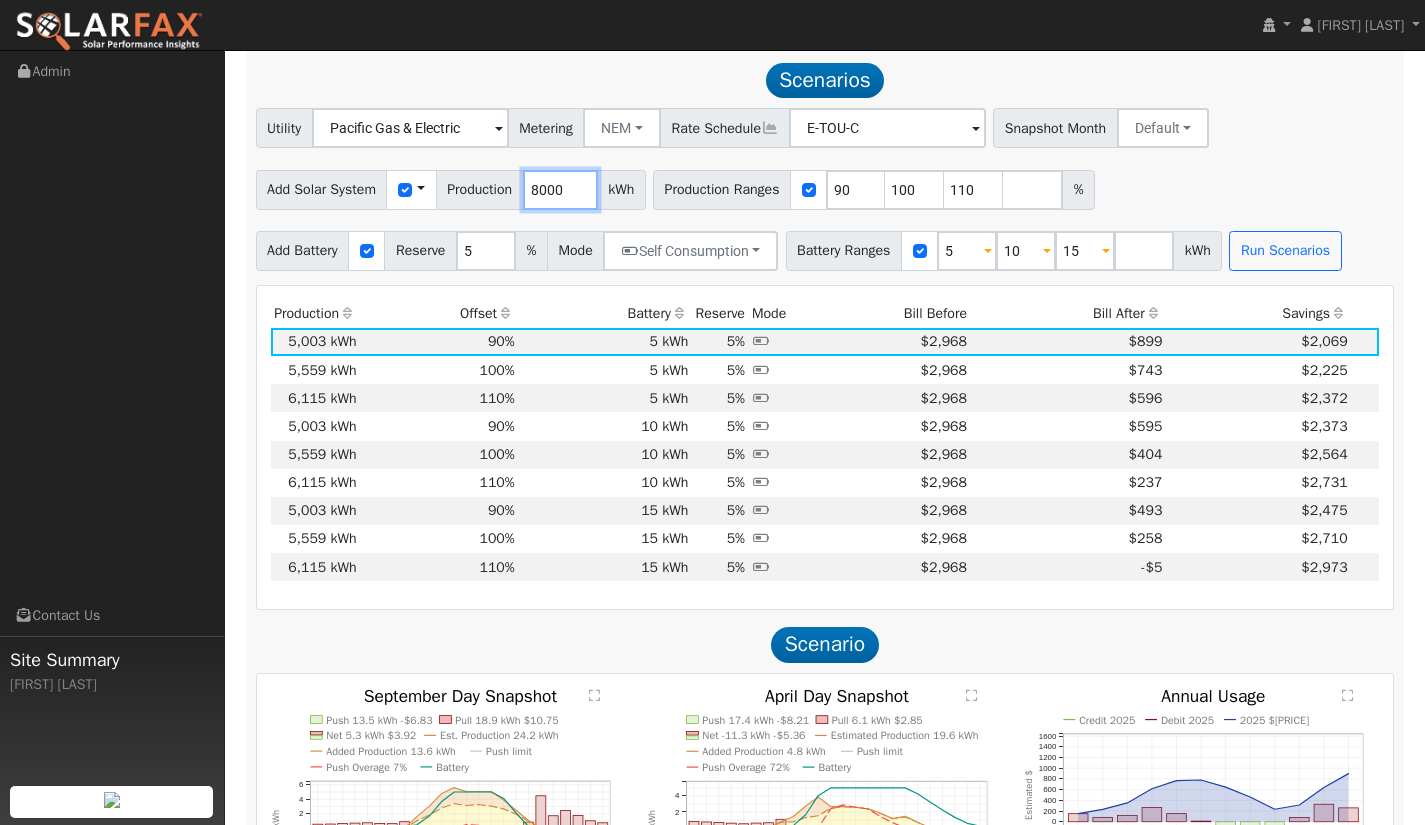 type on "8000" 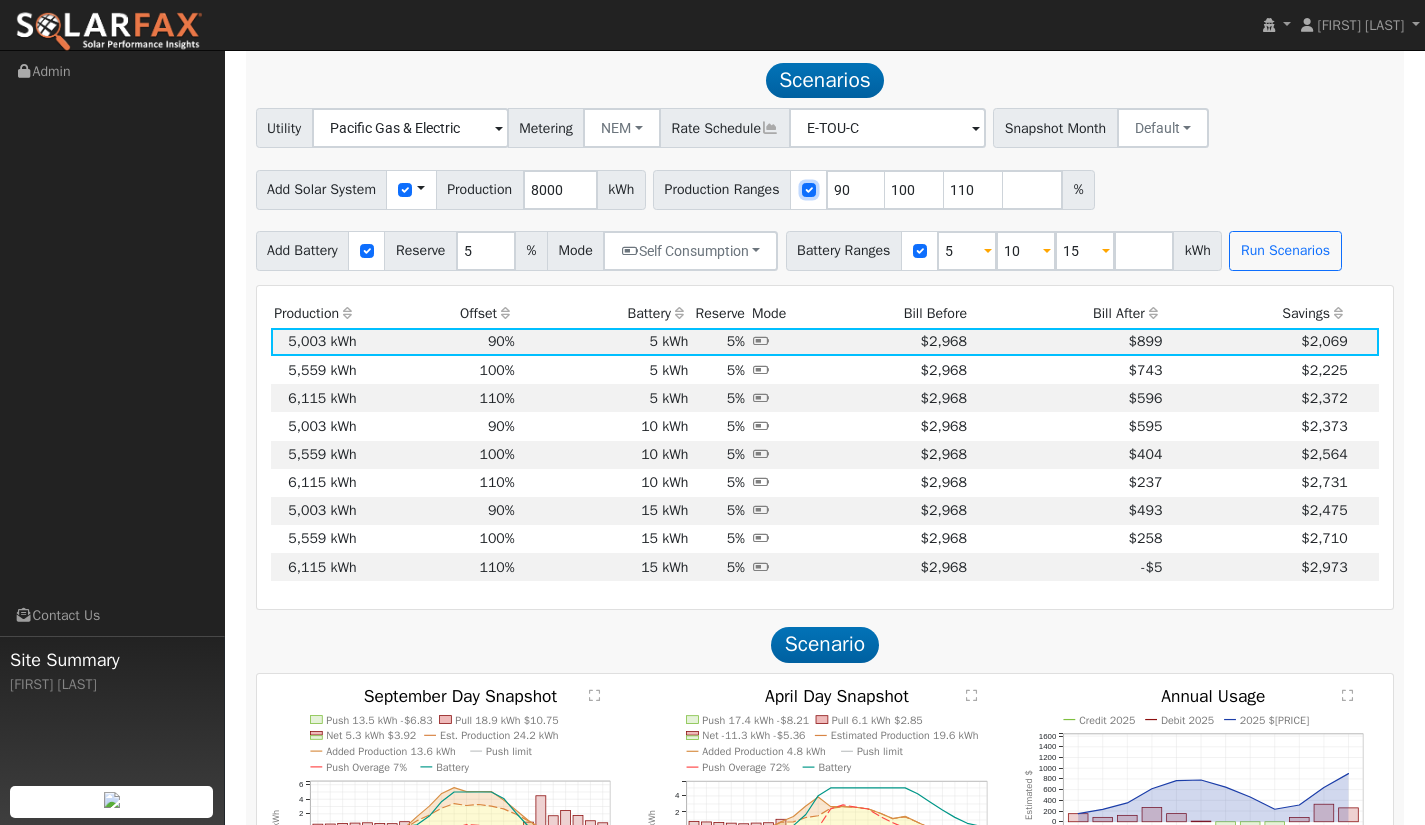 click at bounding box center (809, 190) 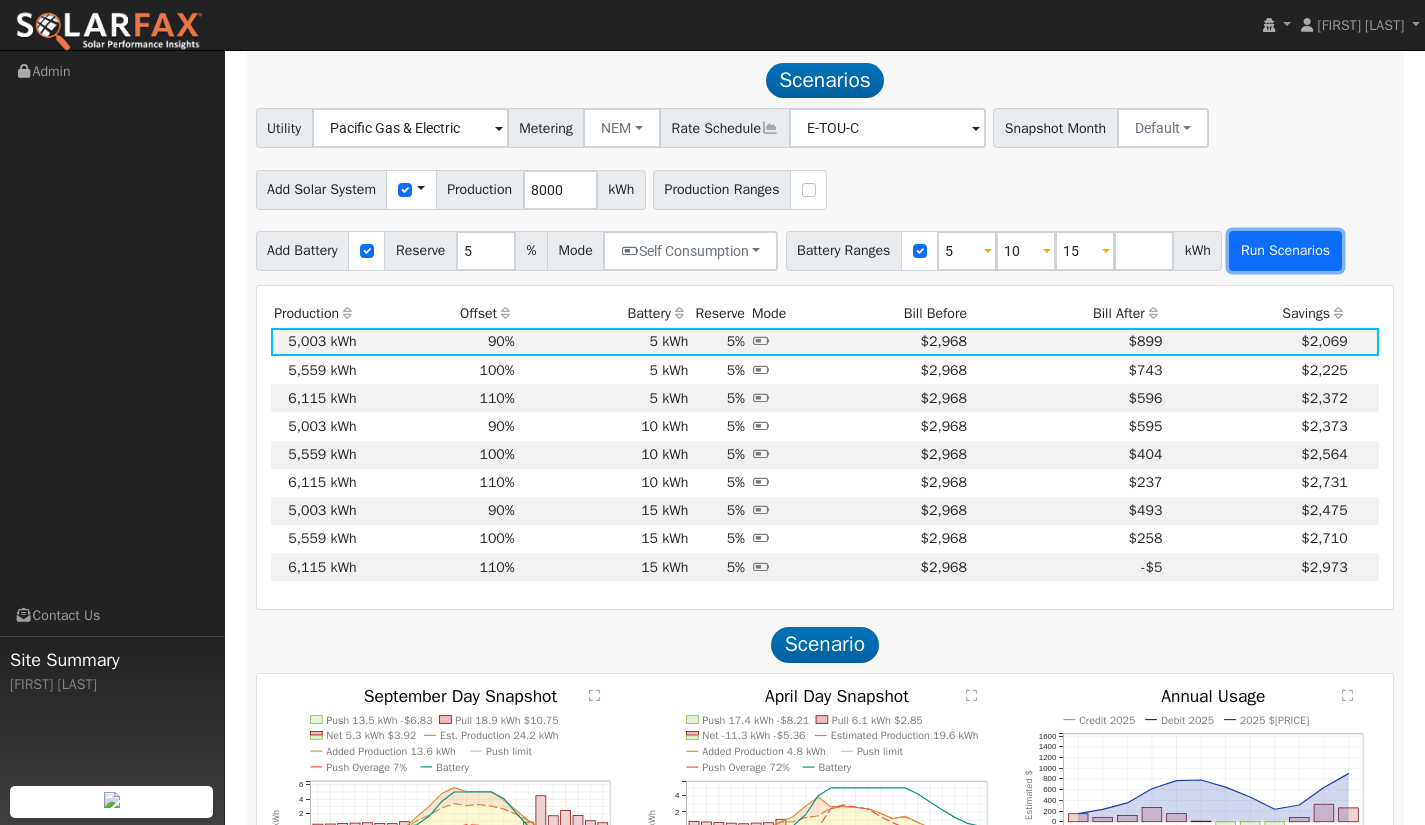 click on "Run Scenarios" at bounding box center [1285, 251] 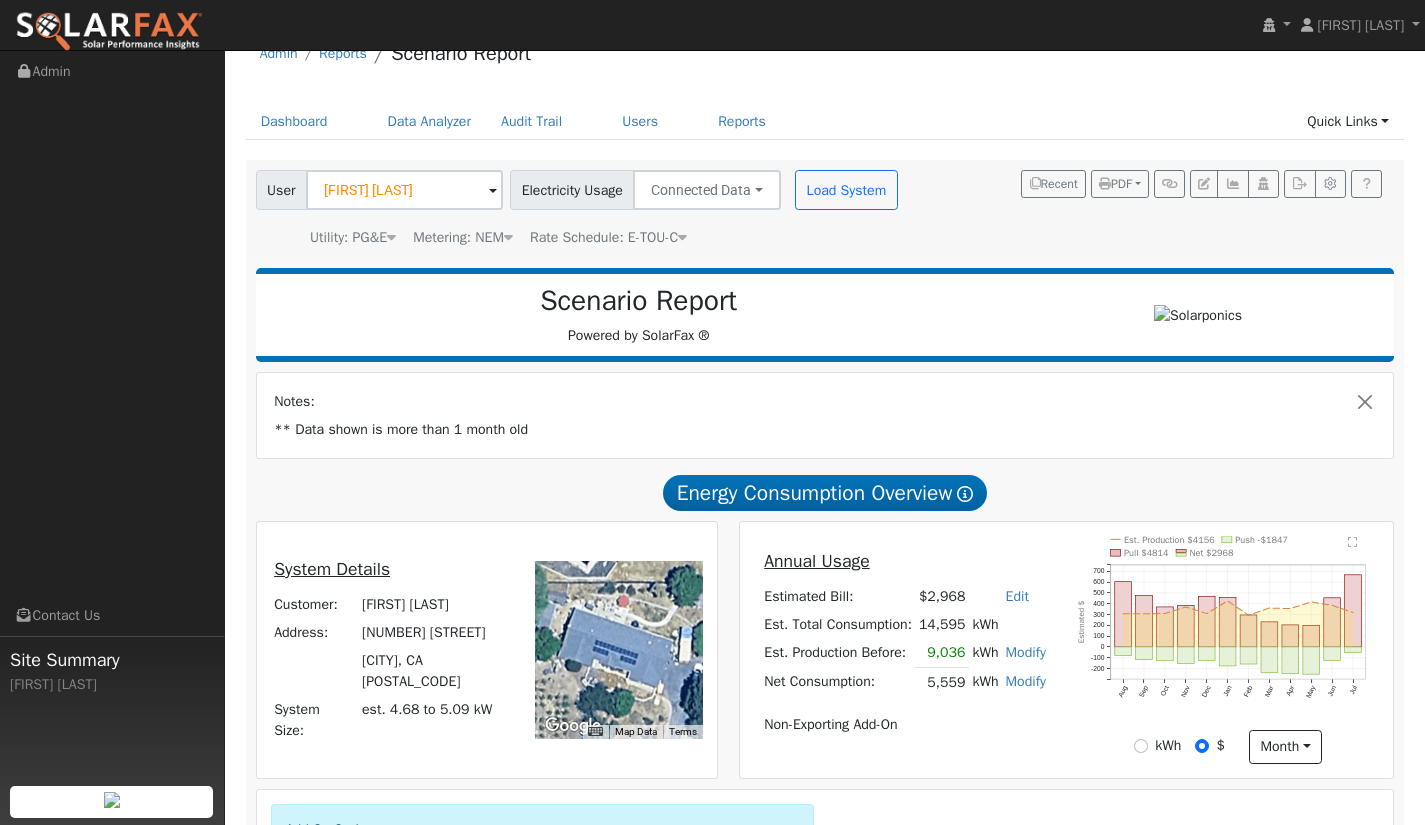 scroll, scrollTop: 0, scrollLeft: 0, axis: both 